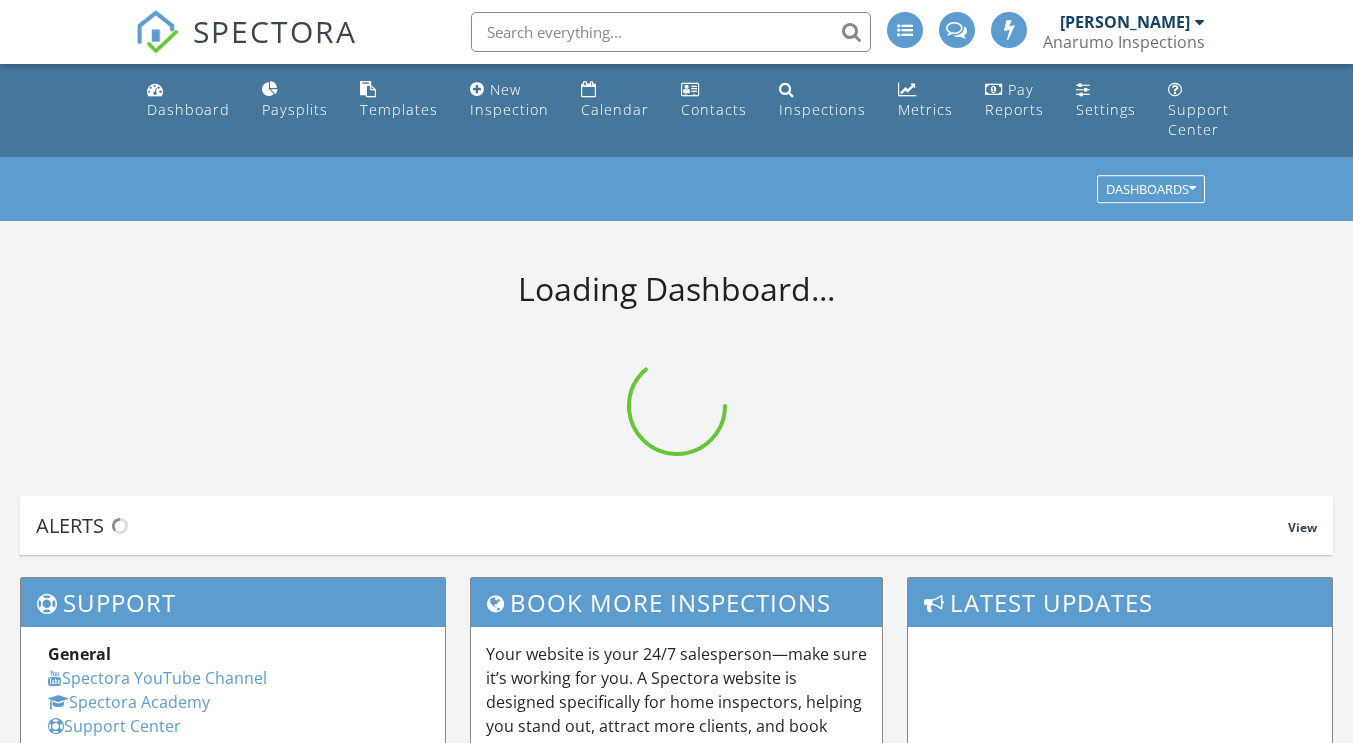 scroll, scrollTop: 0, scrollLeft: 0, axis: both 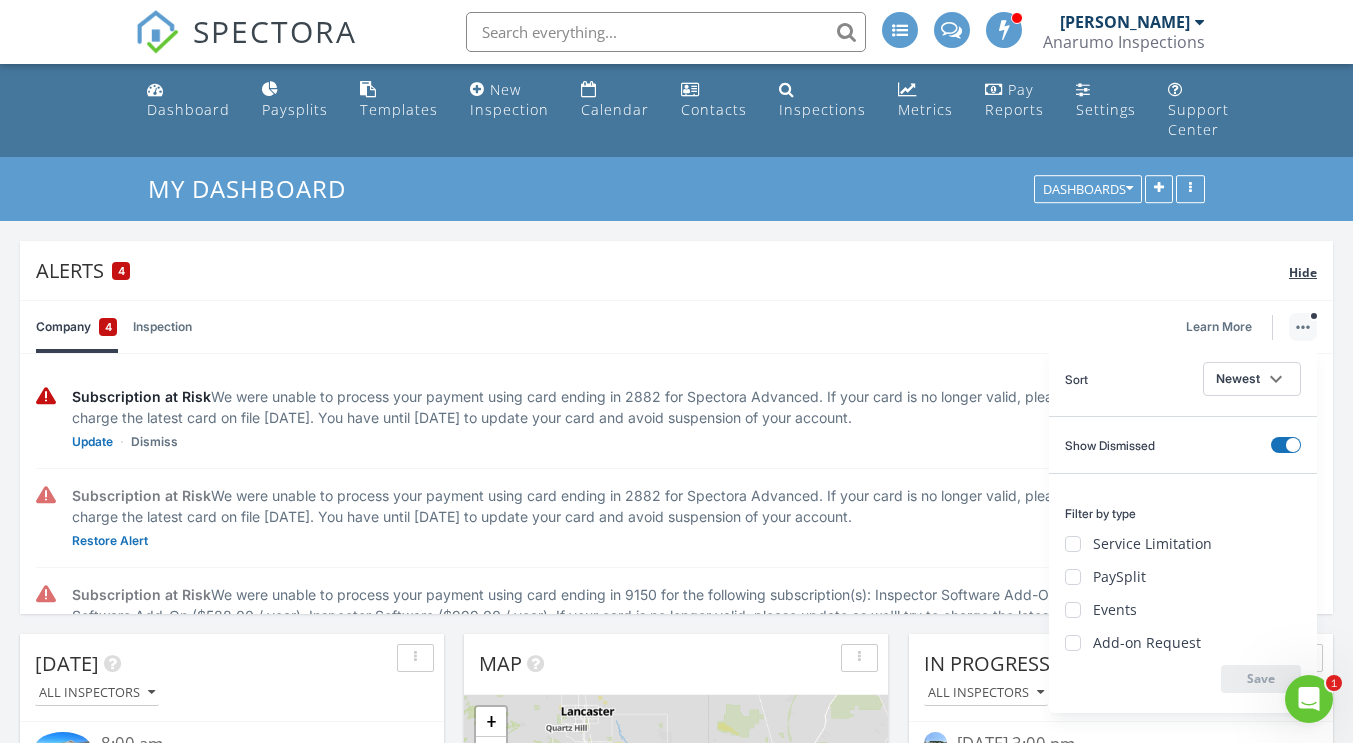 click on "Hide" at bounding box center [1303, 272] 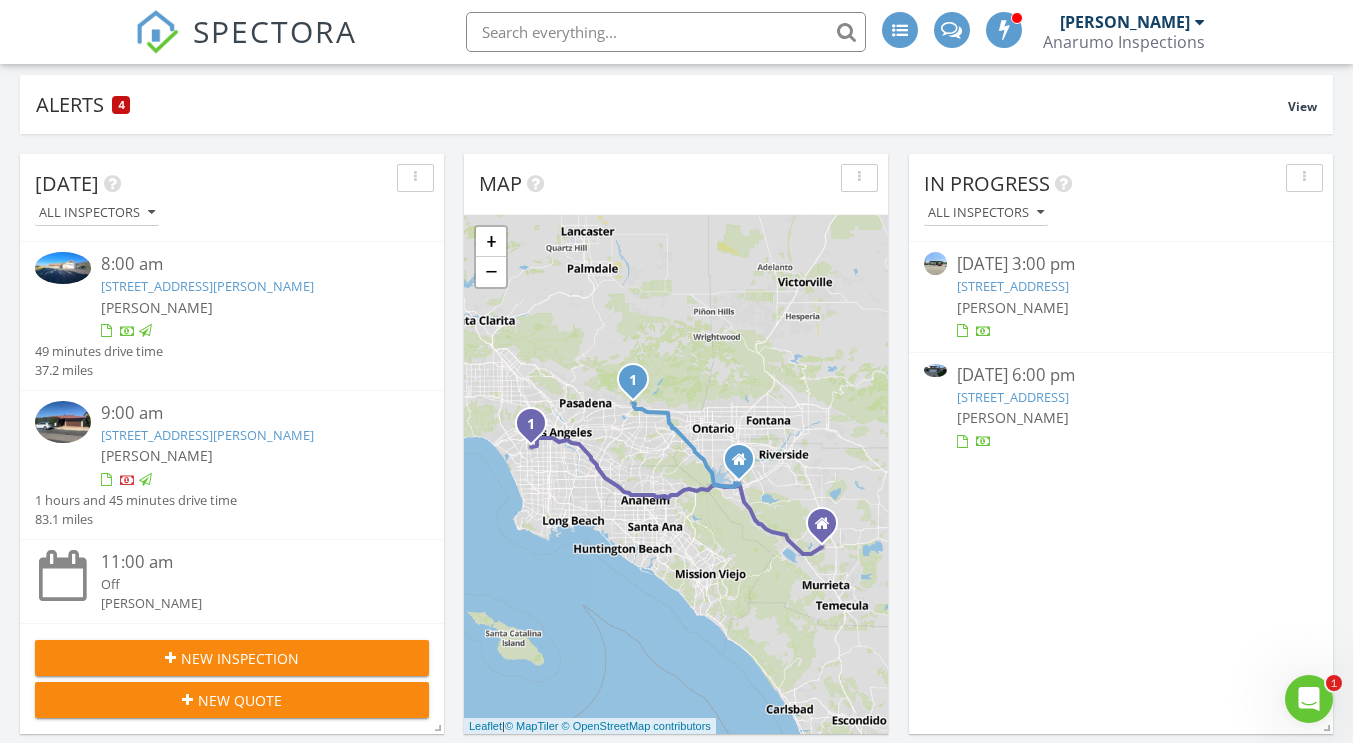 scroll, scrollTop: 0, scrollLeft: 0, axis: both 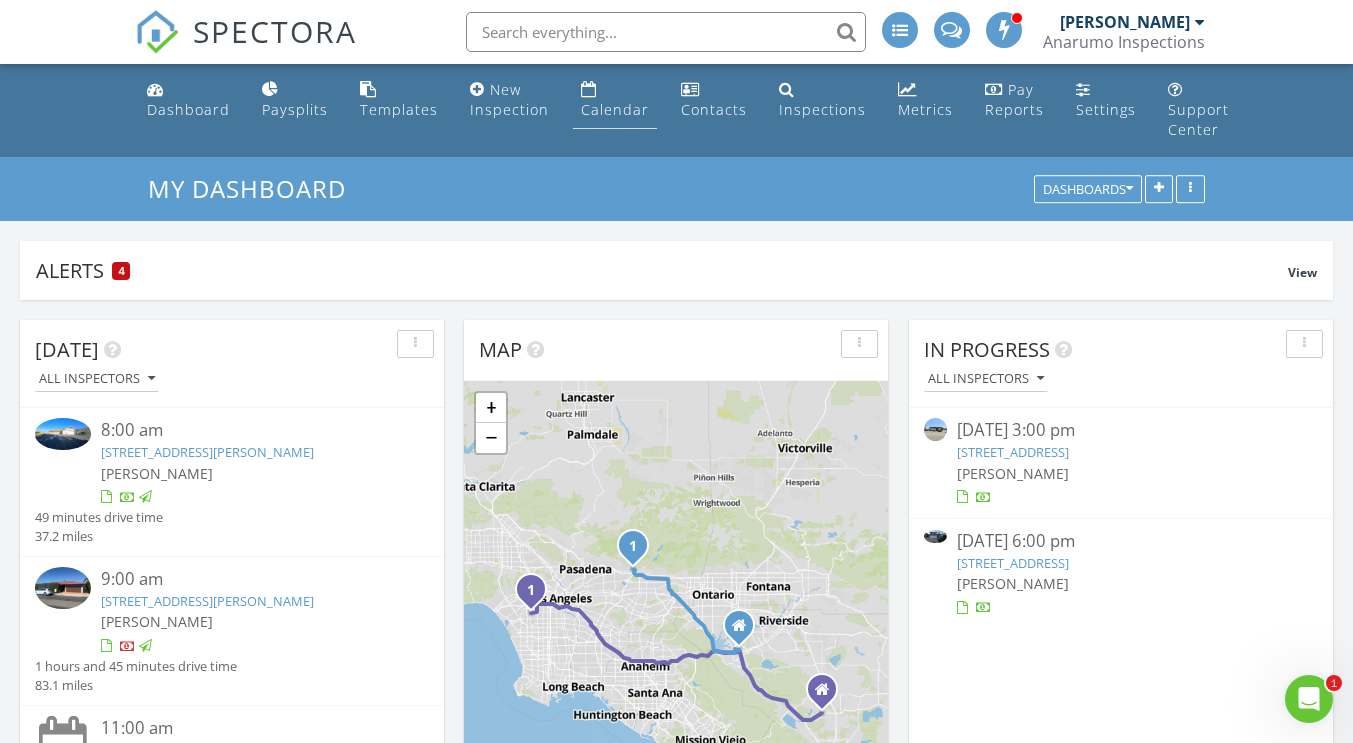click on "Calendar" at bounding box center (615, 109) 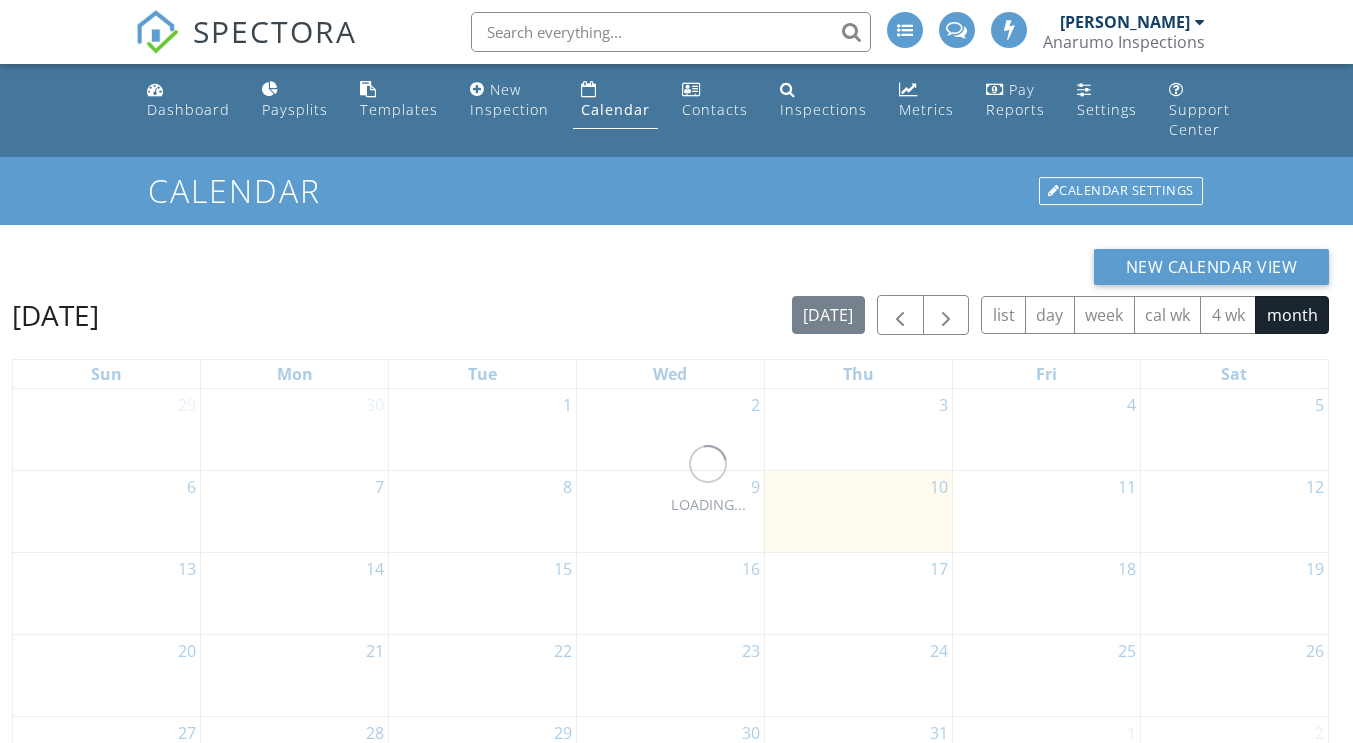 scroll, scrollTop: 0, scrollLeft: 0, axis: both 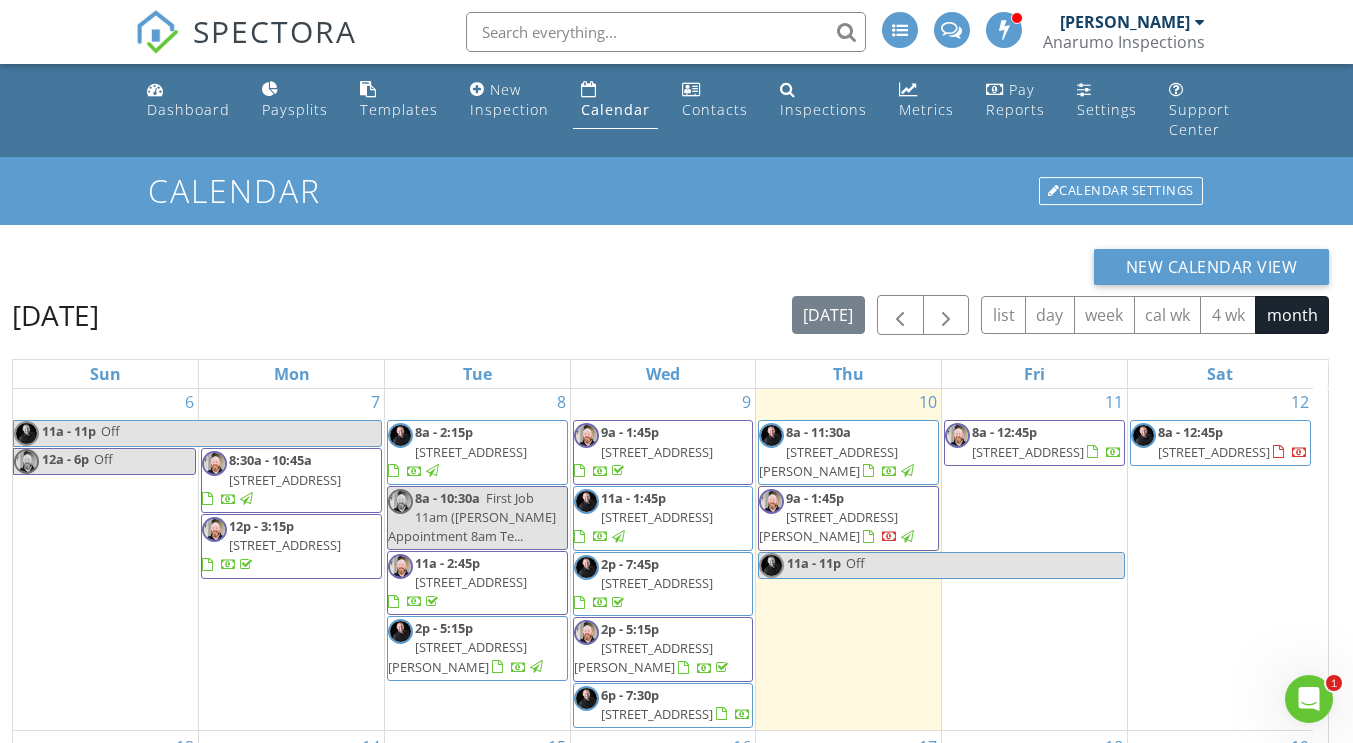 click on "[STREET_ADDRESS][PERSON_NAME]" at bounding box center [457, 656] 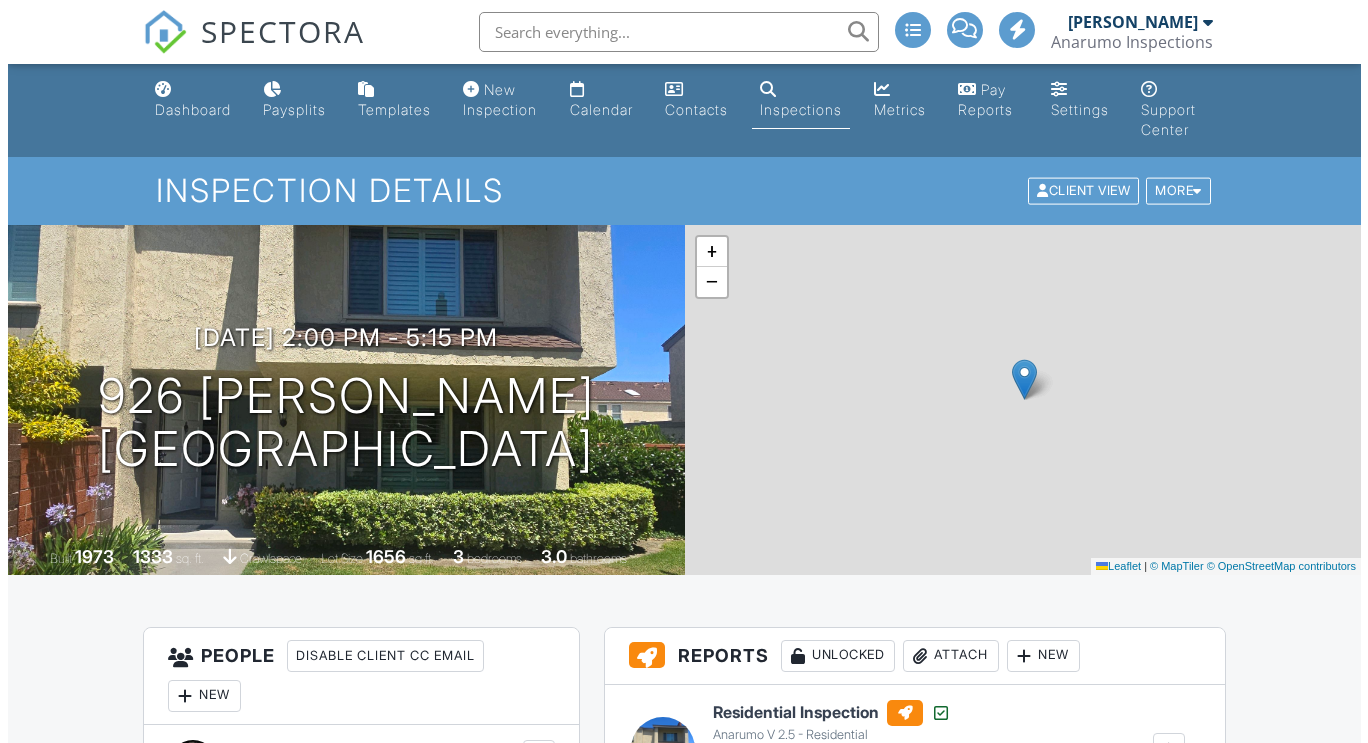 scroll, scrollTop: 0, scrollLeft: 0, axis: both 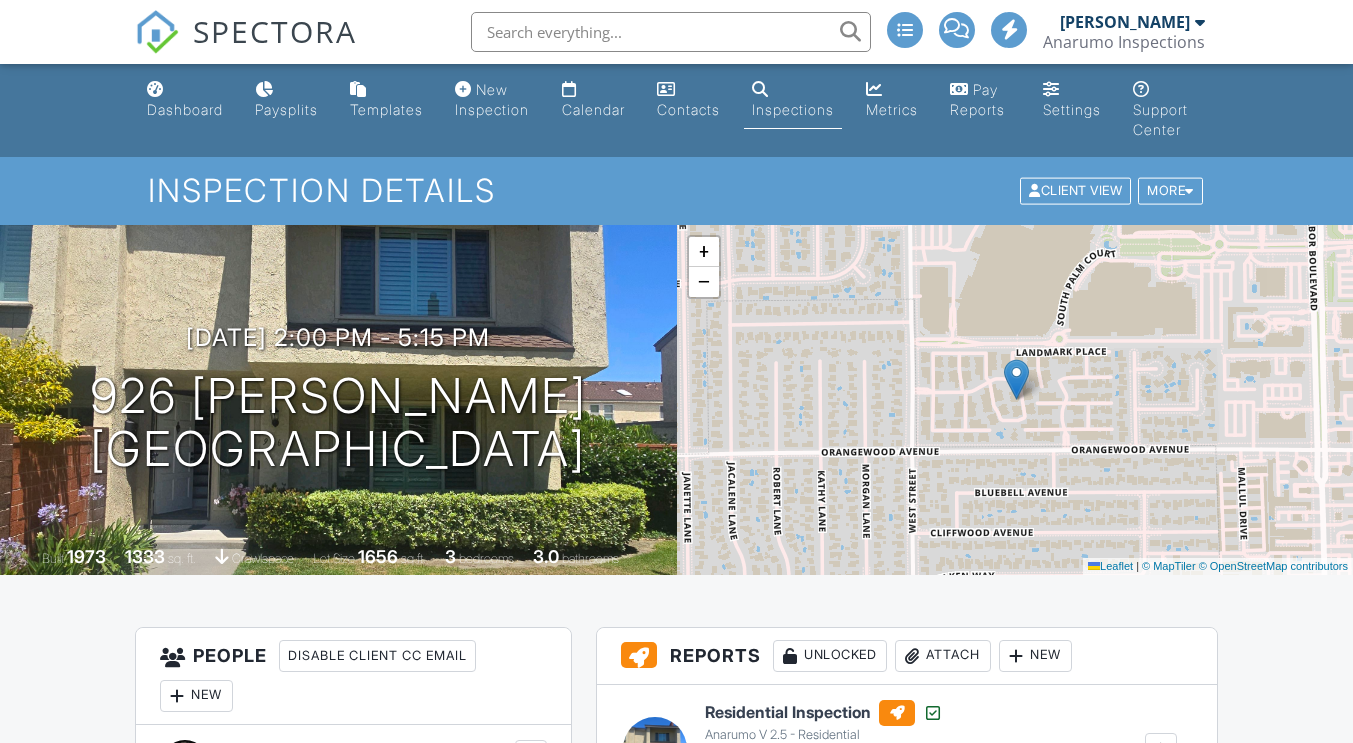 click on "Attach" at bounding box center (943, 656) 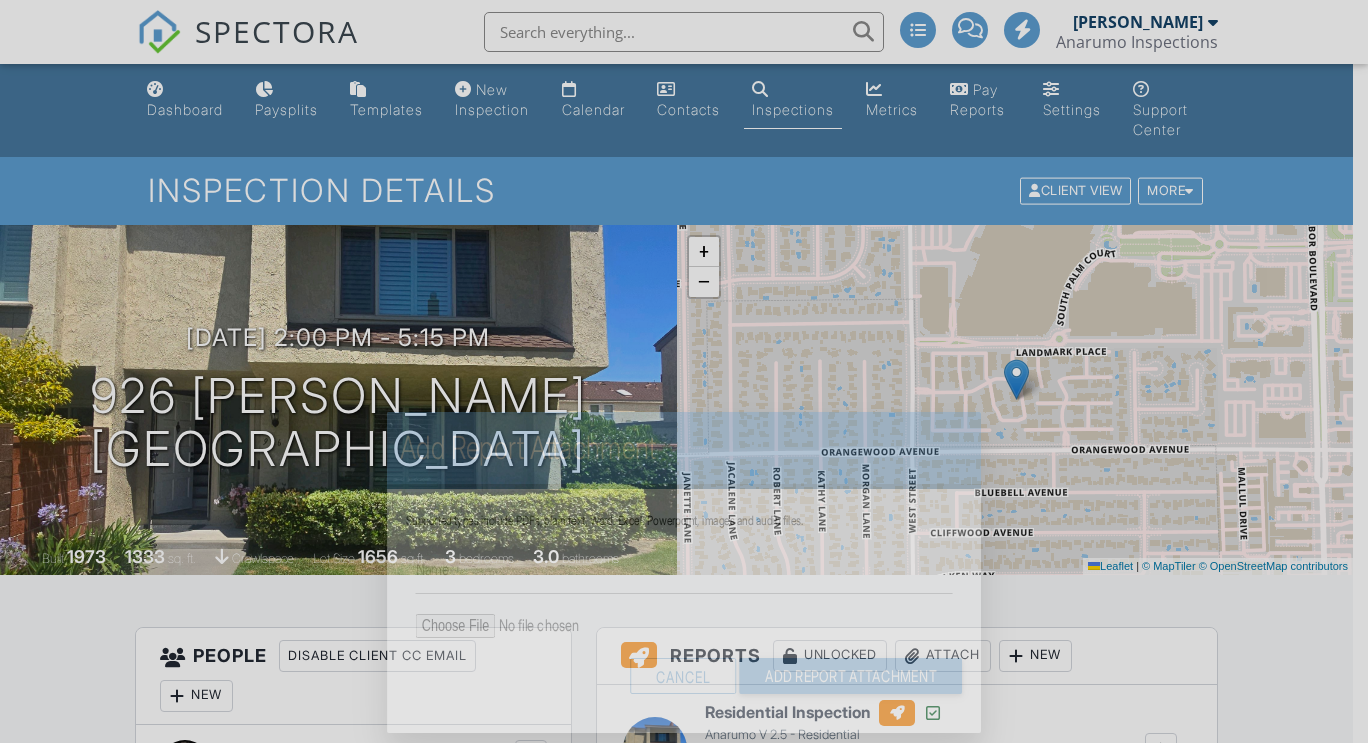 scroll, scrollTop: 0, scrollLeft: 0, axis: both 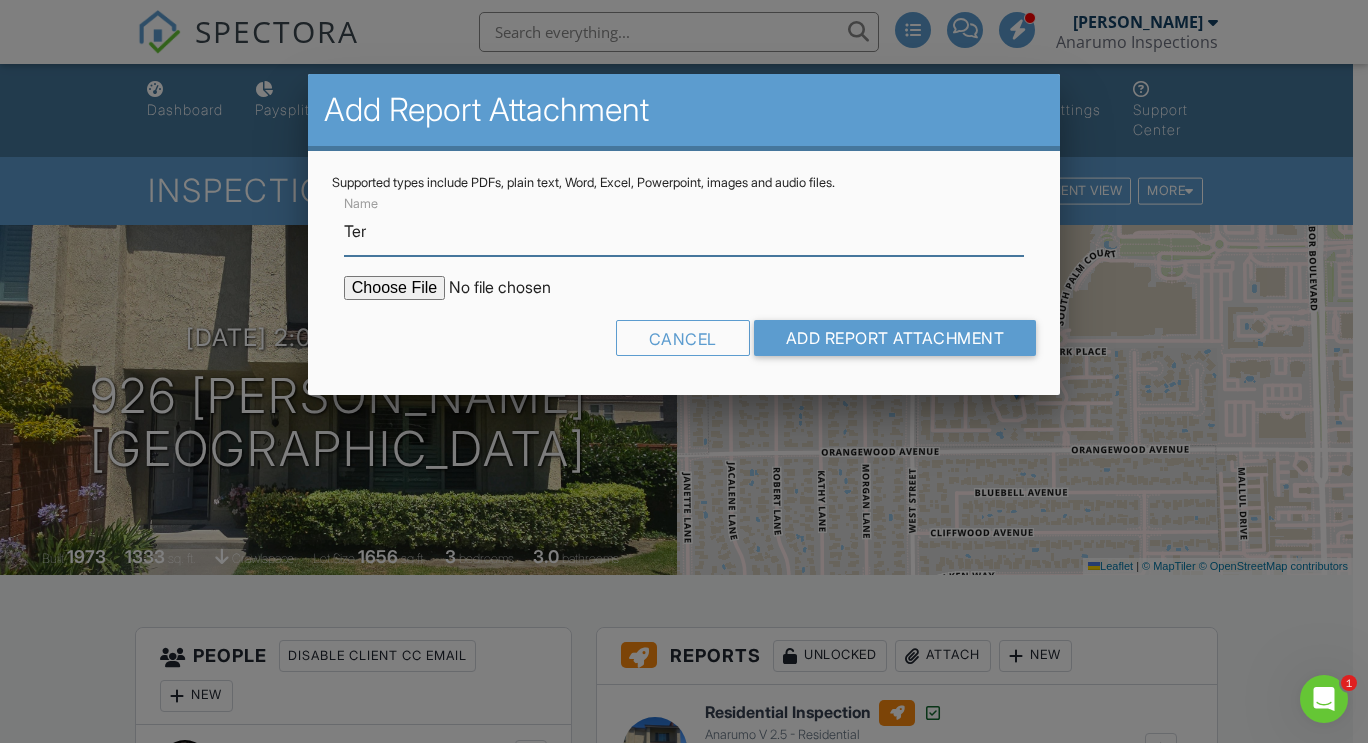 type on "Termite Report" 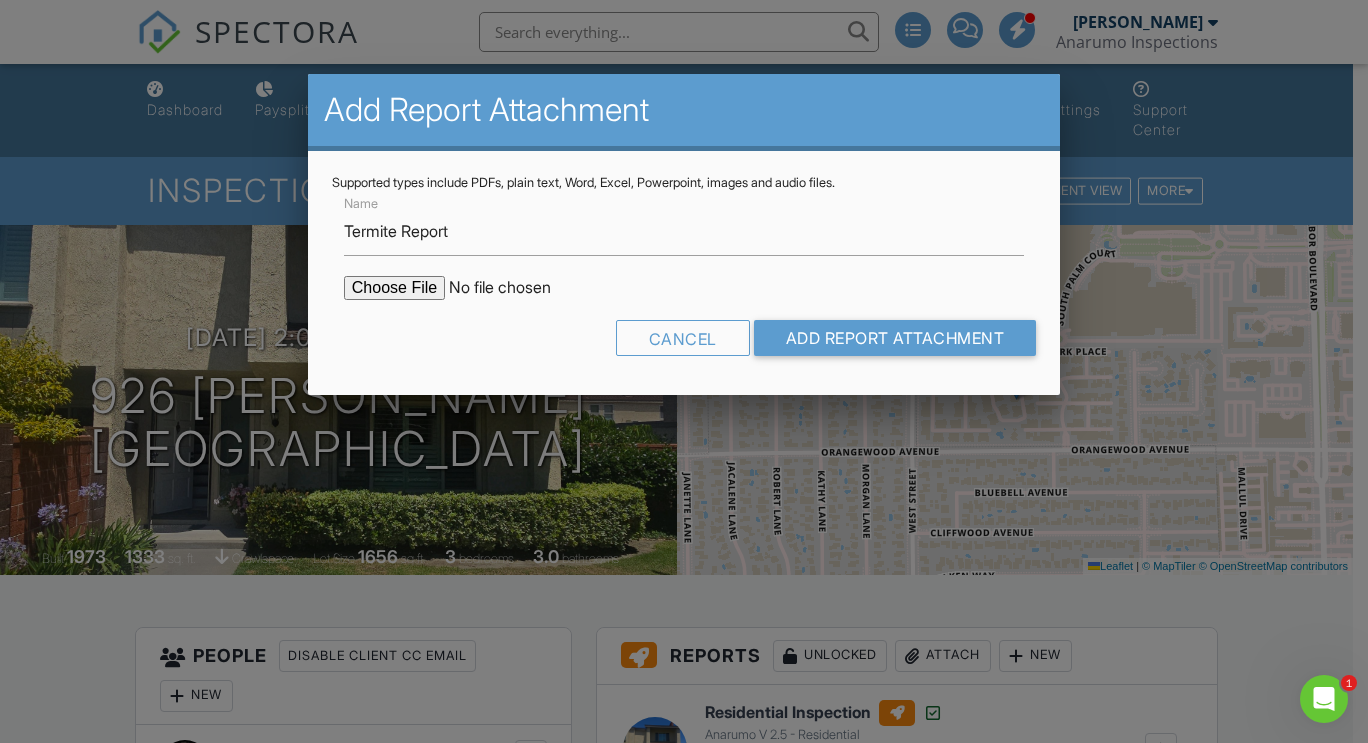click at bounding box center (514, 288) 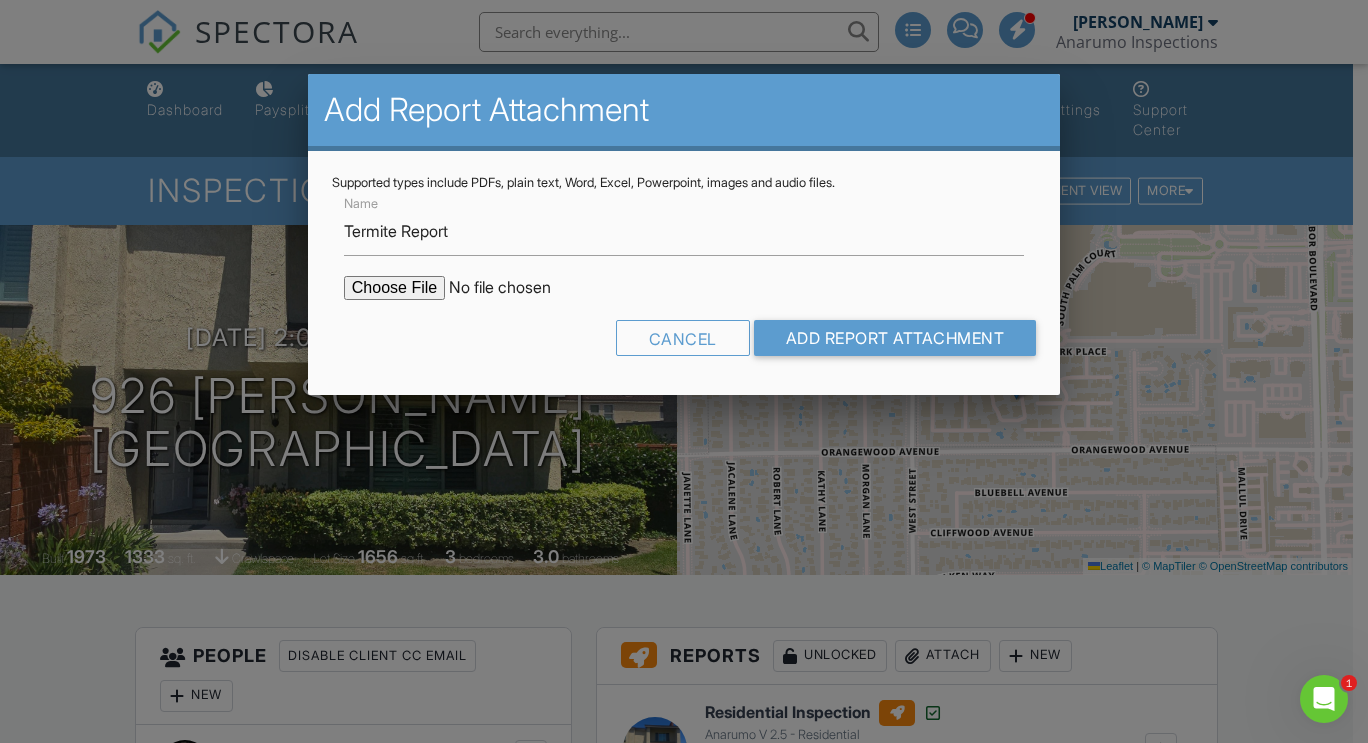 click at bounding box center [514, 288] 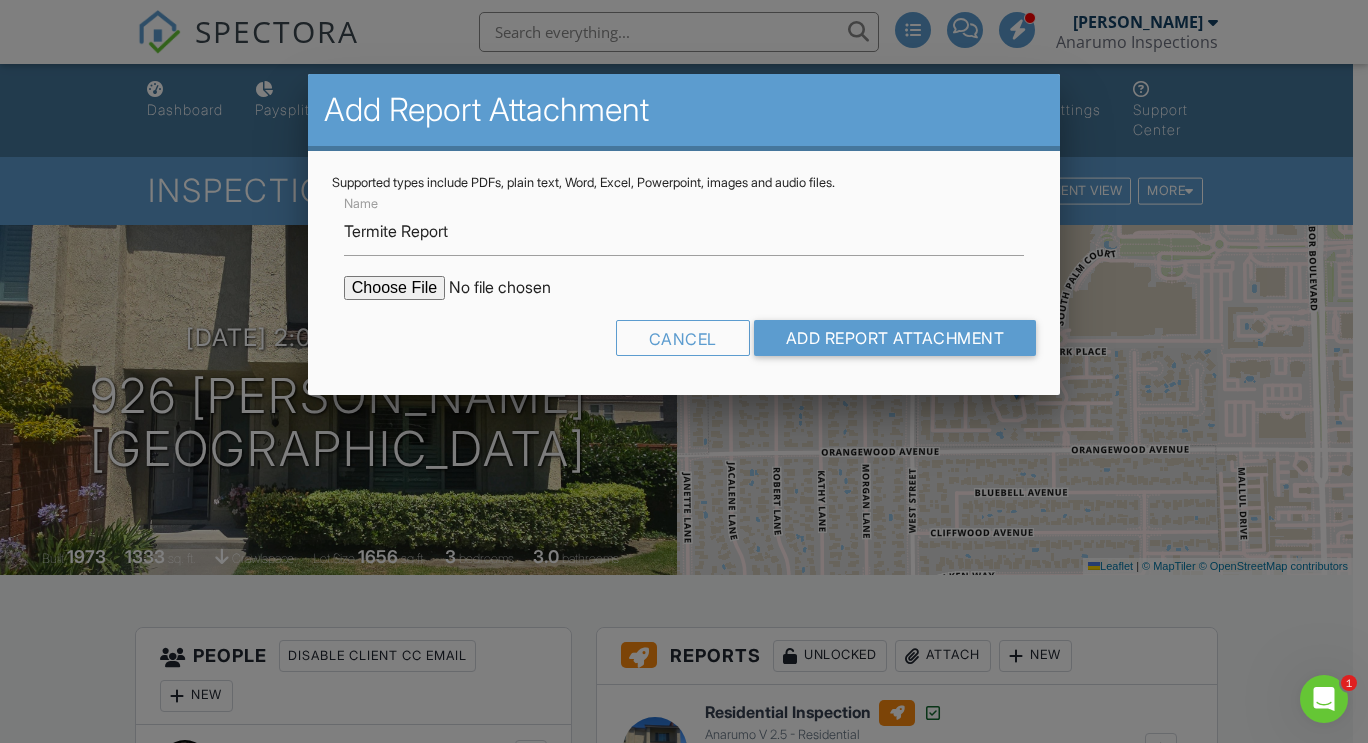 type on "C:\fakepath\lamark.pdf" 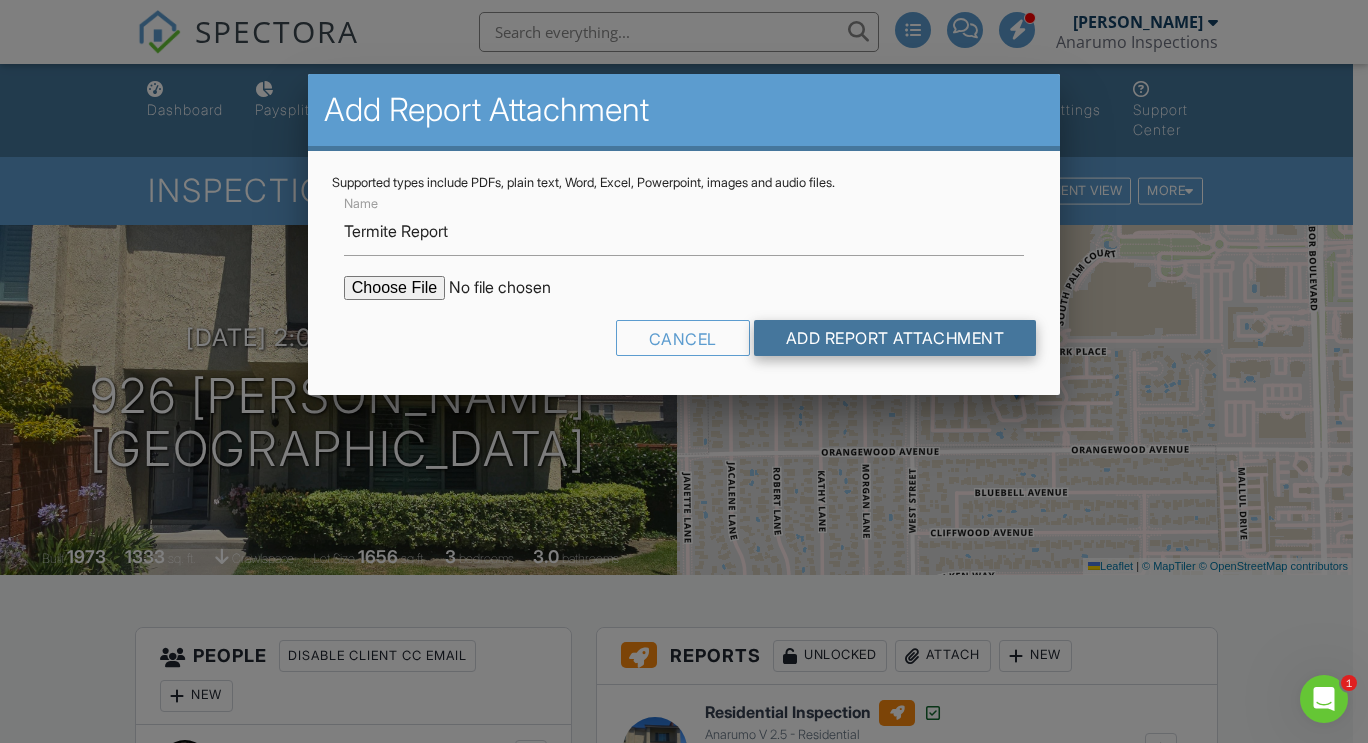 click on "Add Report Attachment" at bounding box center [895, 338] 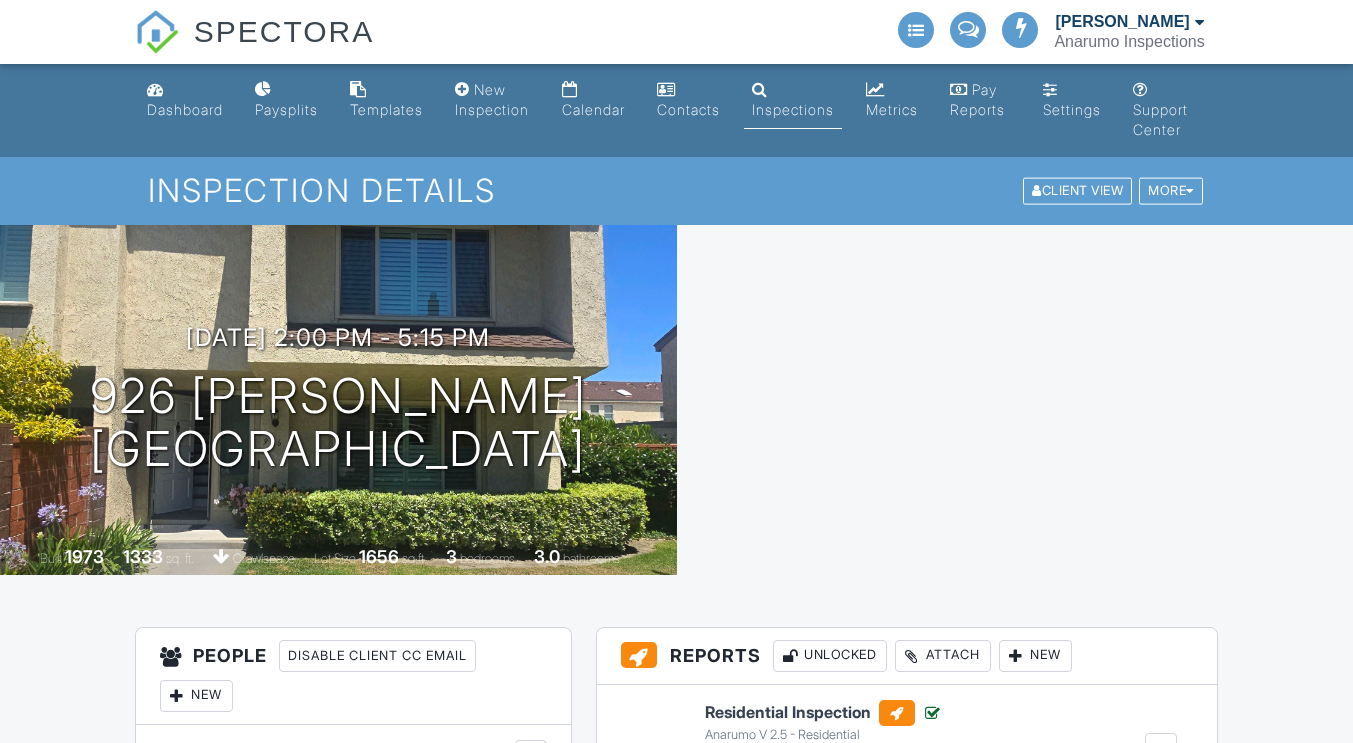 scroll, scrollTop: 0, scrollLeft: 0, axis: both 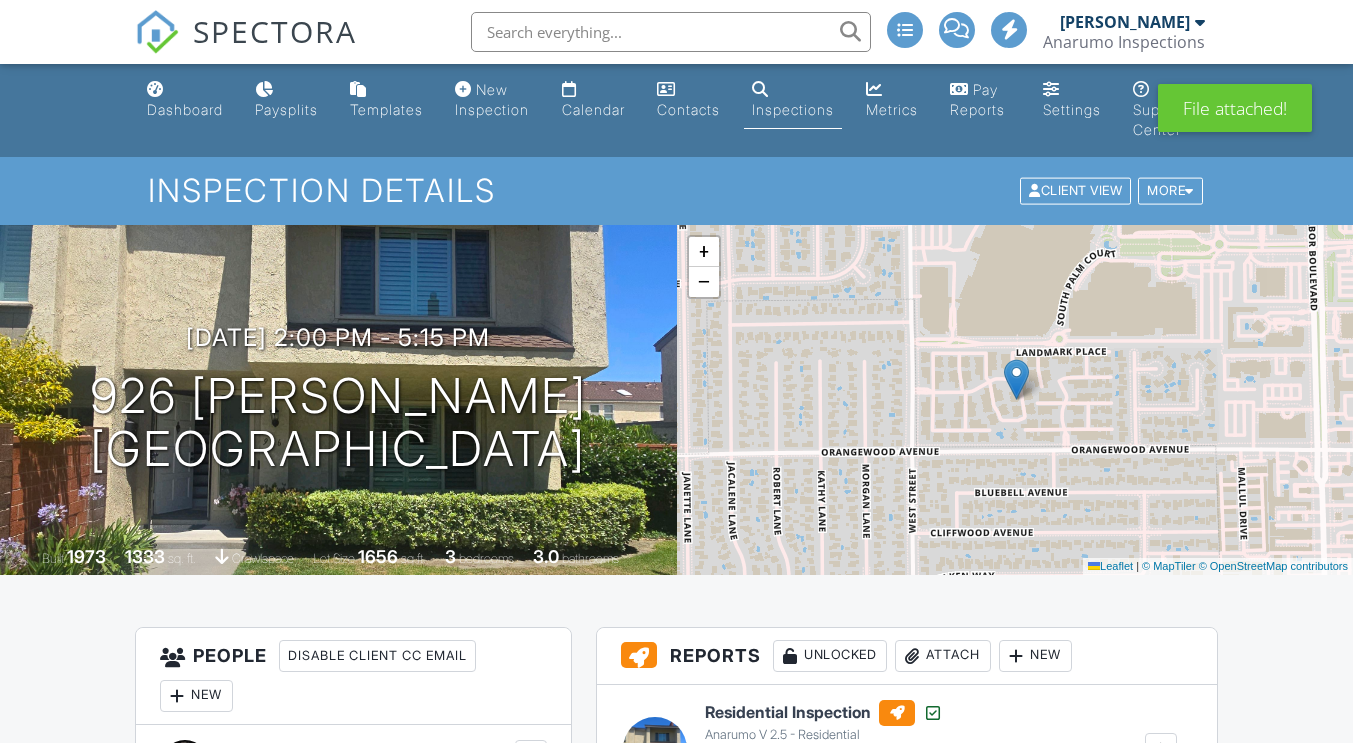 click on "Reports
Unlocked
Attach
New
Residential Inspection
Anarumo V 2.5 - Residential
Frank Anarumo
Agent viewed 07/09/2025 10:05 pm
Edit
View
Assign Inspectors
Copy
Reinspection Report
Send to Repair Pricer
View Log
RRB Log
Delete
Termite Report
lamark.pdf
application/pdf
Delete
Home Maintenance EBook
Anarumo_Manual_4.0.pdf
application/pdf
Delete
Published at 07/08/2025  5:12 PM
Resend Email/Text" at bounding box center (906, 861) 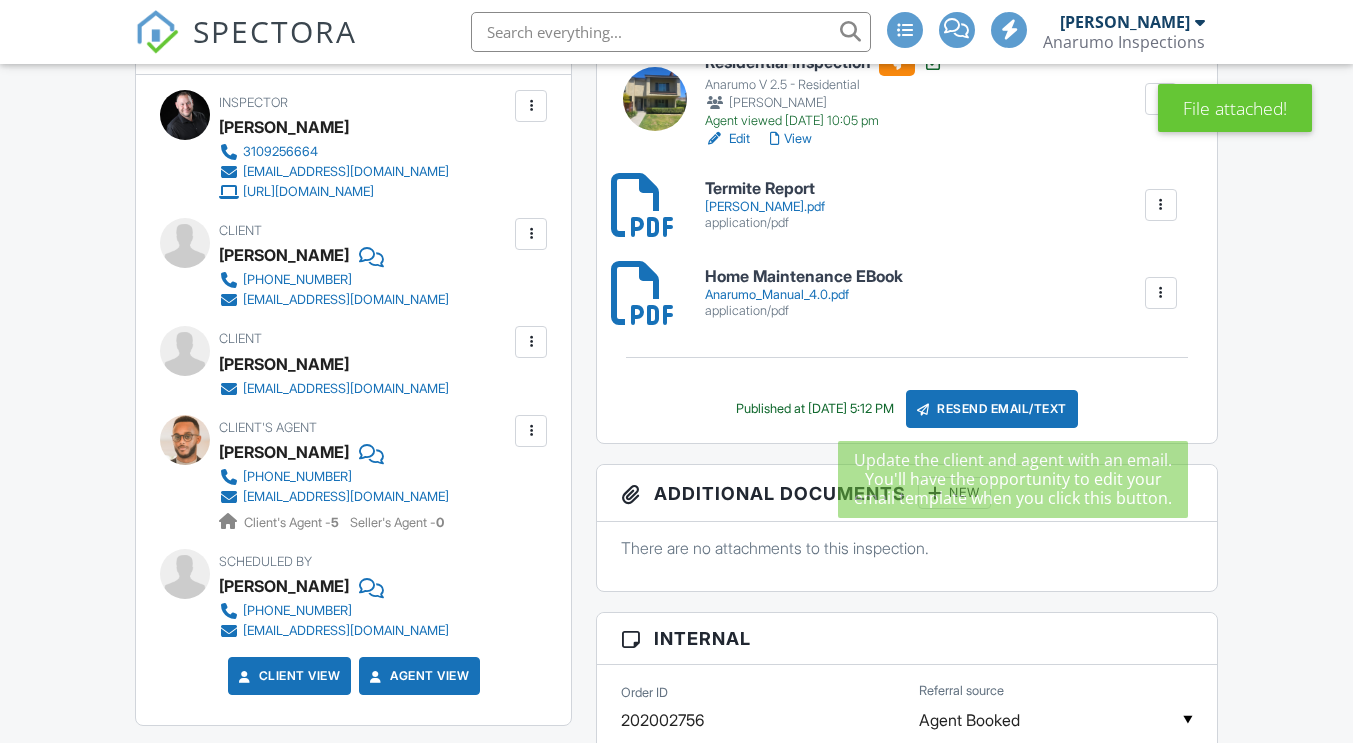 scroll, scrollTop: 0, scrollLeft: 0, axis: both 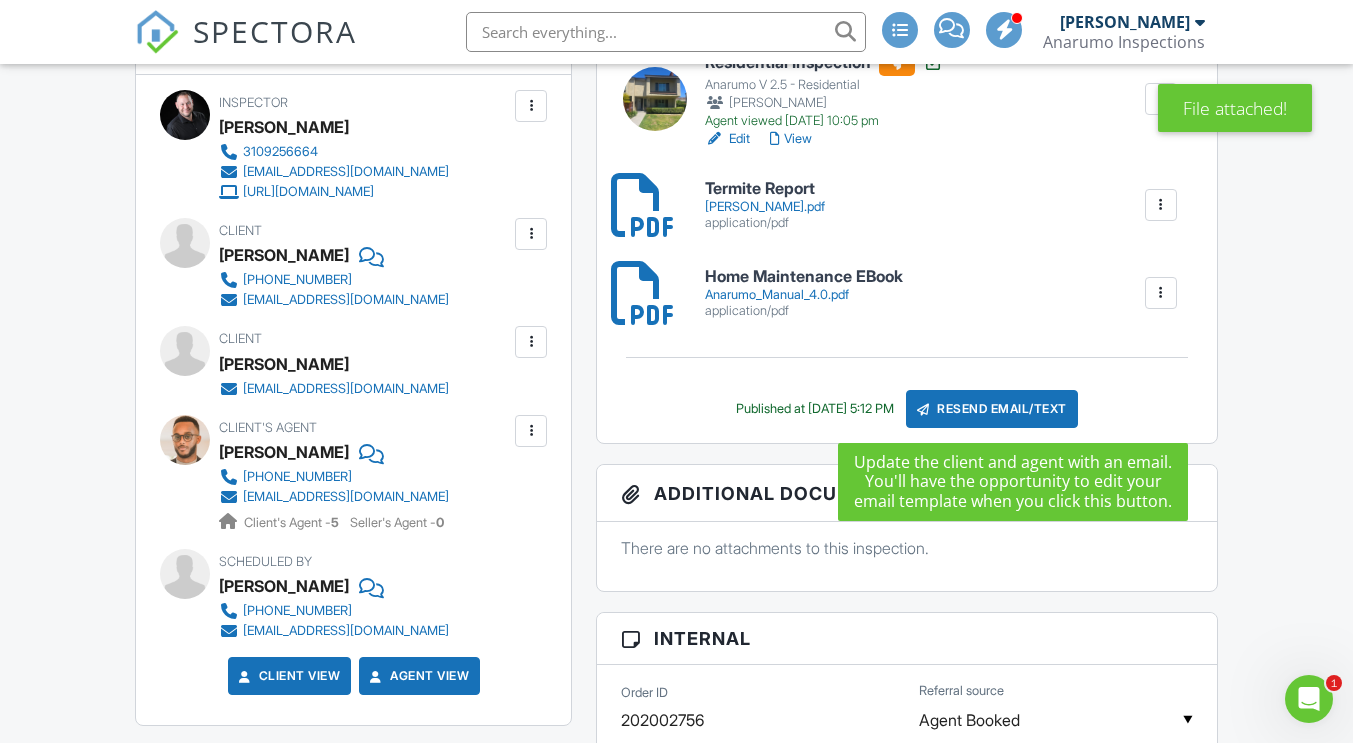 click on "Resend Email/Text" at bounding box center [992, 409] 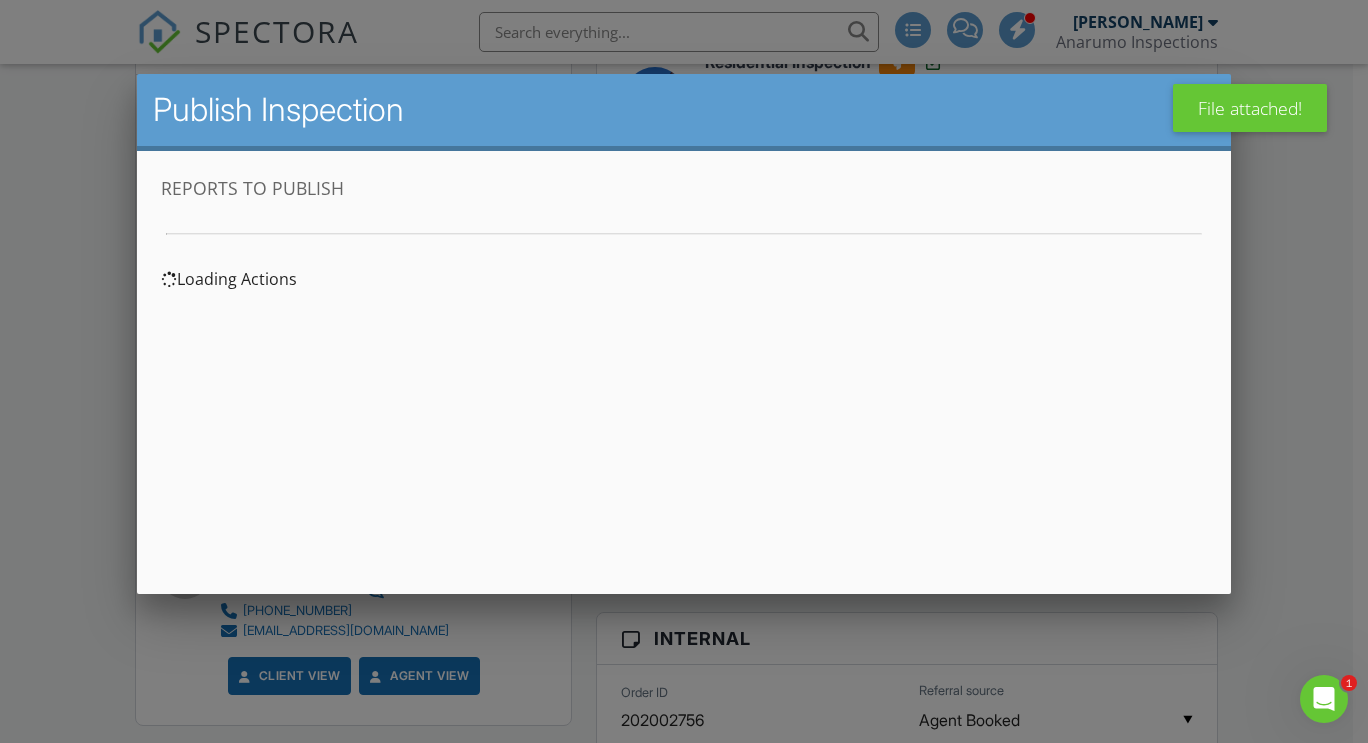 scroll, scrollTop: 0, scrollLeft: 0, axis: both 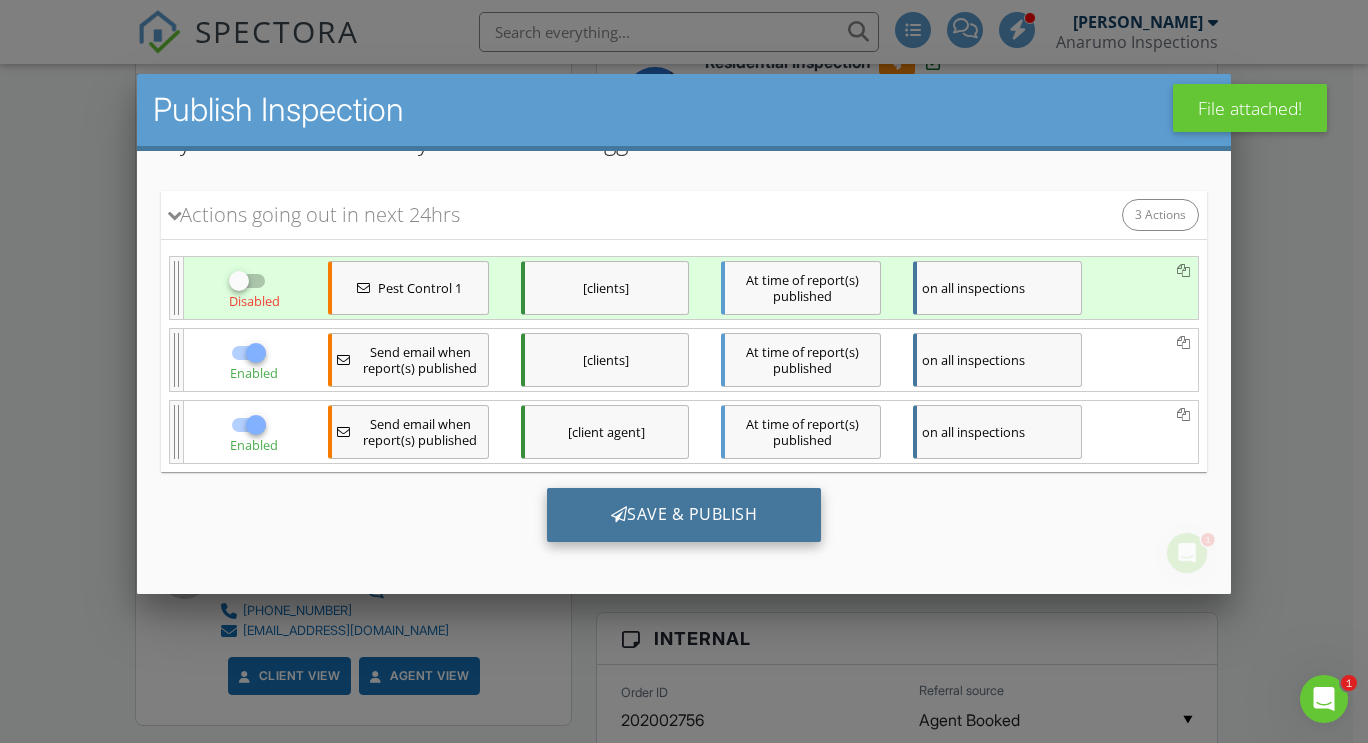 click on "Save & Publish" at bounding box center [683, 515] 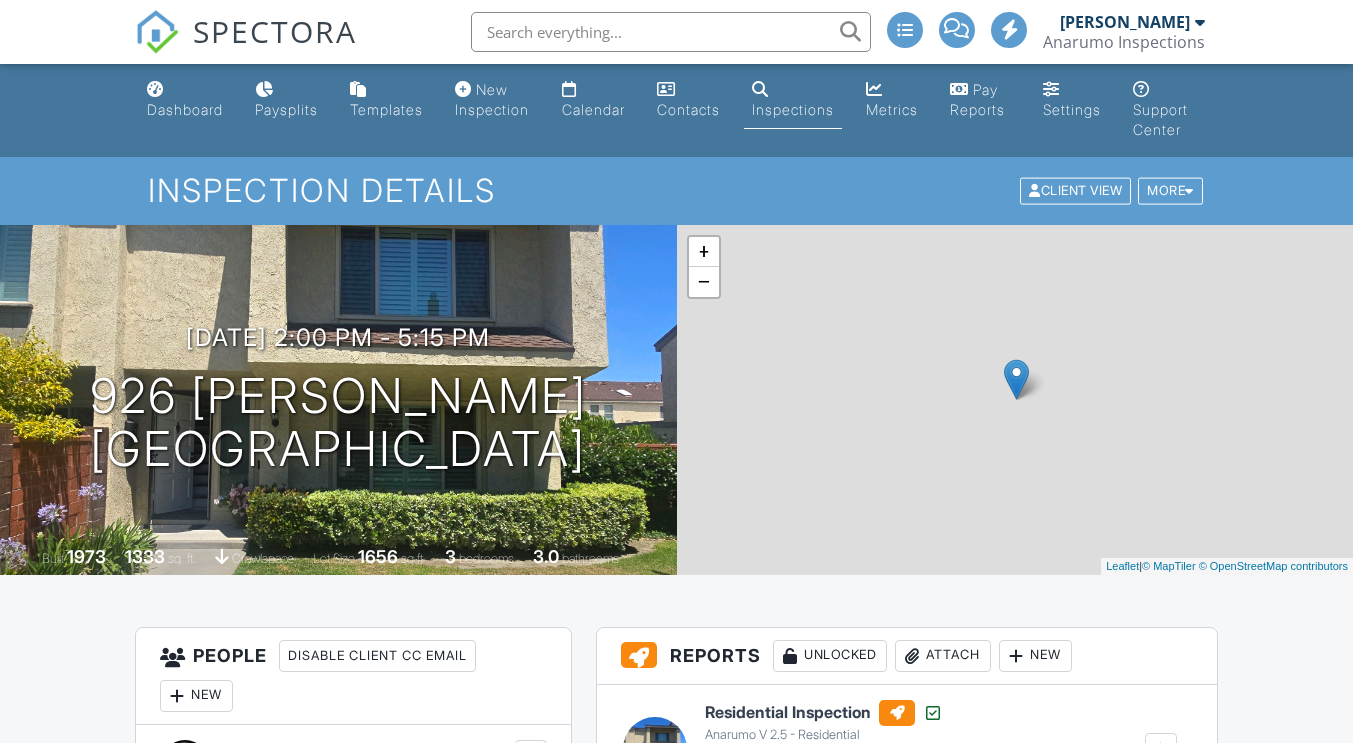 click on "Calendar" at bounding box center (593, 109) 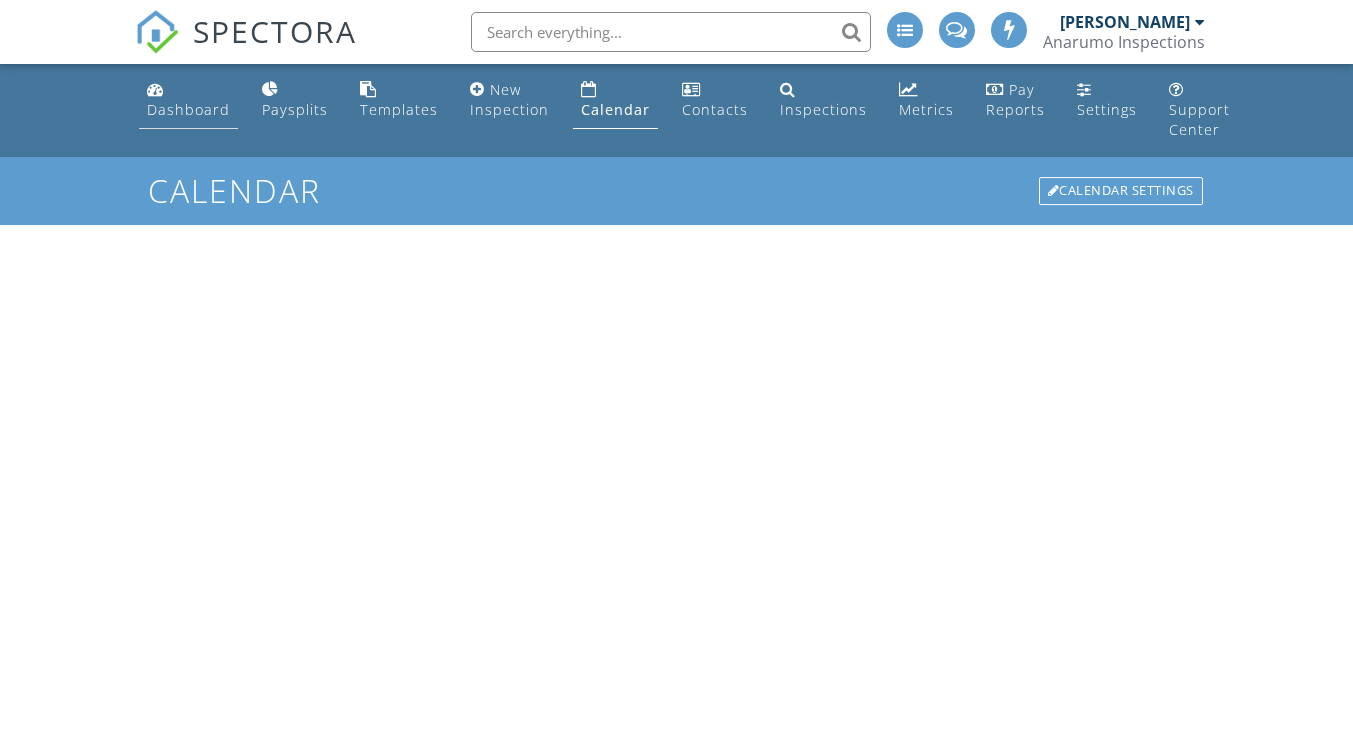 click on "Dashboard" at bounding box center [188, 100] 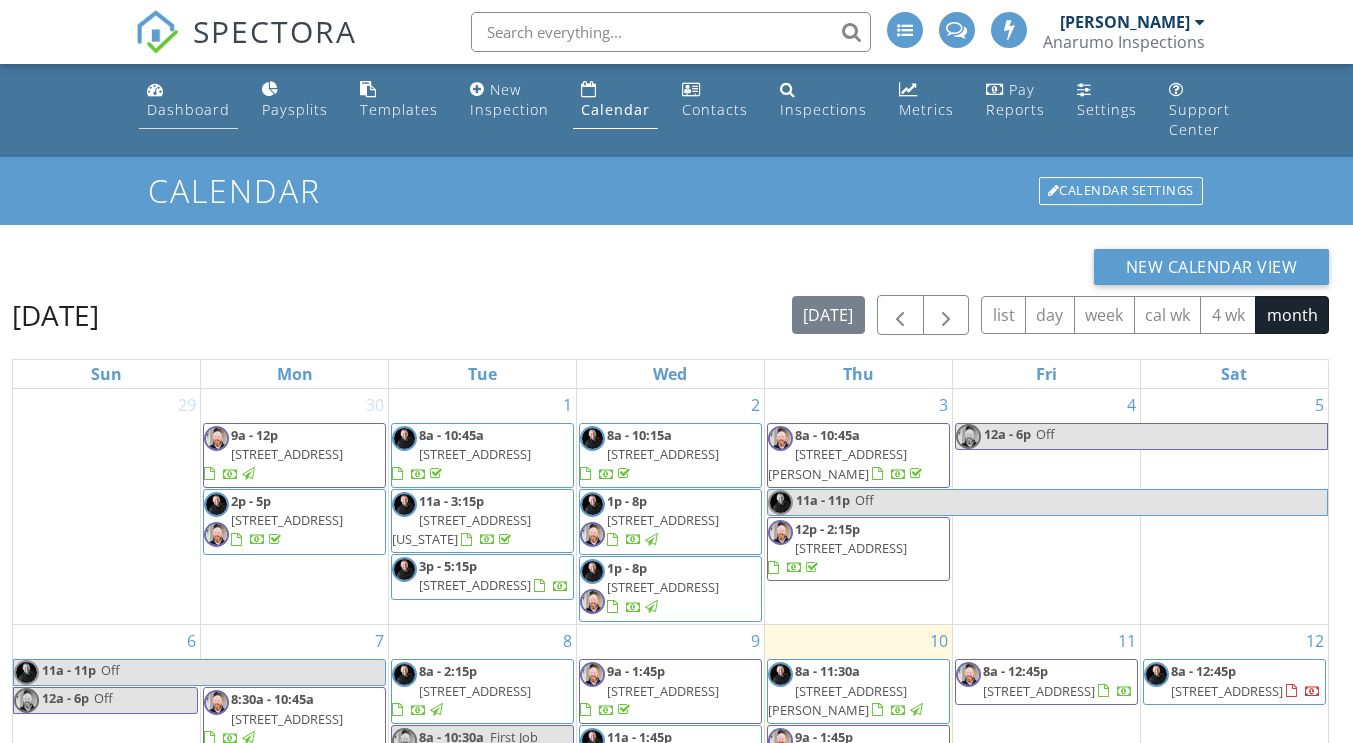 scroll, scrollTop: 0, scrollLeft: 0, axis: both 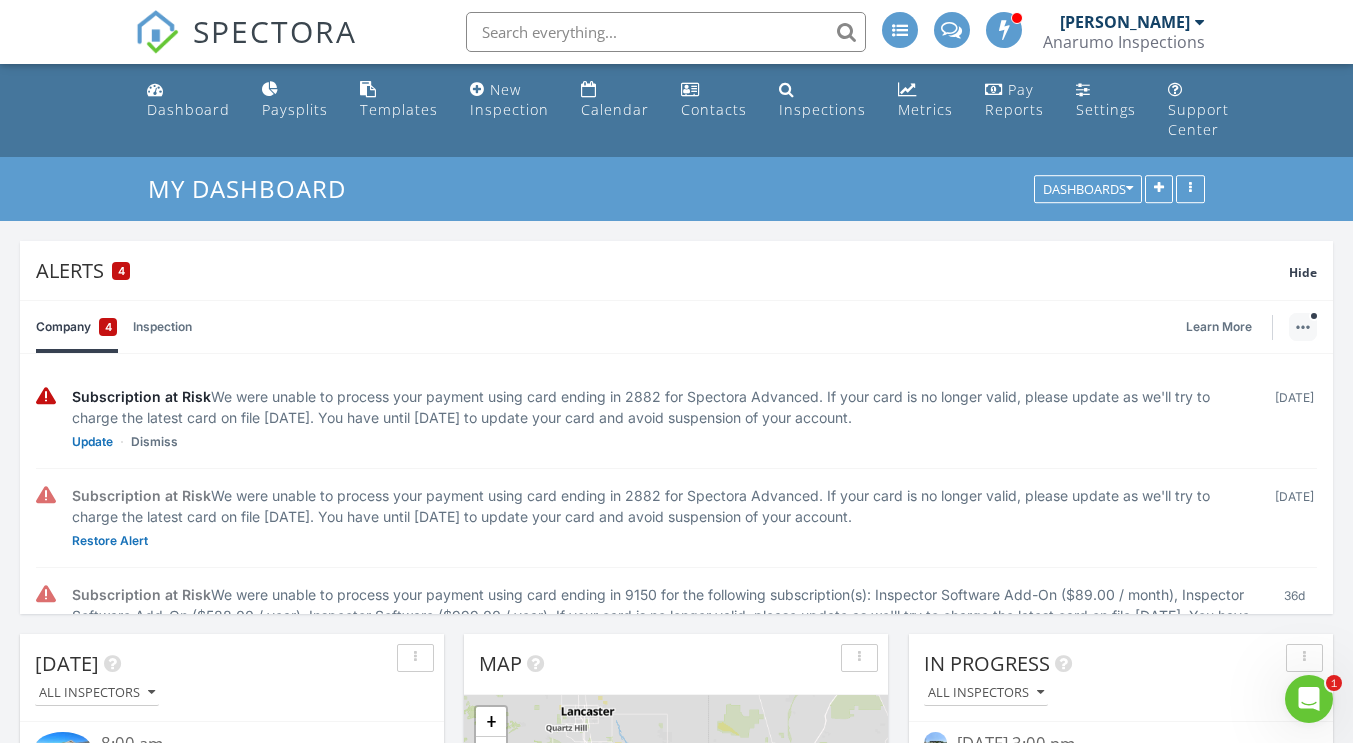 click at bounding box center [1303, 327] 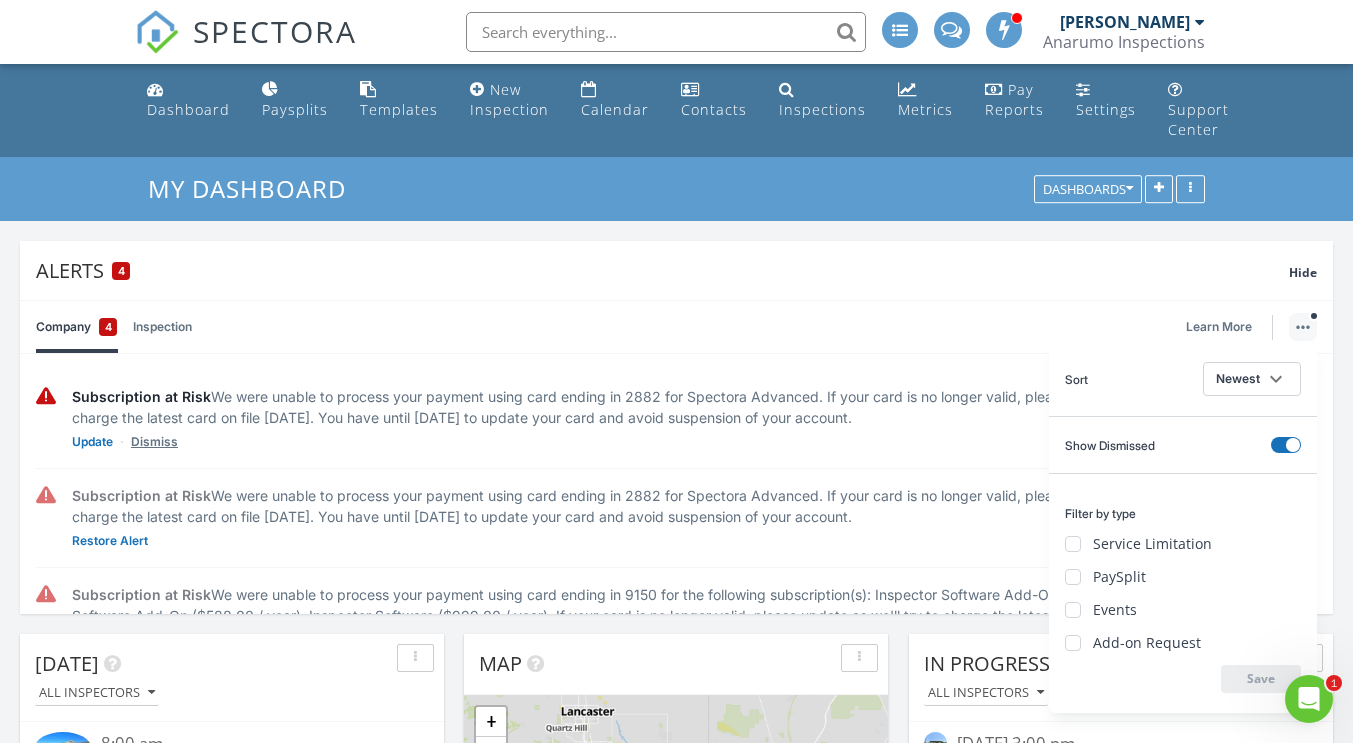 click on "Dismiss" at bounding box center [154, 442] 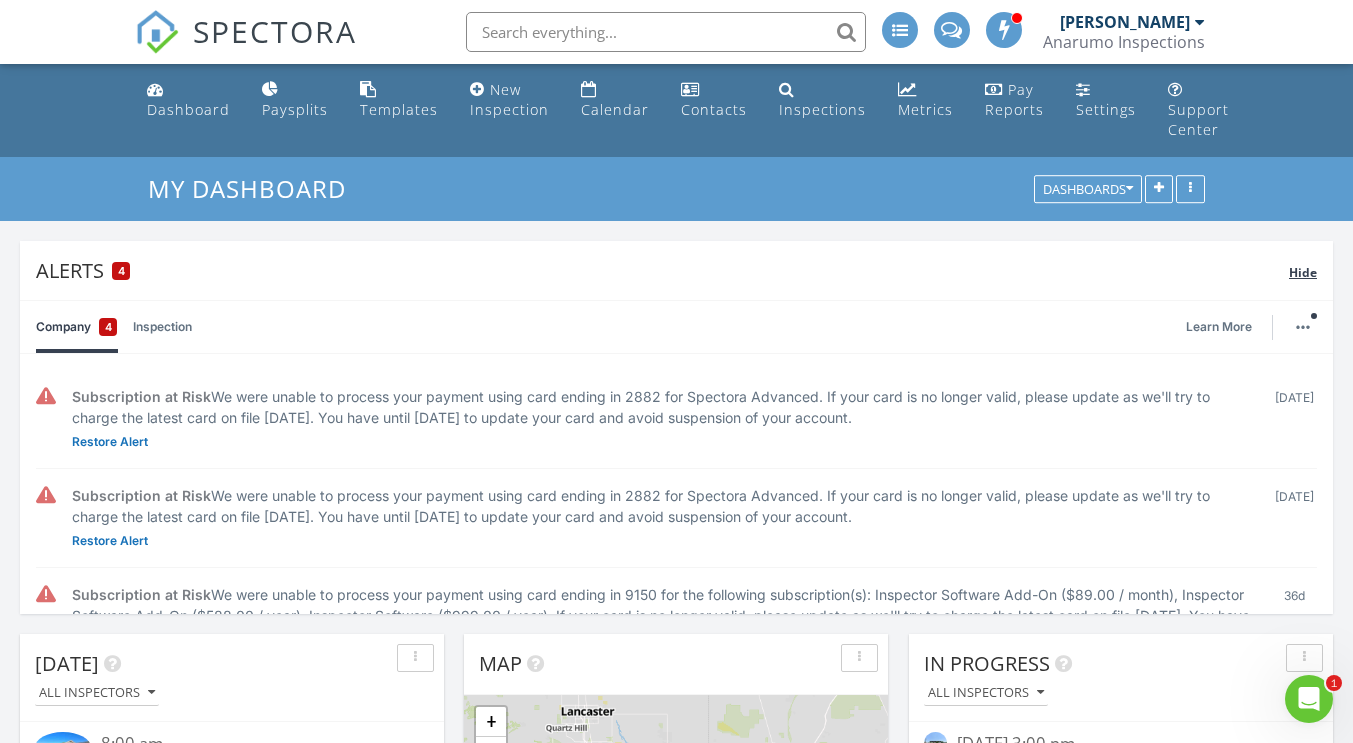 click on "Hide" at bounding box center [1303, 272] 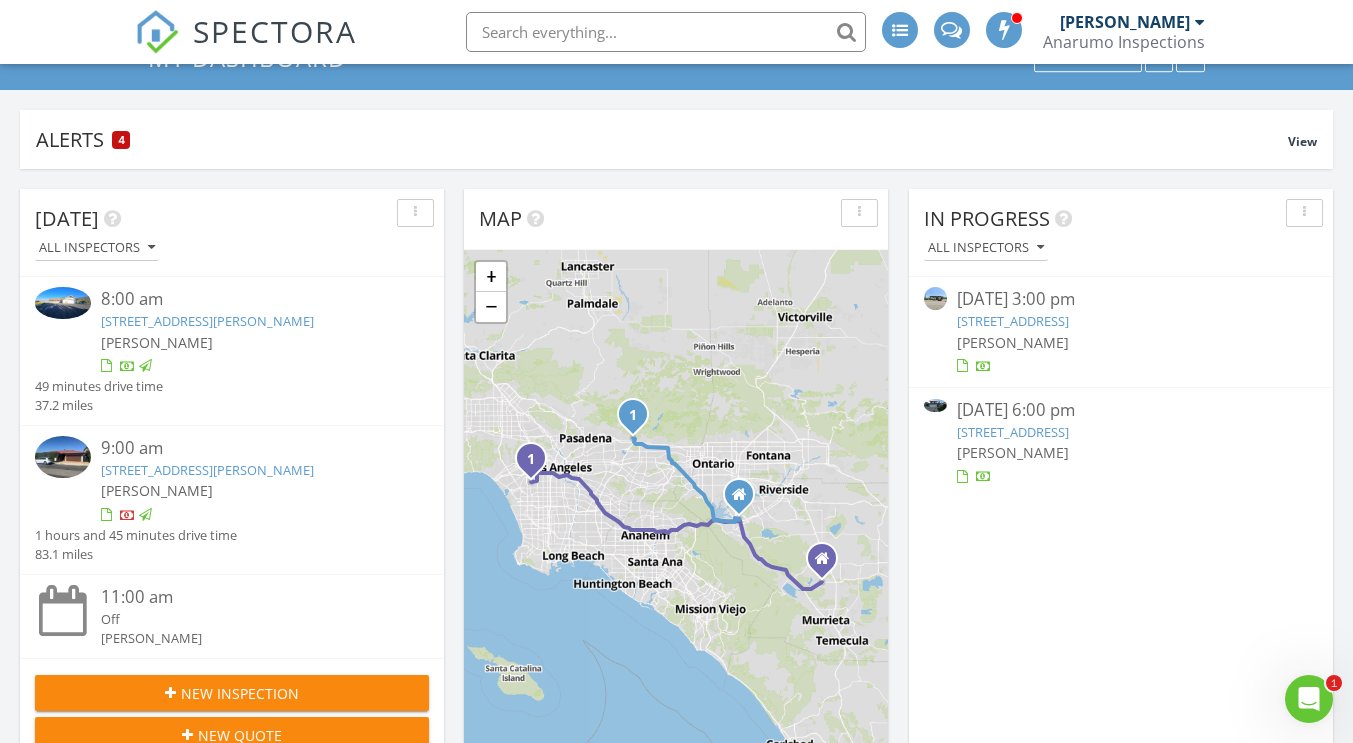 scroll, scrollTop: 132, scrollLeft: 0, axis: vertical 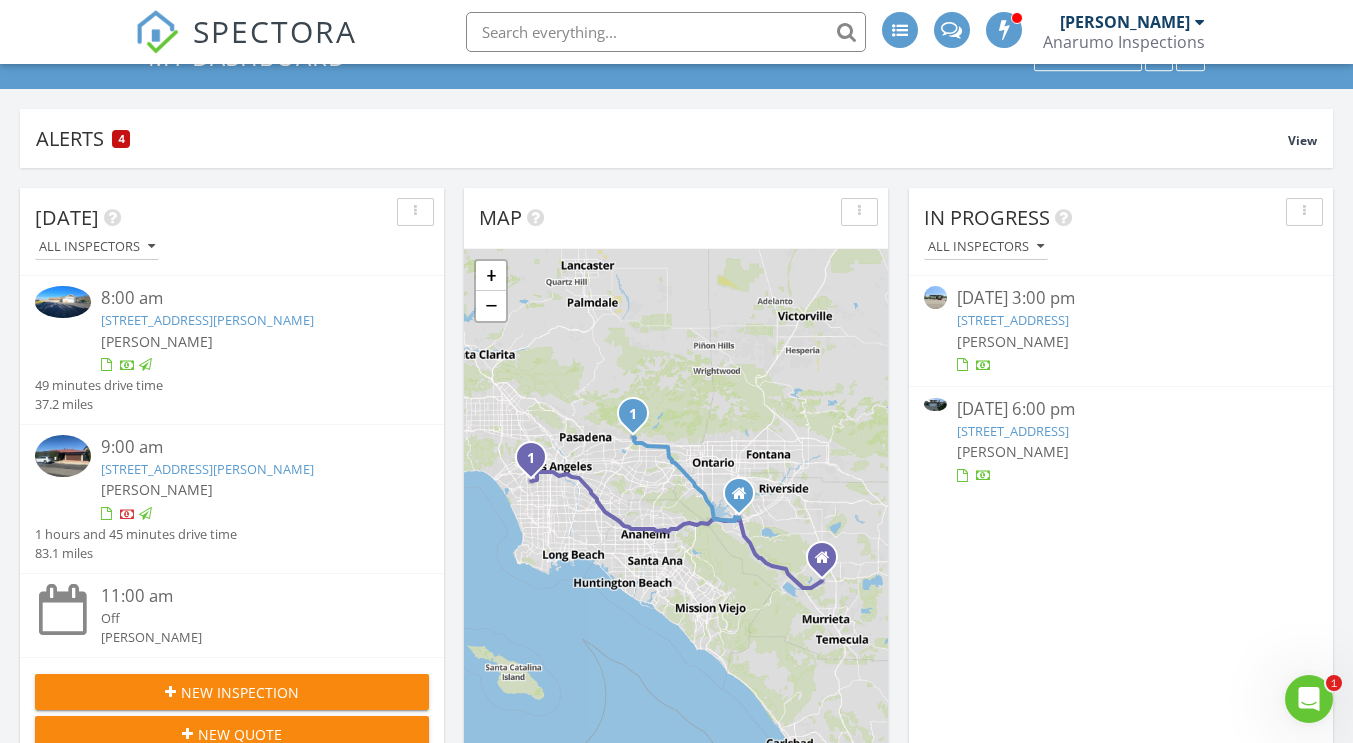 click on "4309 Don Carlos Dr, Los Angeles, CA 90008" at bounding box center (207, 469) 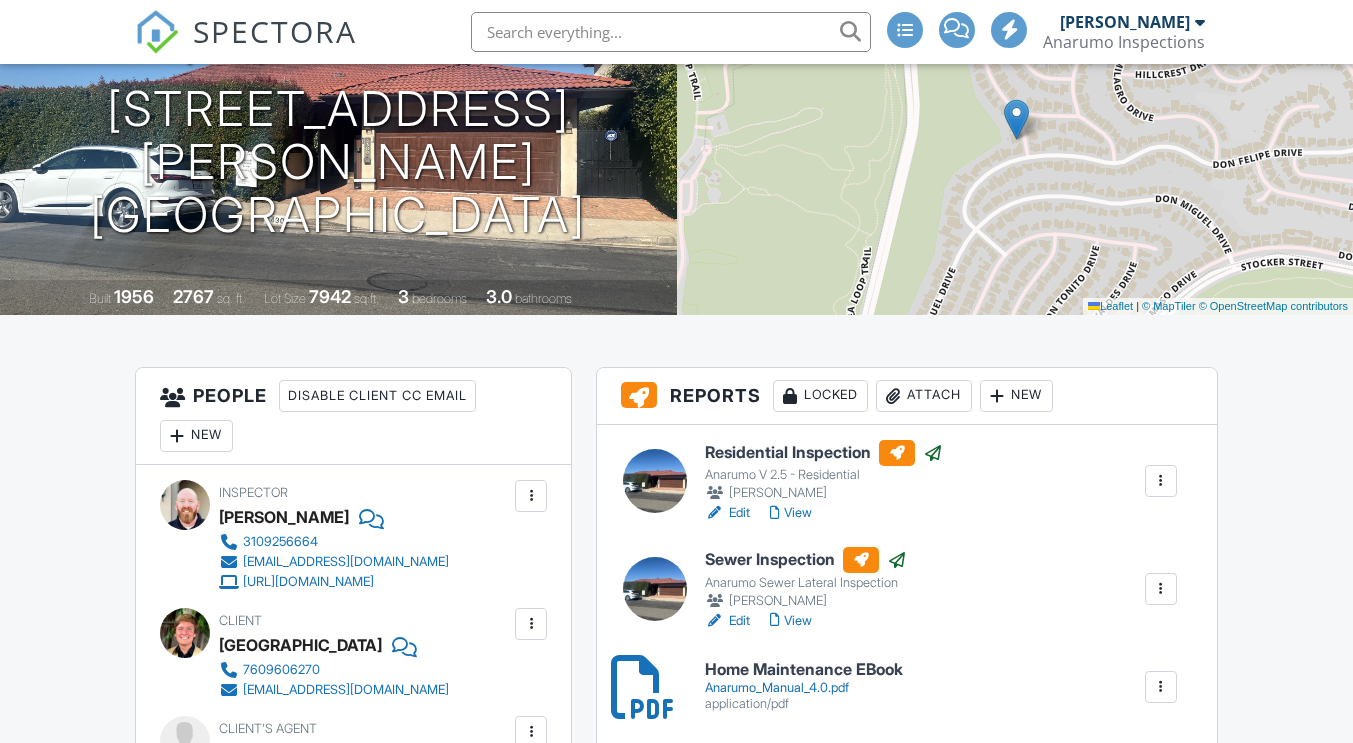 scroll, scrollTop: 154, scrollLeft: 0, axis: vertical 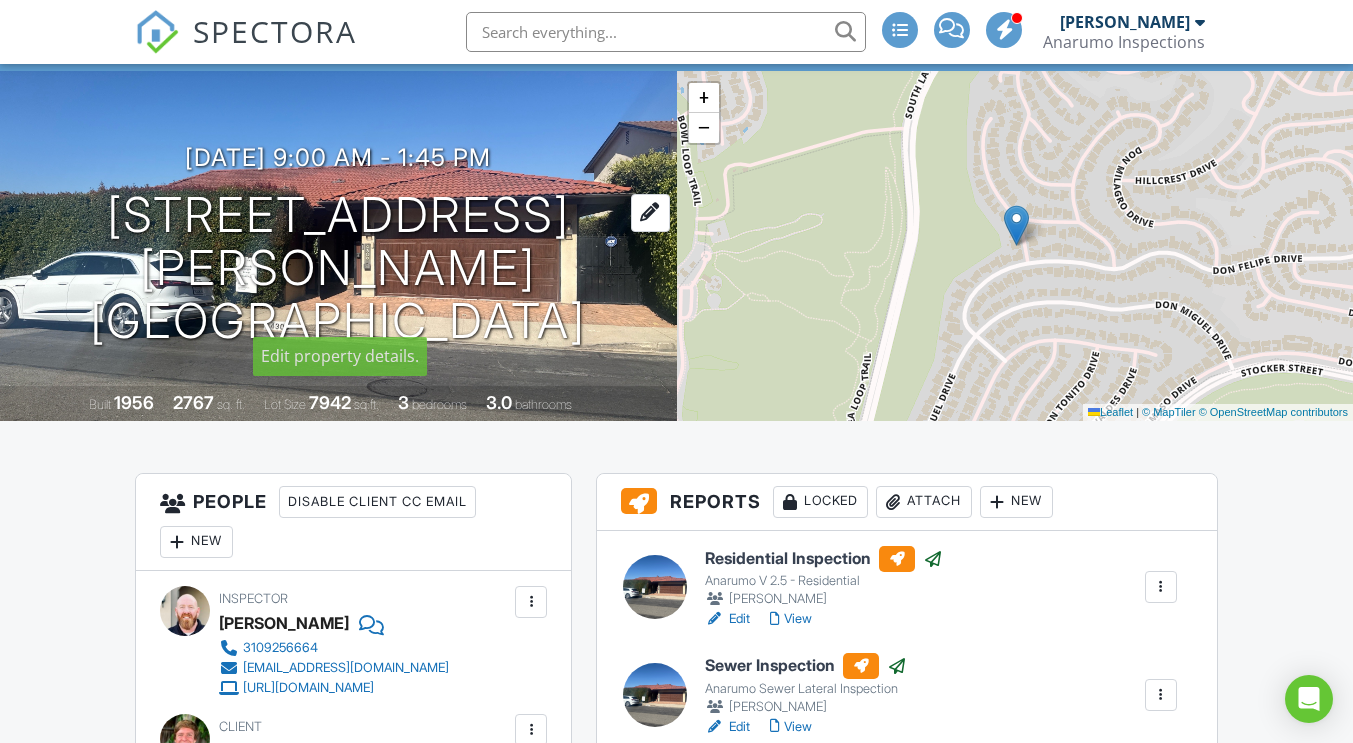 click on "4309 Don Carlos Dr
Los Angeles, CA 90008" at bounding box center (338, 268) 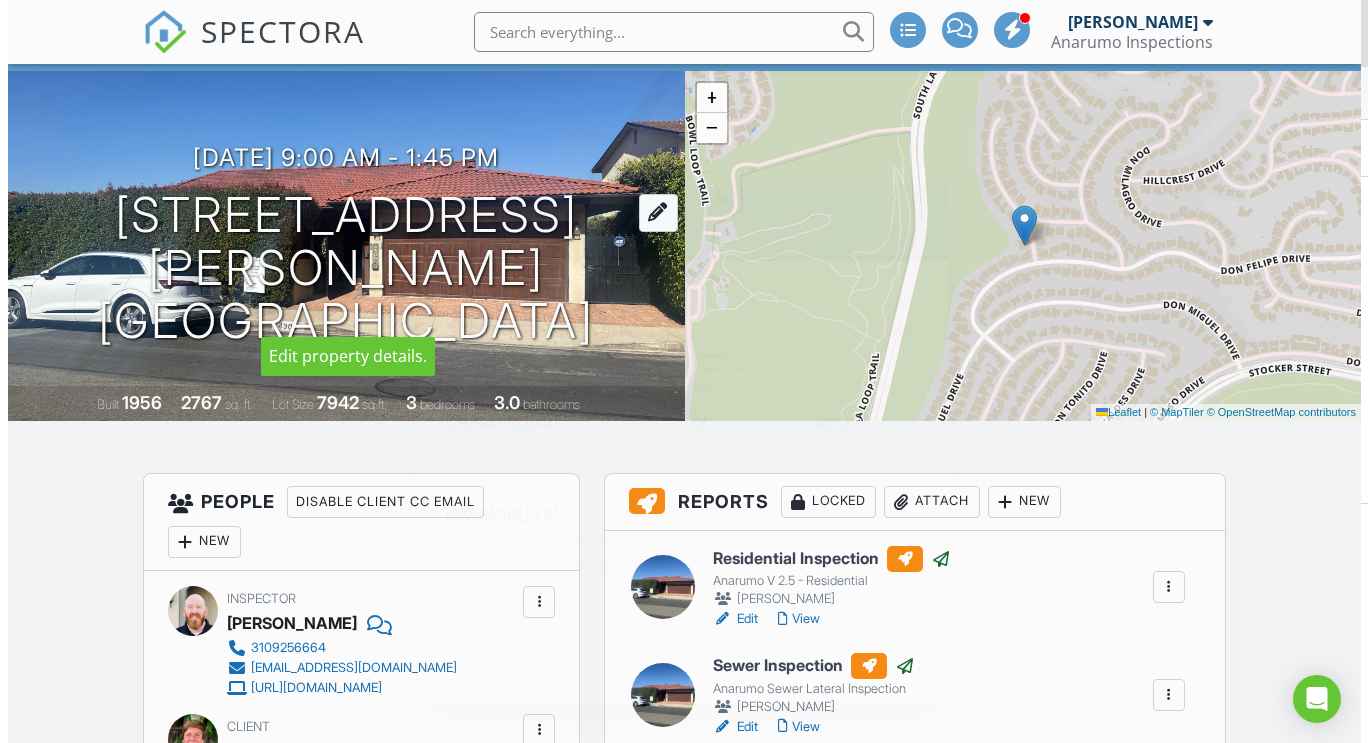 scroll, scrollTop: 0, scrollLeft: 0, axis: both 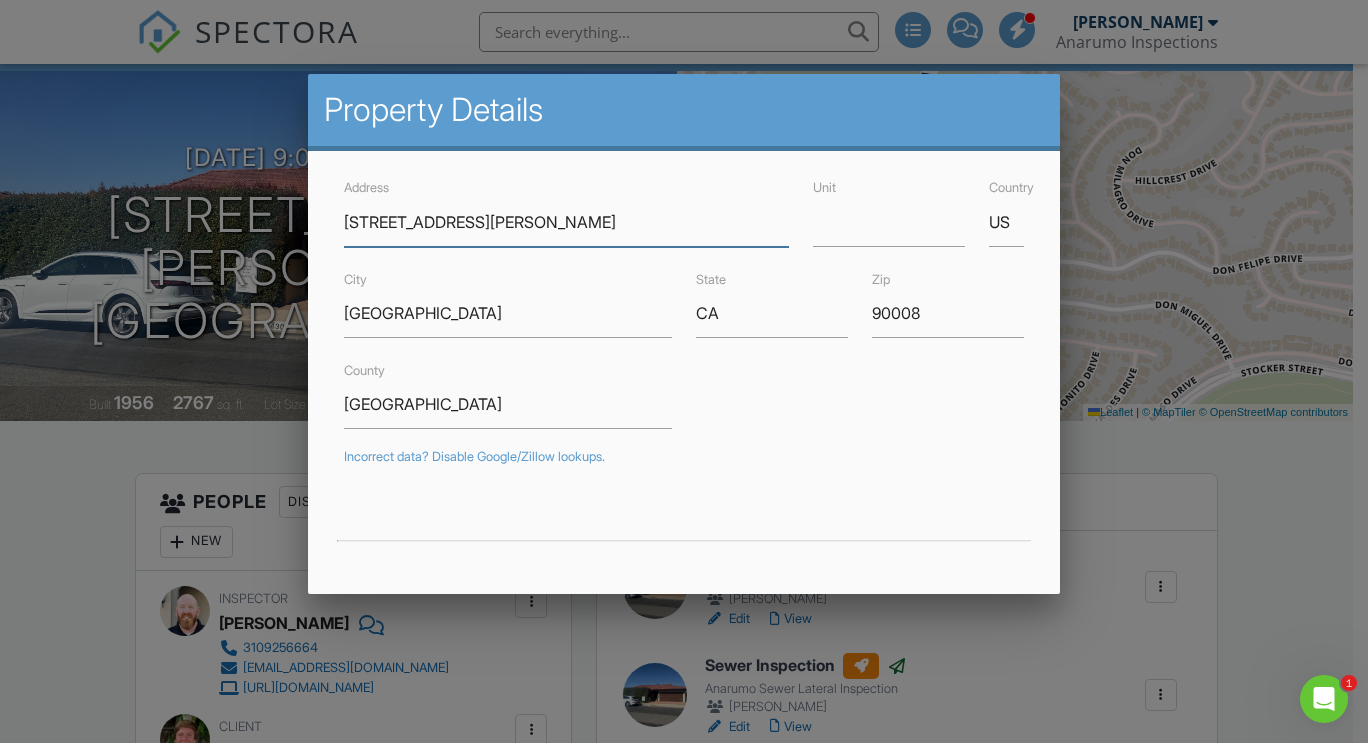 click on "[STREET_ADDRESS][PERSON_NAME]" at bounding box center (567, 222) 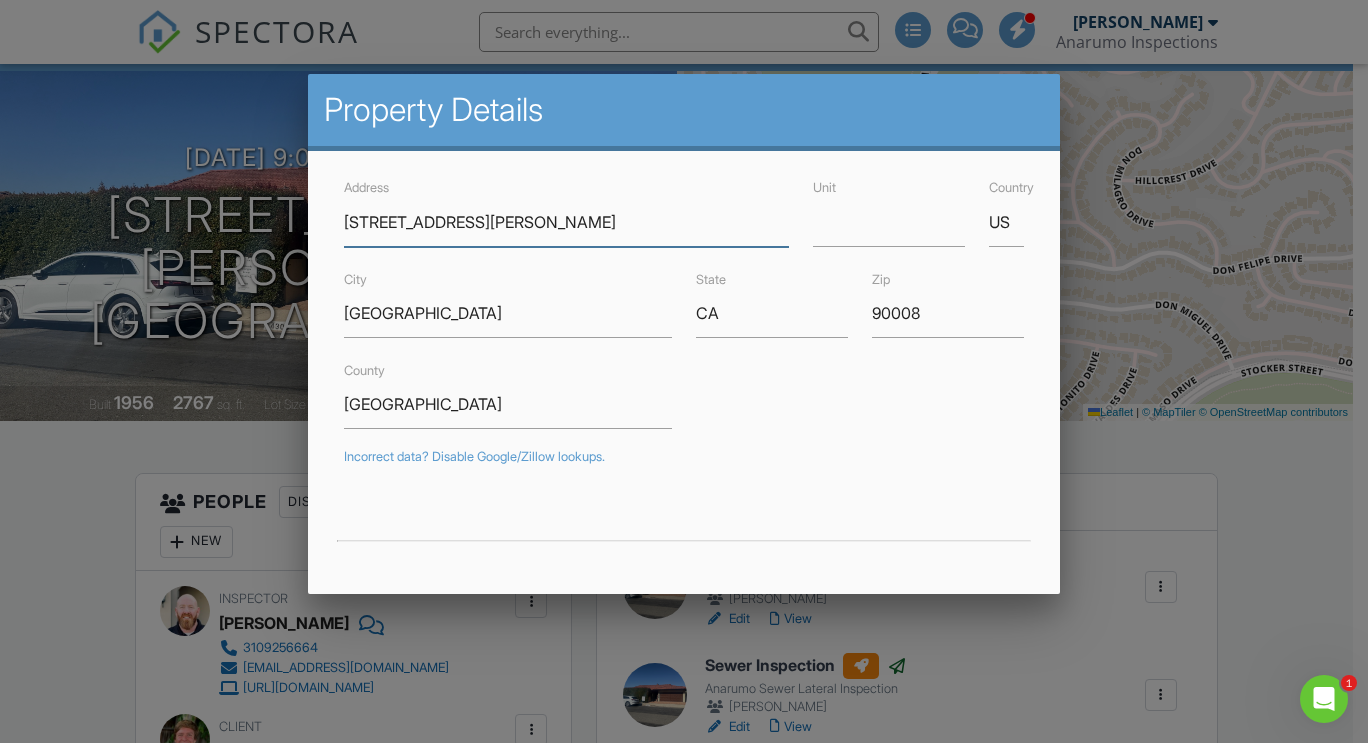 click on "4309 Don Carlos Dr" at bounding box center [567, 222] 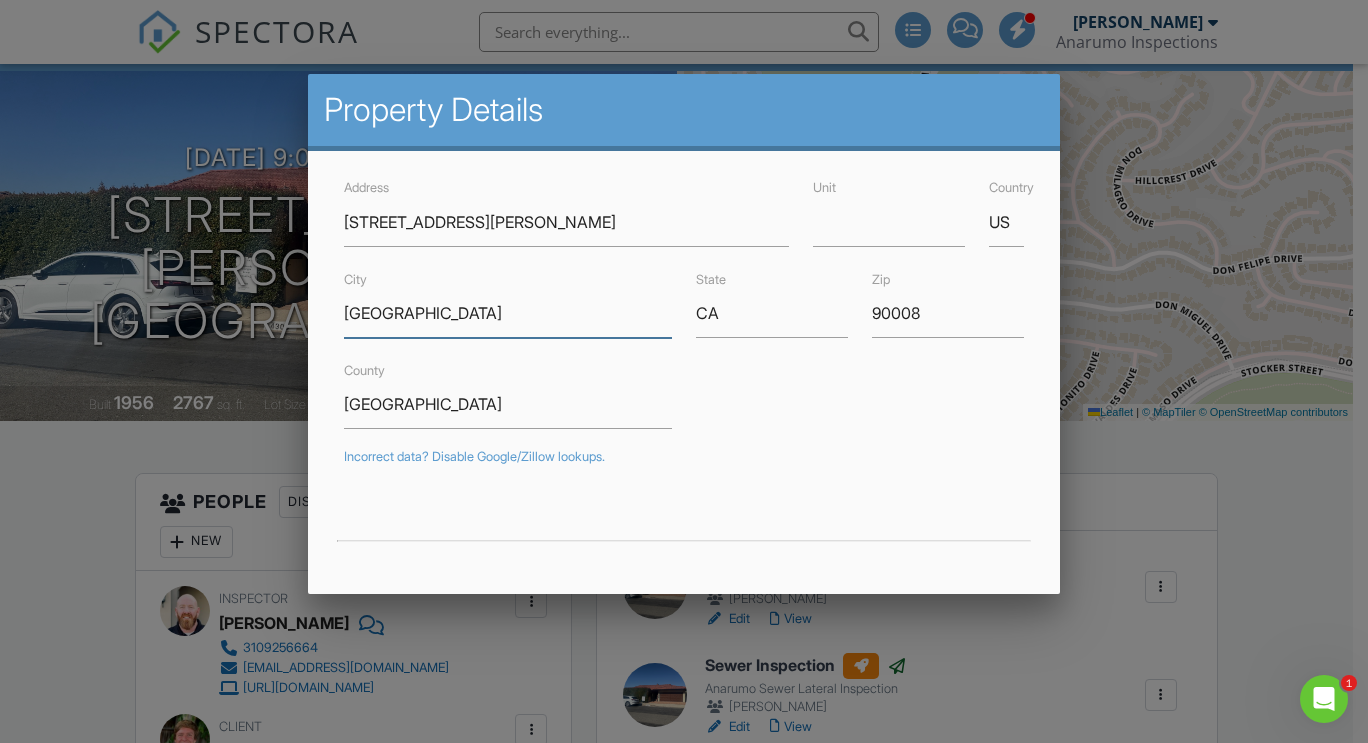 drag, startPoint x: 457, startPoint y: 318, endPoint x: 290, endPoint y: 313, distance: 167.07483 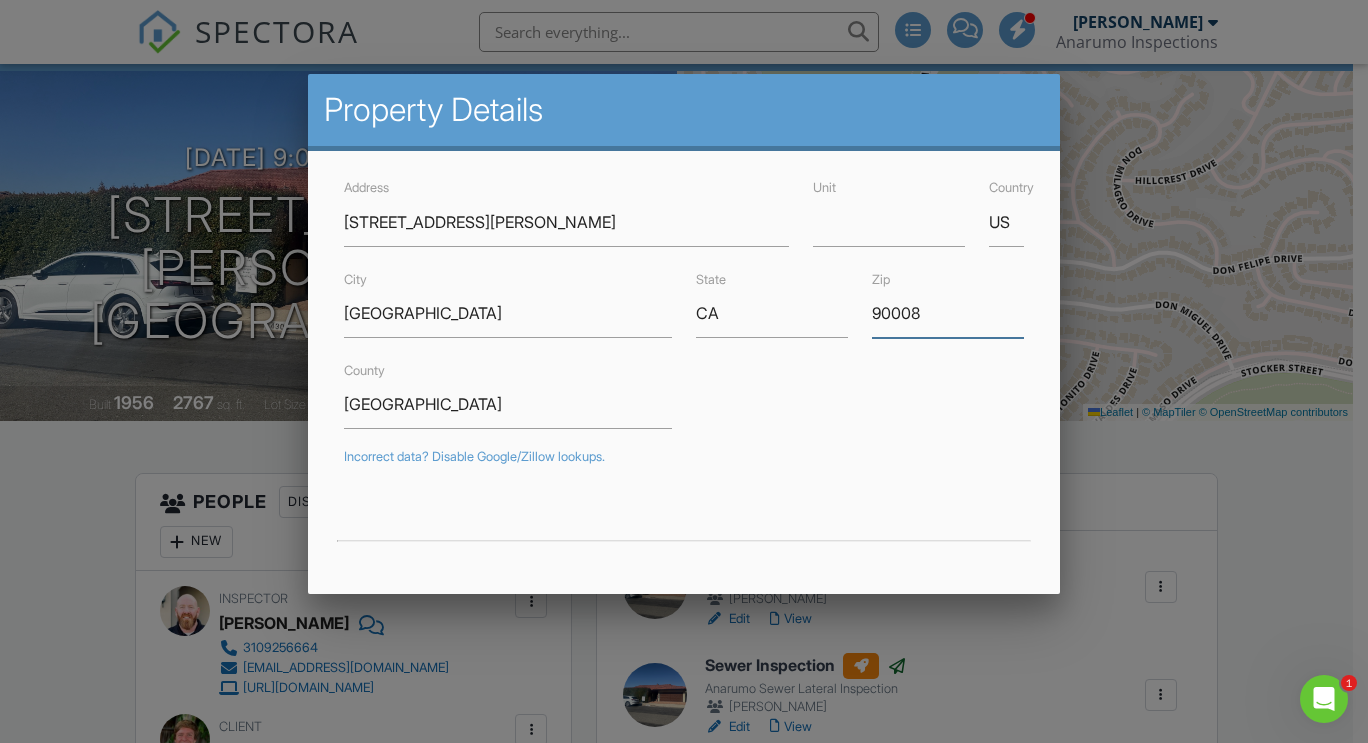 click on "90008" at bounding box center (948, 313) 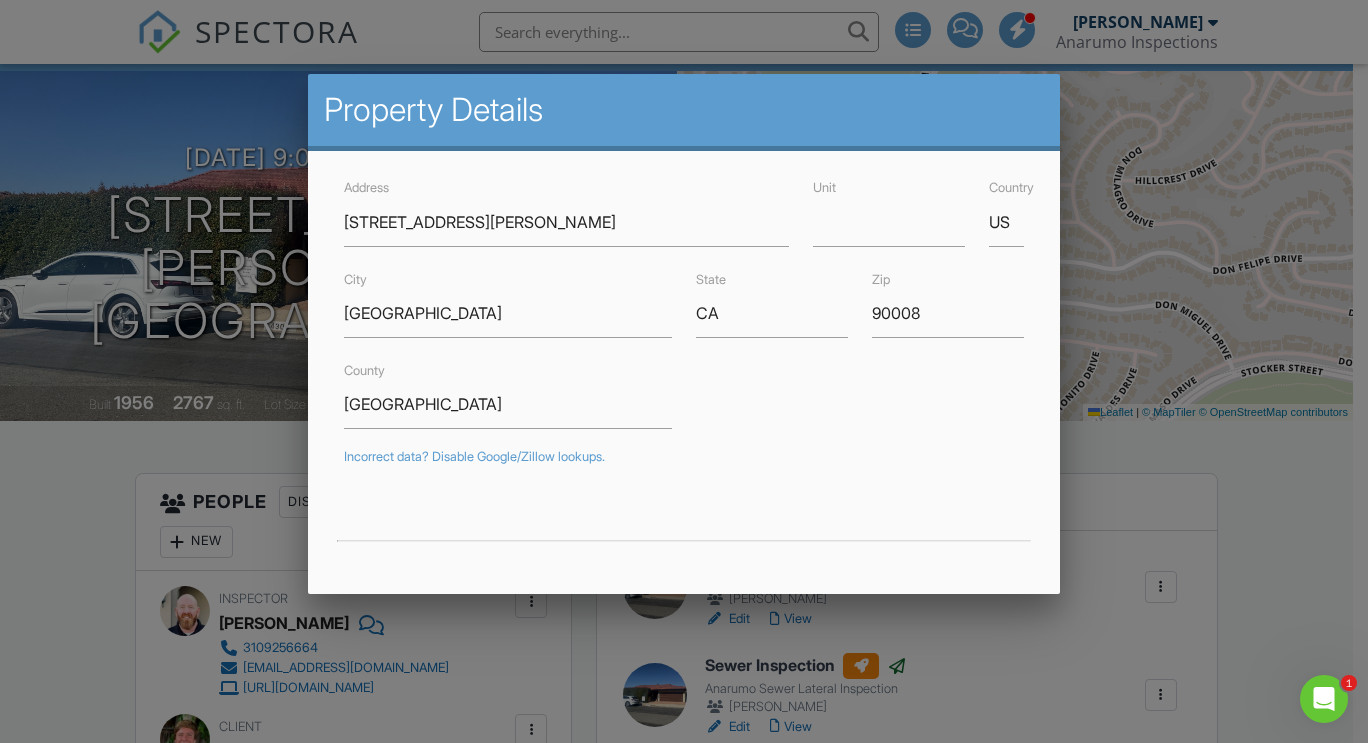 click at bounding box center [684, 364] 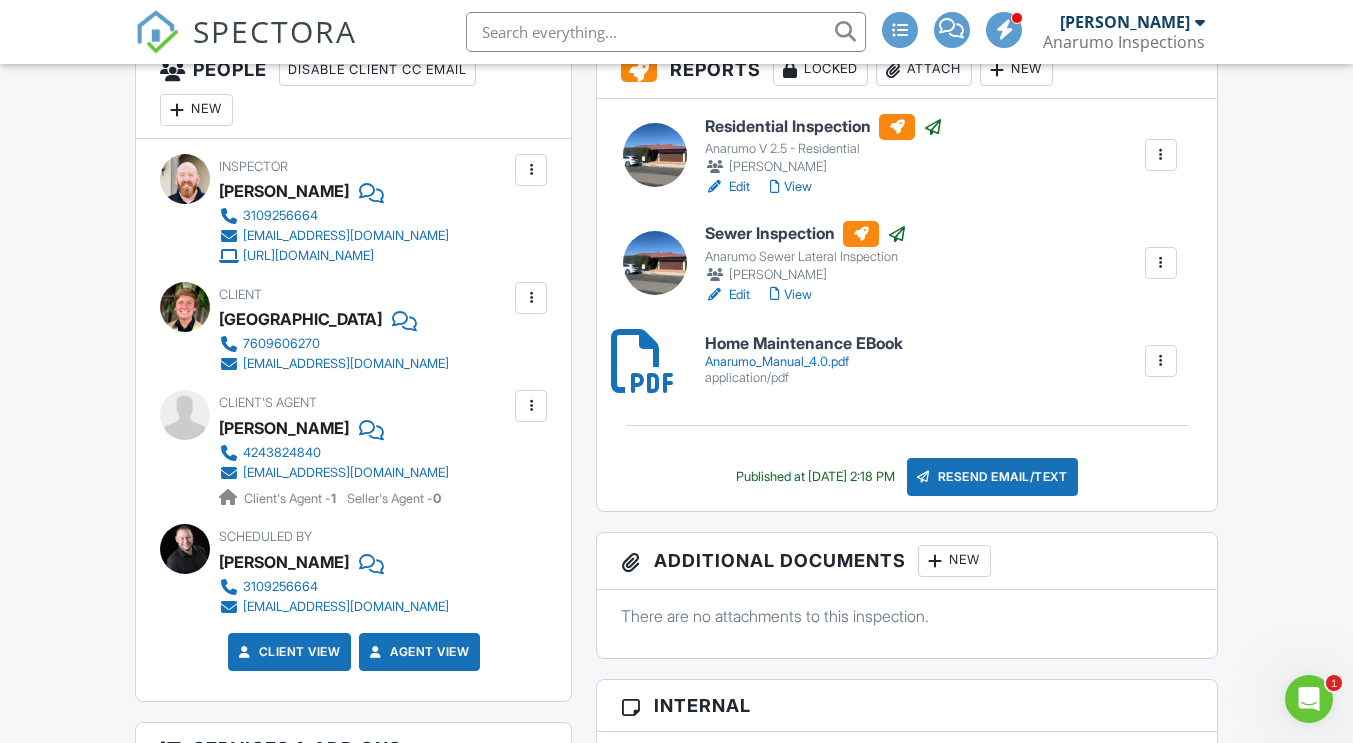 scroll, scrollTop: 588, scrollLeft: 0, axis: vertical 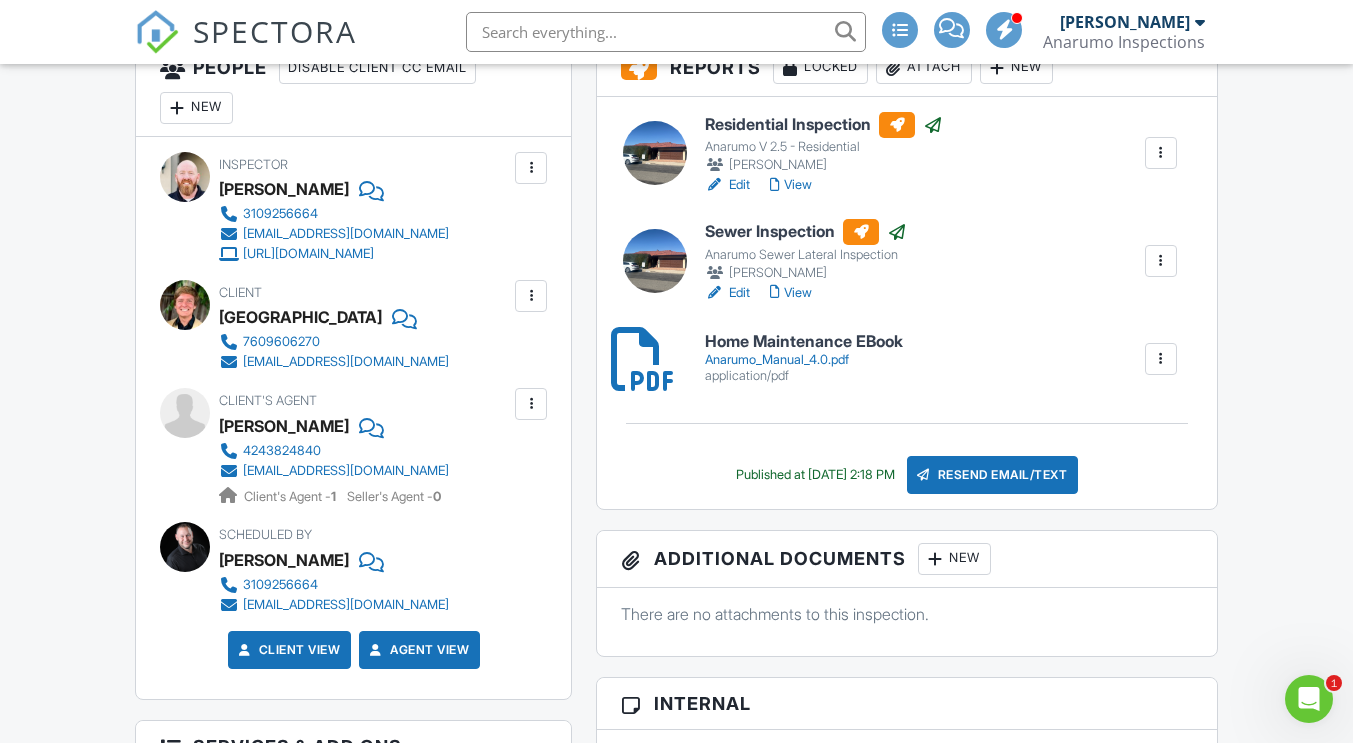 click at bounding box center (531, 404) 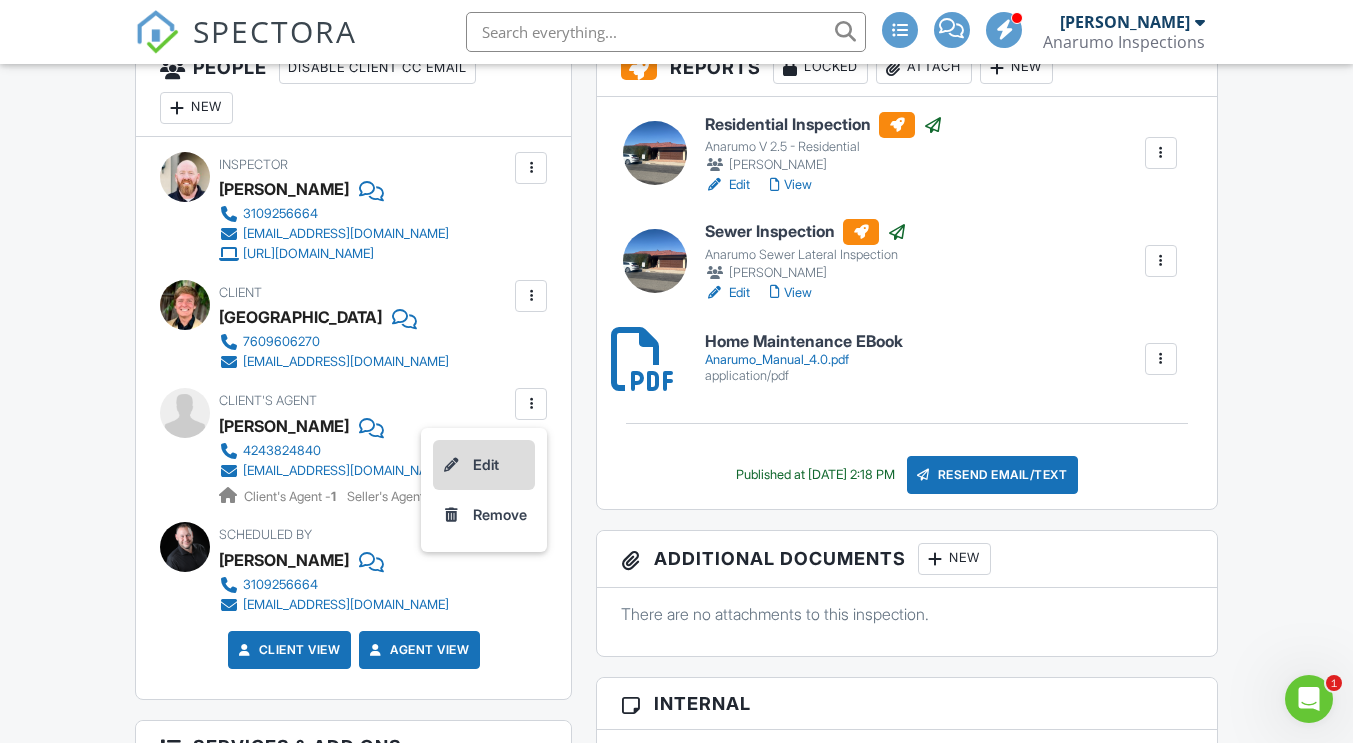 click on "Edit" at bounding box center [484, 465] 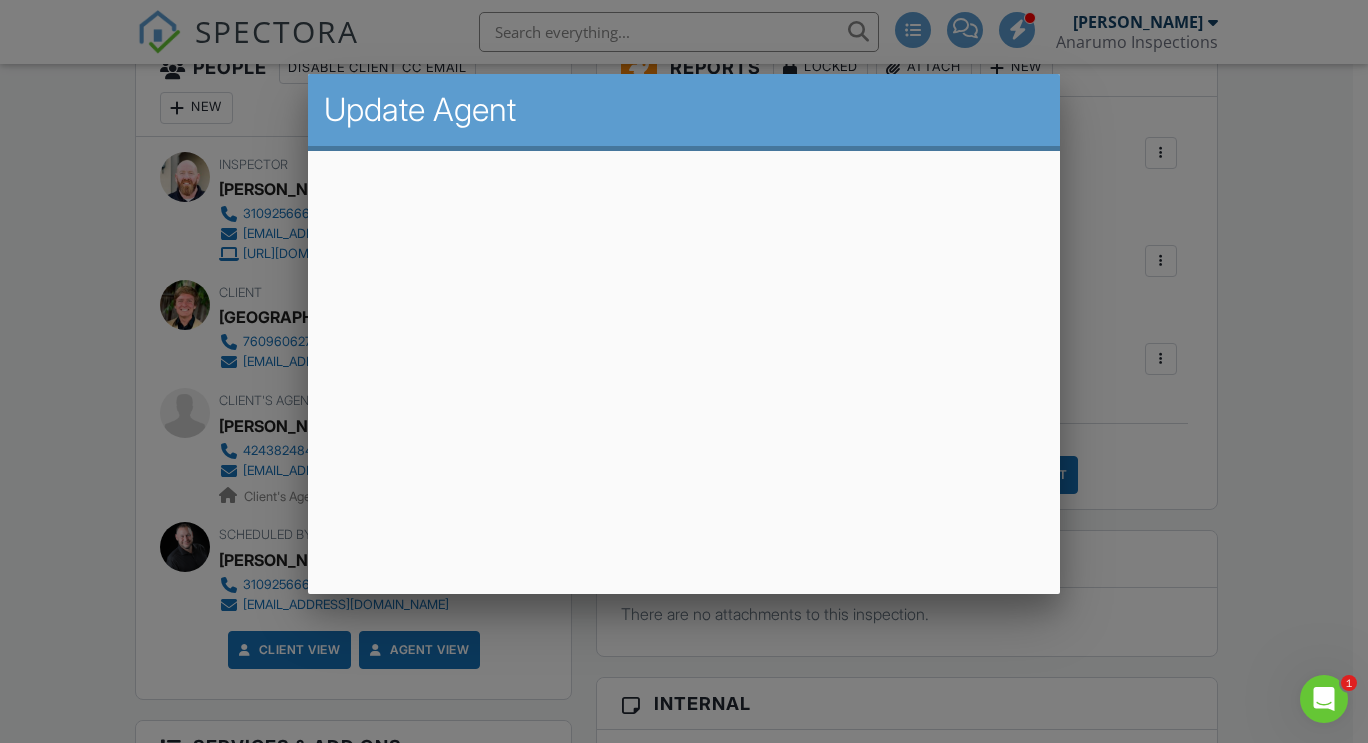 click at bounding box center (684, 364) 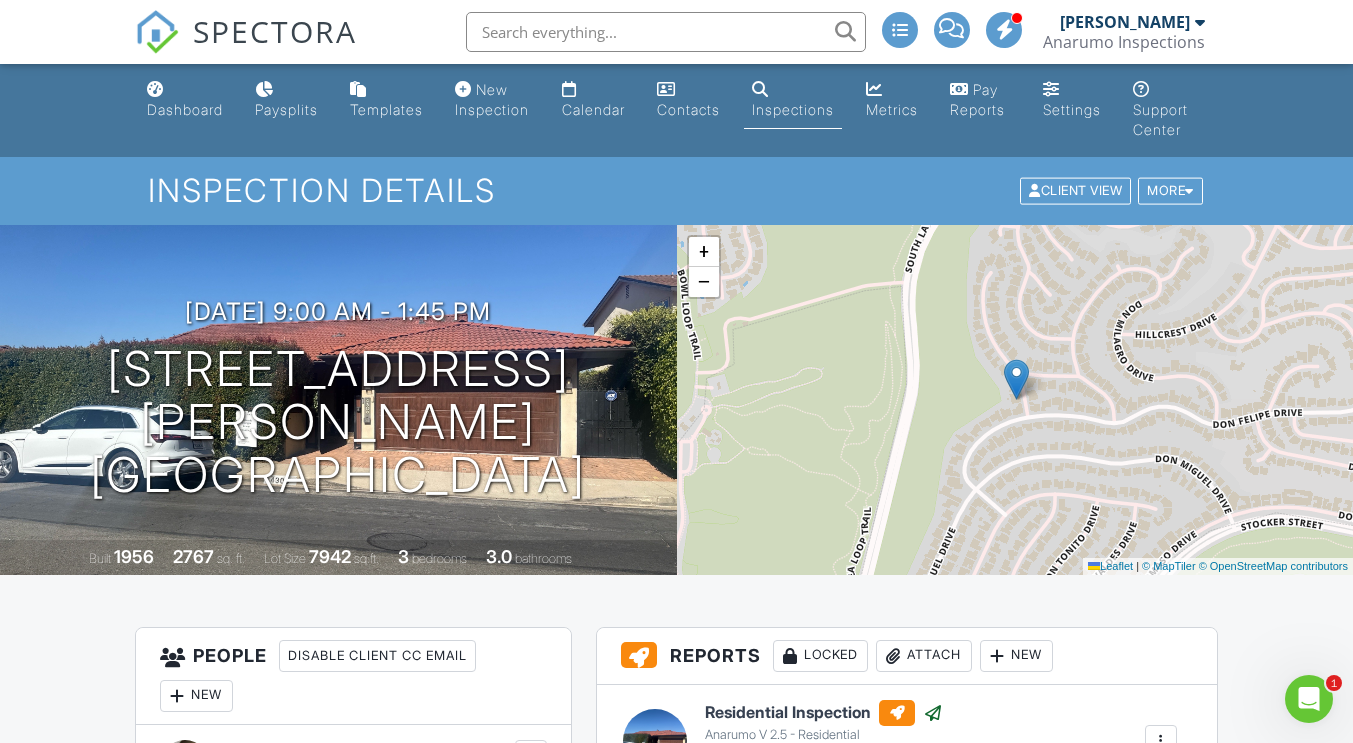 scroll, scrollTop: 194, scrollLeft: 0, axis: vertical 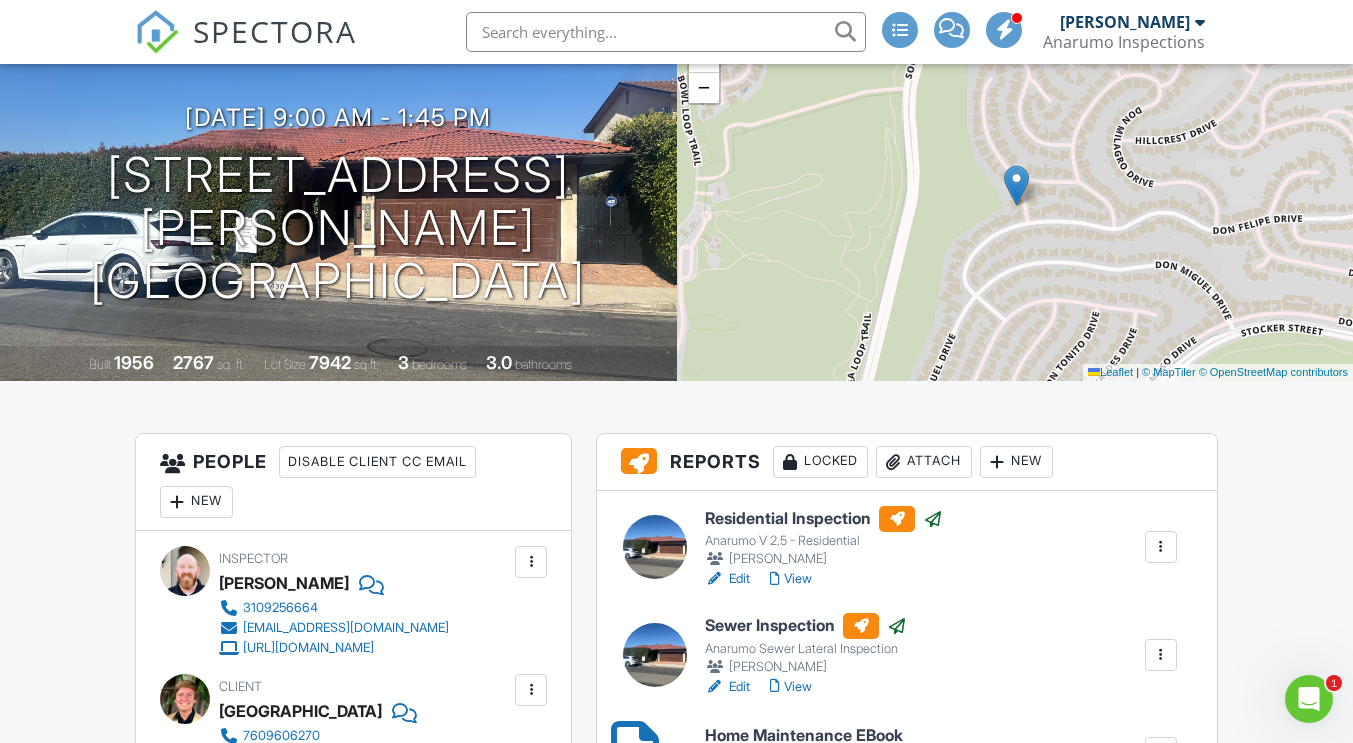 click on "Edit
View" at bounding box center [824, 579] 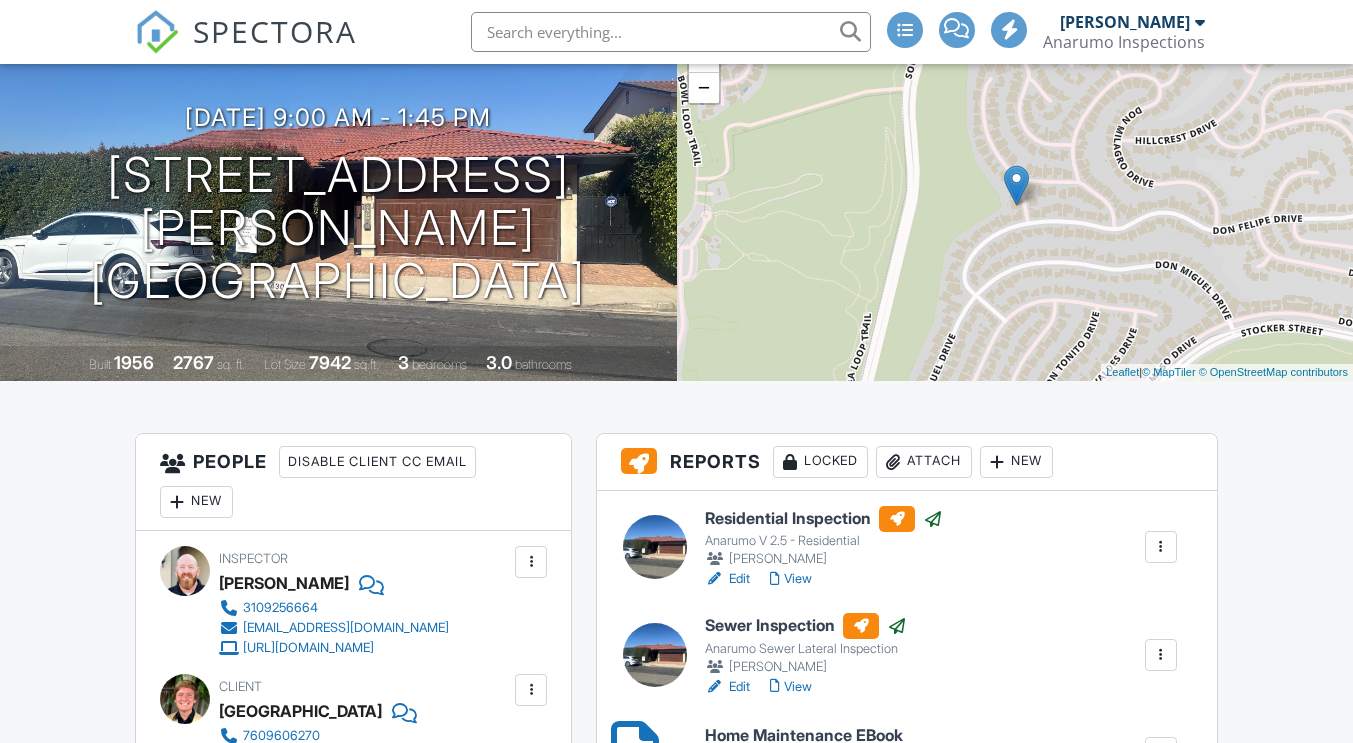 scroll, scrollTop: 194, scrollLeft: 0, axis: vertical 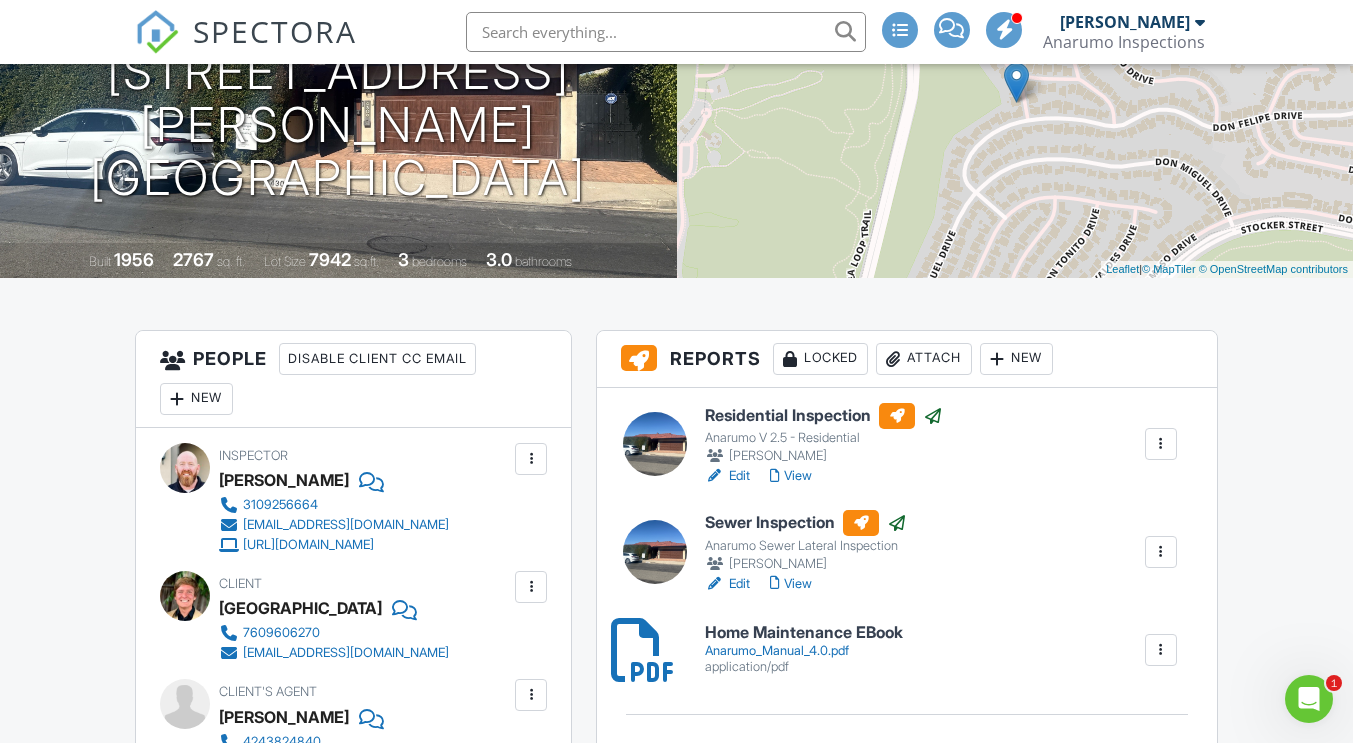 click on "Attach" at bounding box center (924, 359) 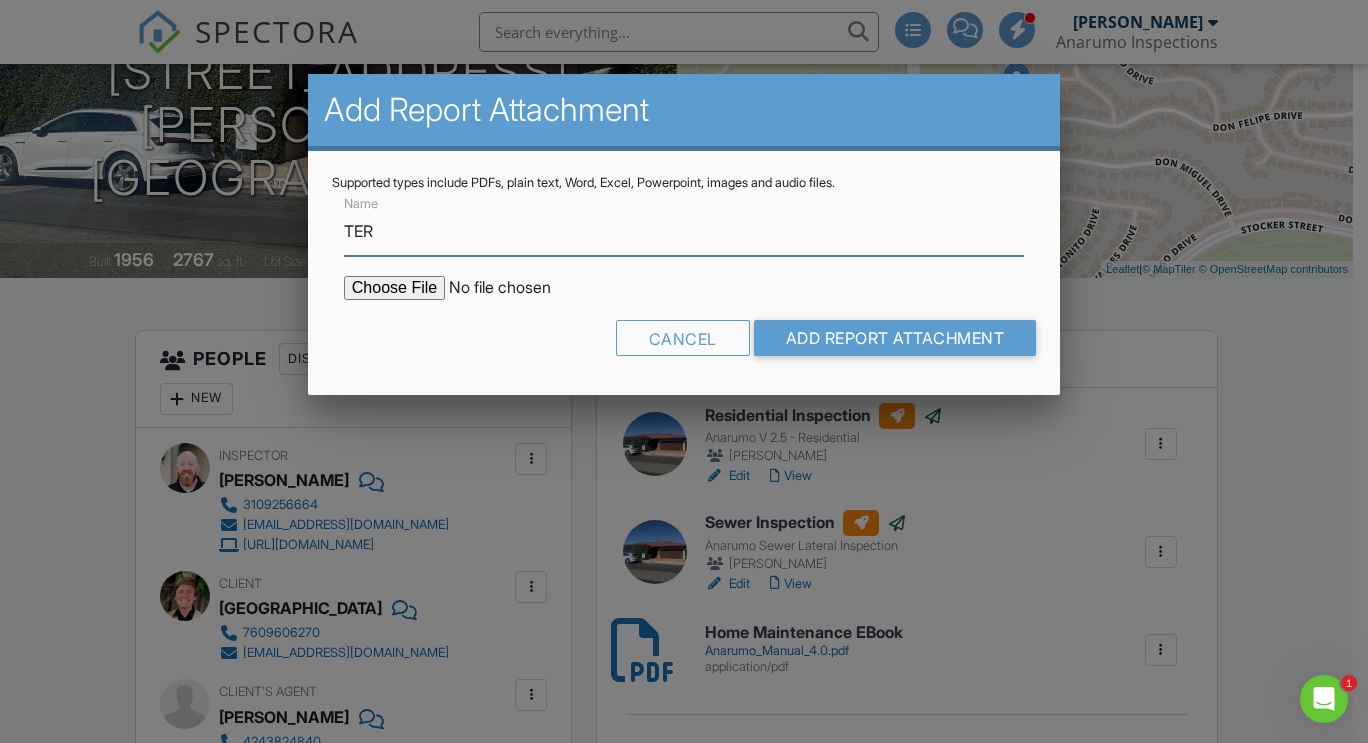 type on "Termite Report" 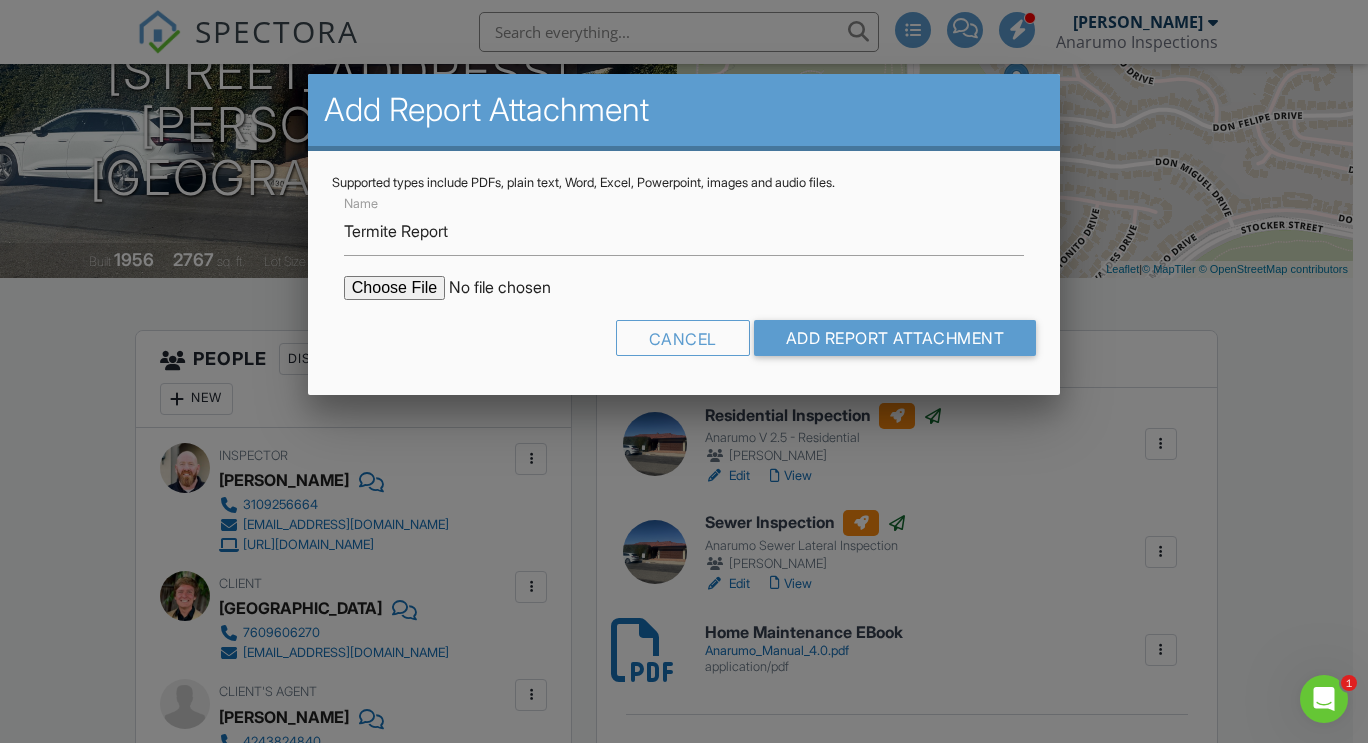 click at bounding box center (514, 288) 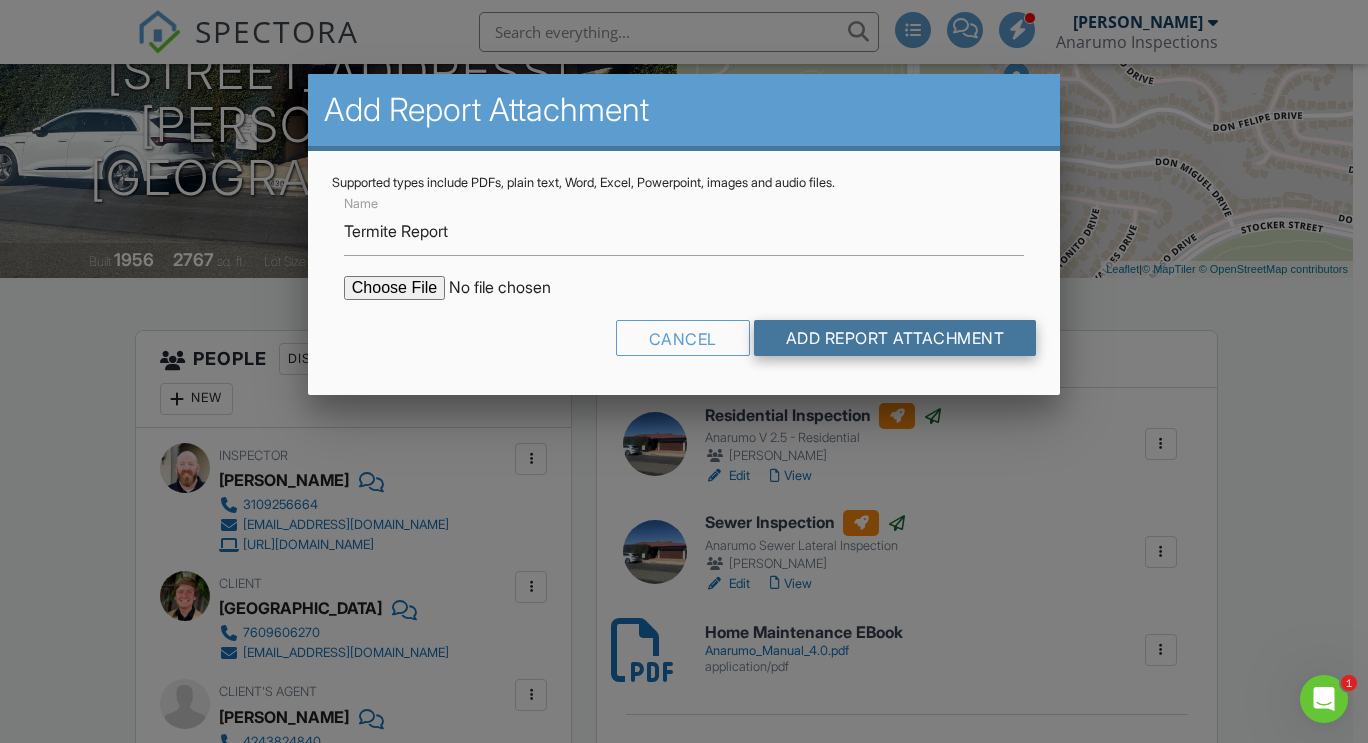 click on "Add Report Attachment" at bounding box center [895, 338] 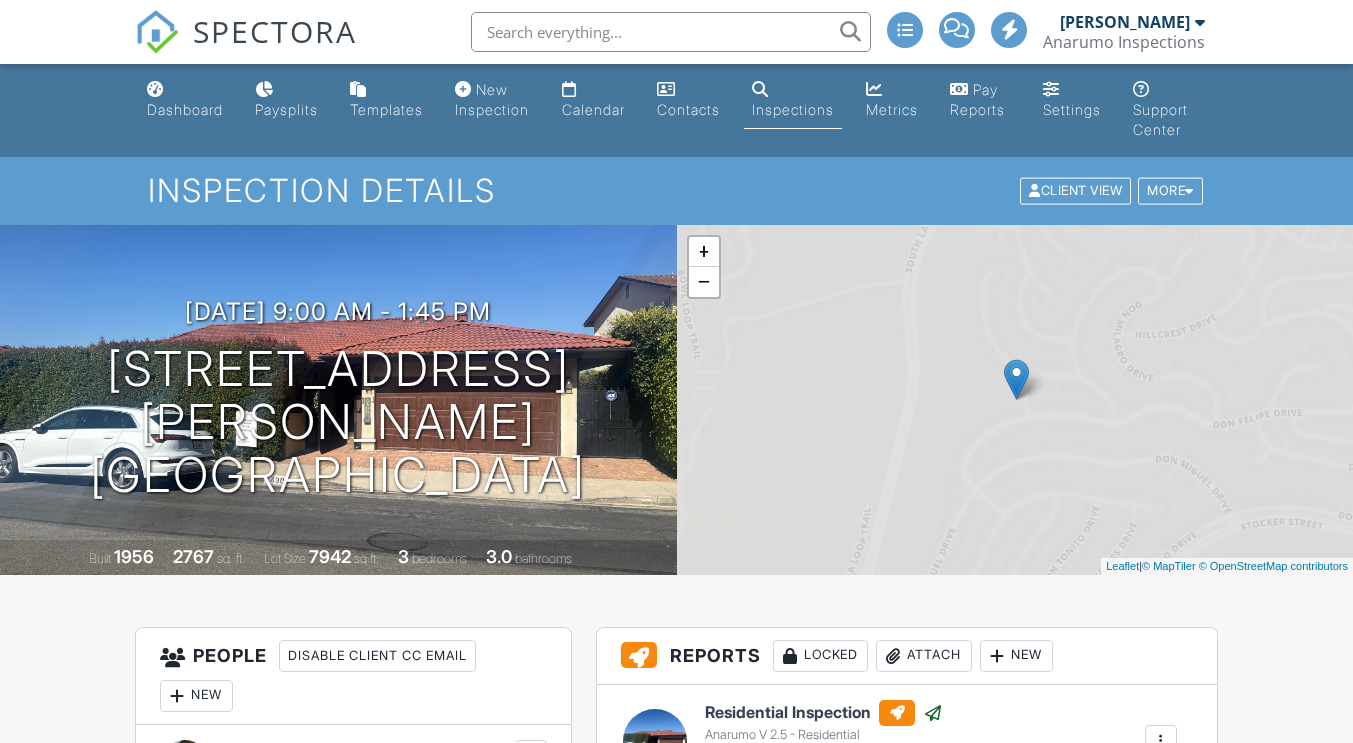 scroll, scrollTop: 0, scrollLeft: 0, axis: both 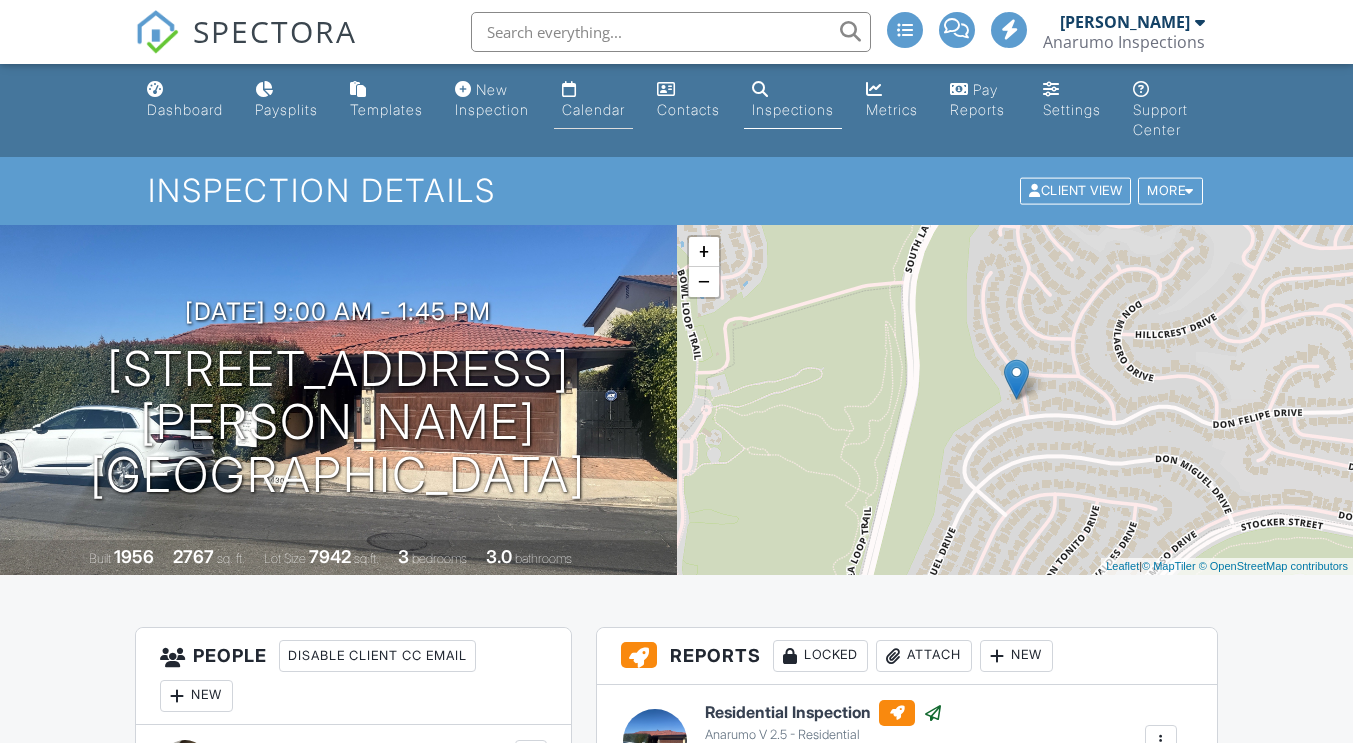 click on "Calendar" at bounding box center (593, 109) 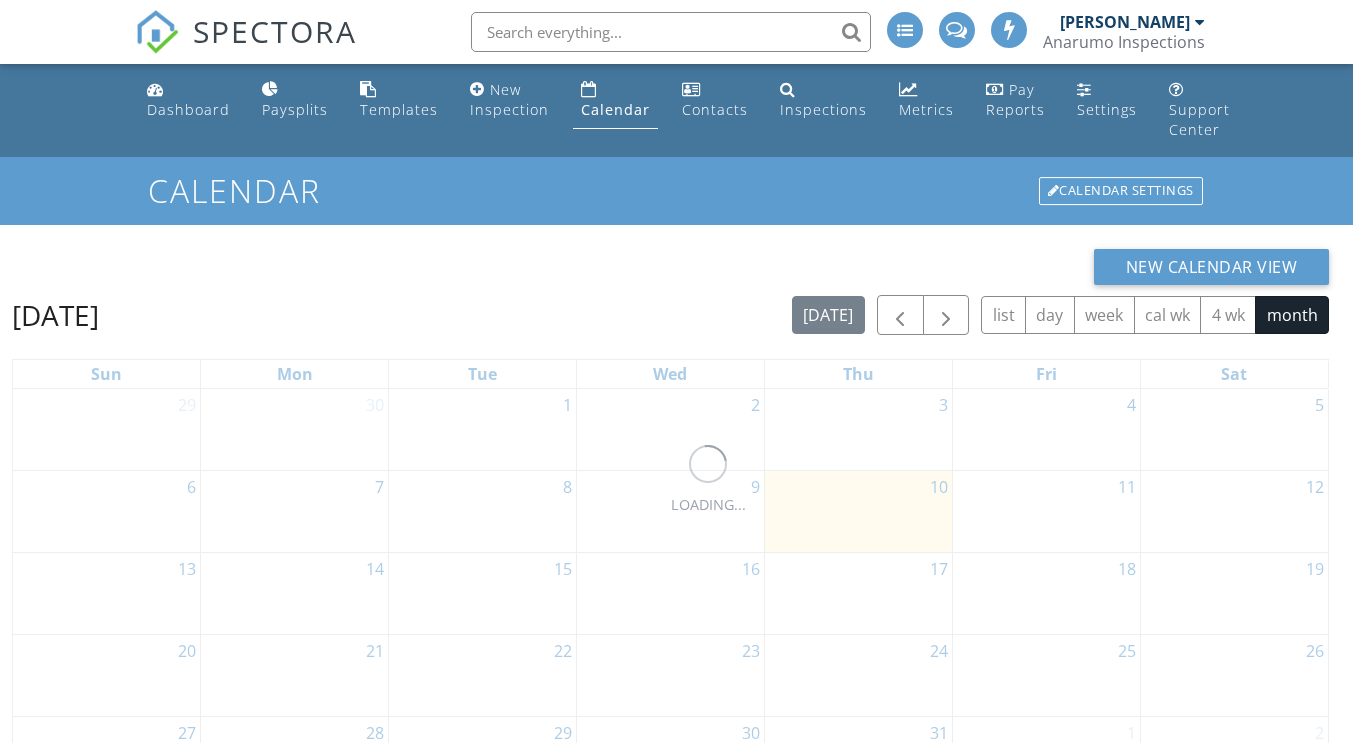 scroll, scrollTop: 0, scrollLeft: 0, axis: both 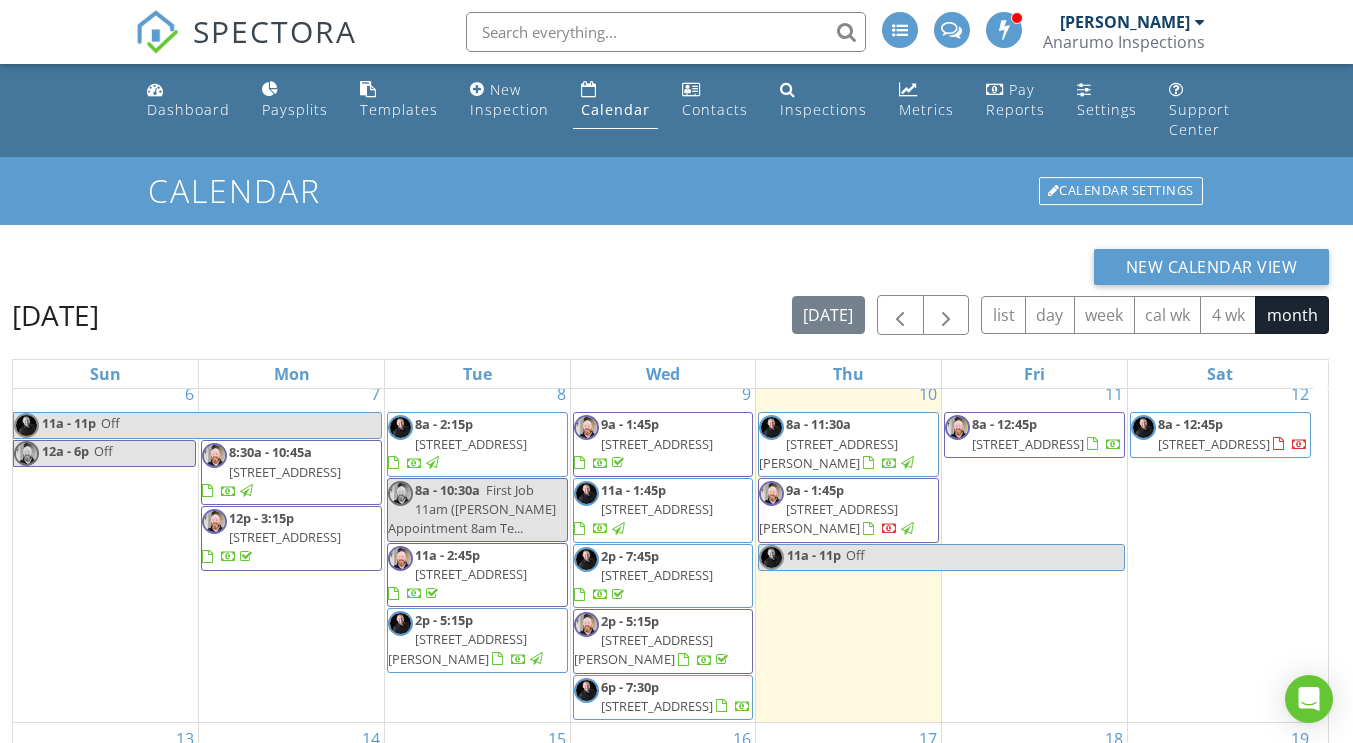 click on "New Calendar View" at bounding box center [670, 267] 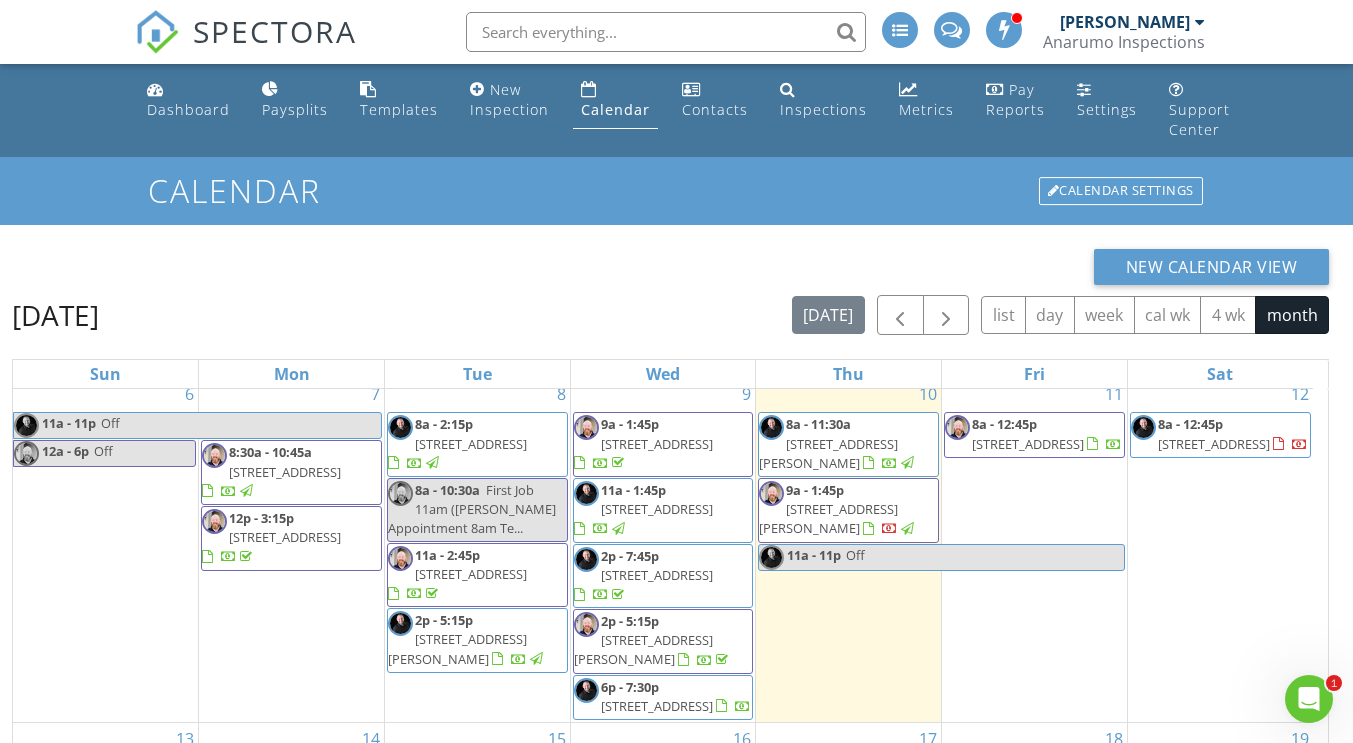 scroll, scrollTop: 0, scrollLeft: 0, axis: both 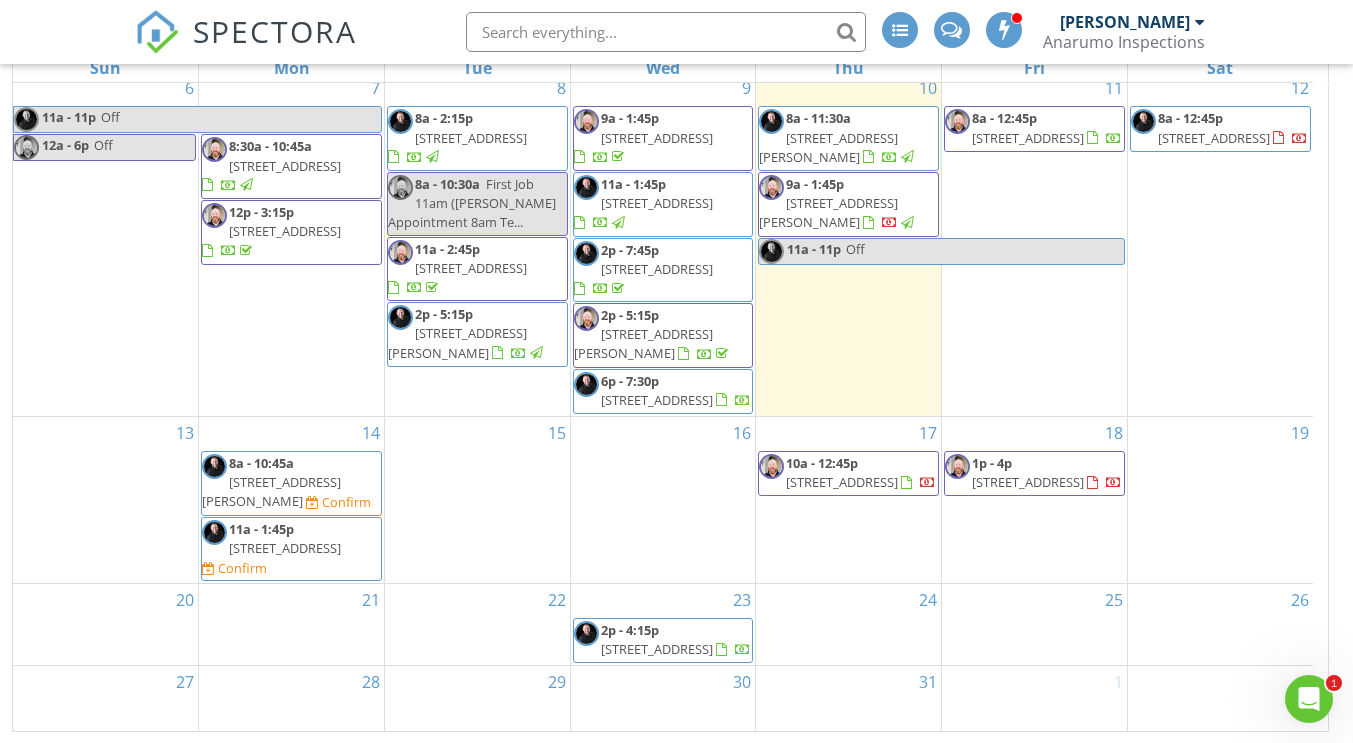 click on "[STREET_ADDRESS][PERSON_NAME]" at bounding box center [271, 491] 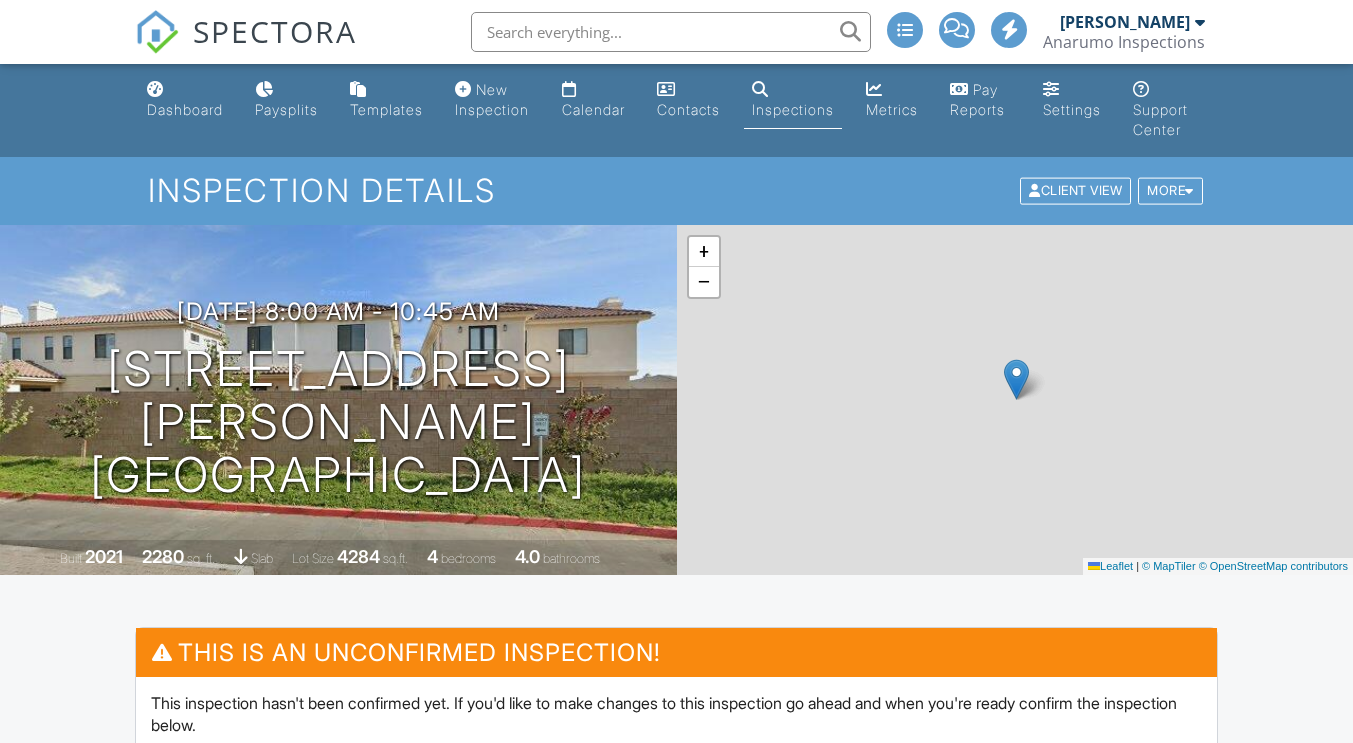scroll, scrollTop: 621, scrollLeft: 0, axis: vertical 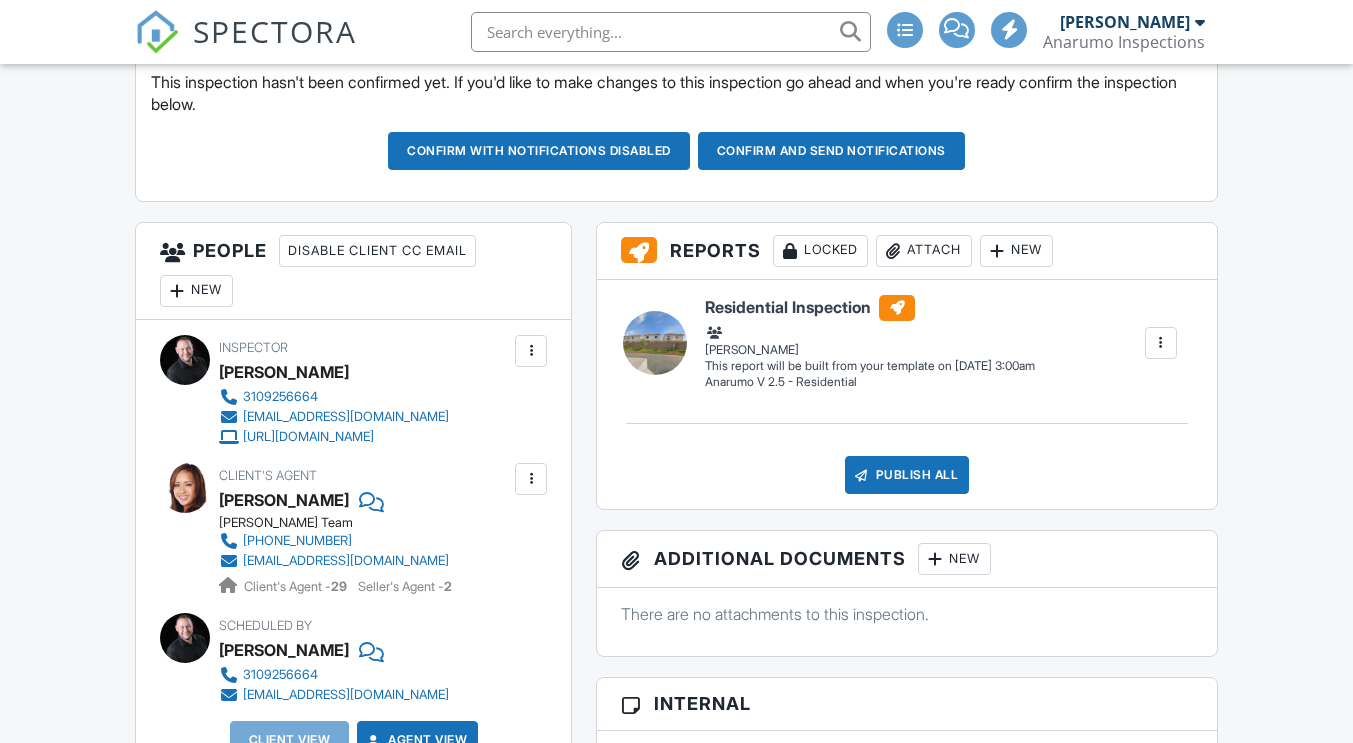 click on "New" at bounding box center (196, 291) 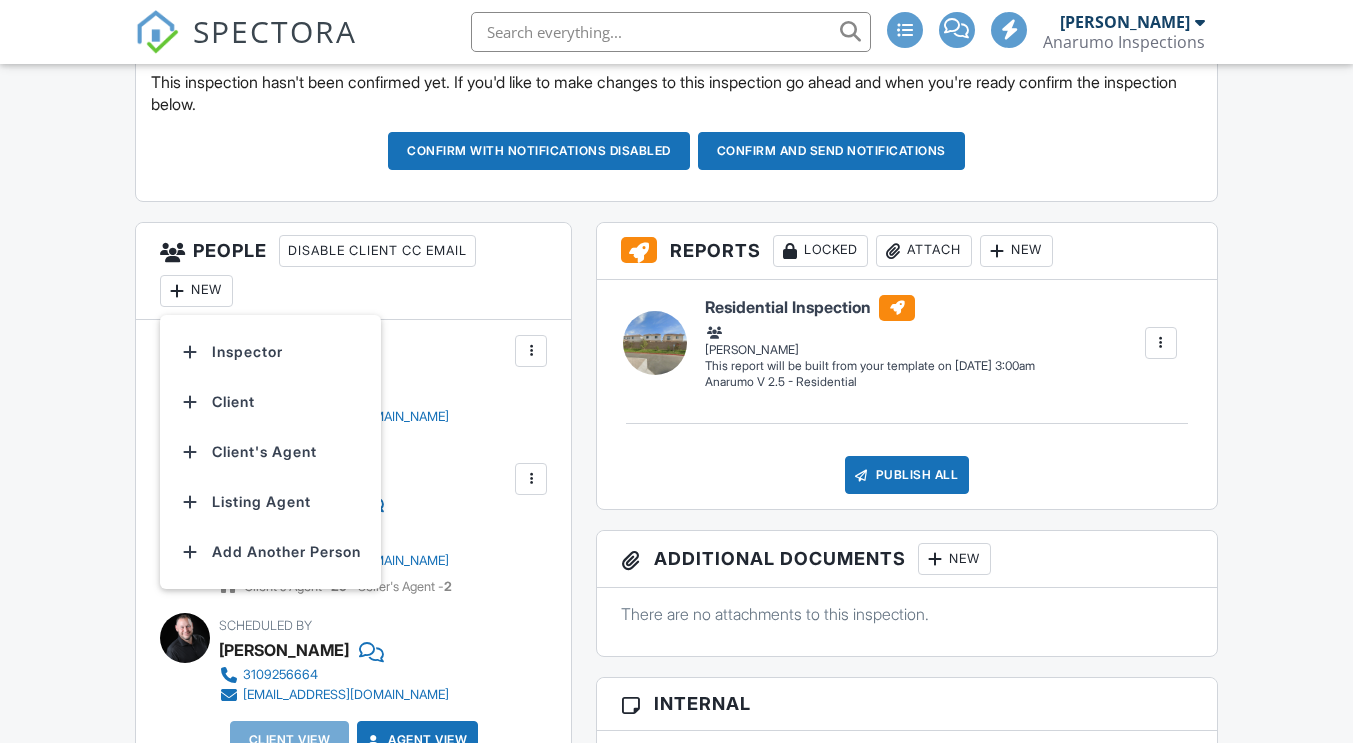 scroll, scrollTop: 0, scrollLeft: 0, axis: both 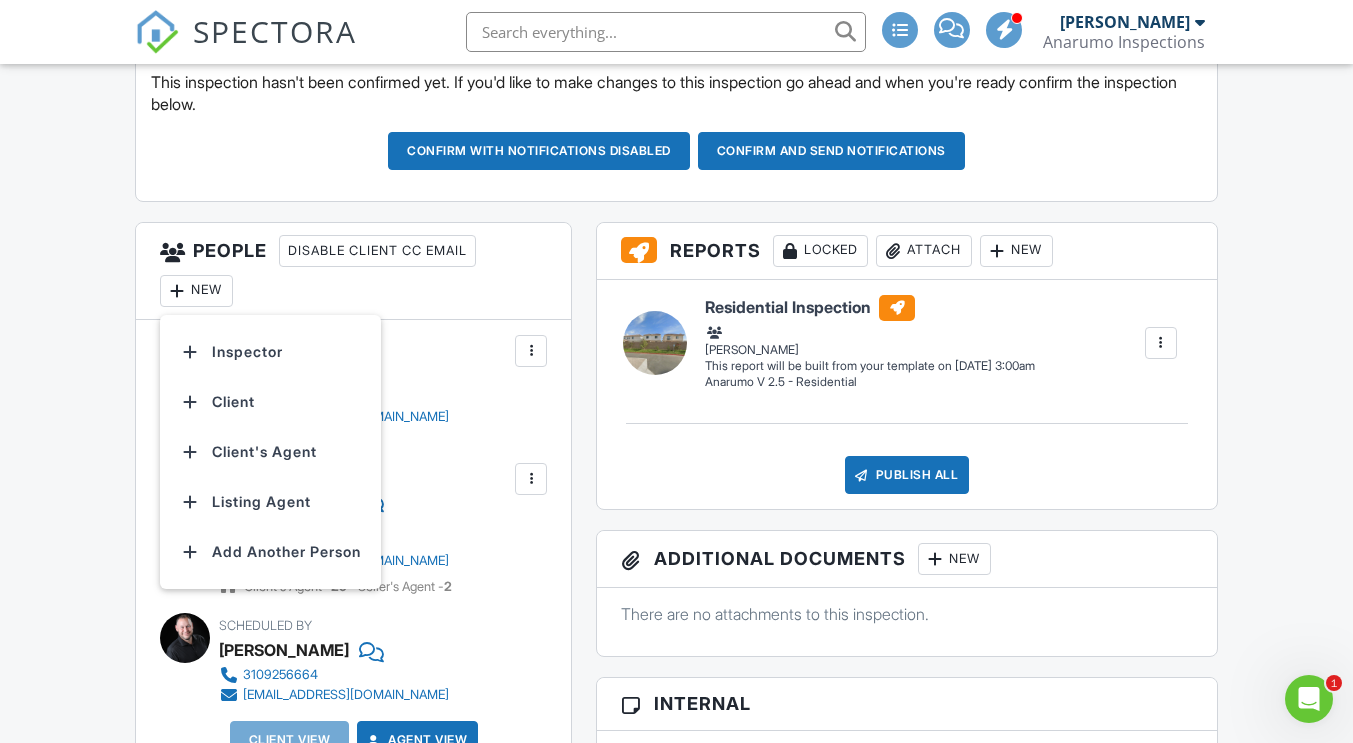 click on "Dashboard
Paysplits
Templates
New Inspection
Calendar
Contacts
Inspections
Metrics
Pay Reports
Settings
Support Center
Inspection Details
Client View
More
Property Details
Reschedule
Reorder / Copy
Share
Cancel
Delete
Print Order
Convert to V9
Enable Pass on CC Fees
View Change Log
07/14/2025  8:00 am
- 10:45 am
10413 St Anna Pl
Fountain Valley, CA 92708
Built
2021
2280
sq. ft.
slab
Lot Size
4284
sq.ft.
4
bedrooms
4.0
bathrooms
+ −  Leaflet   |   © MapTiler   © OpenStreetMap contributors
This is an Unconfirmed Inspection!
Confirm with notifications disabled
Confirm and send notifications
Reports
Locked" at bounding box center (676, 1192) 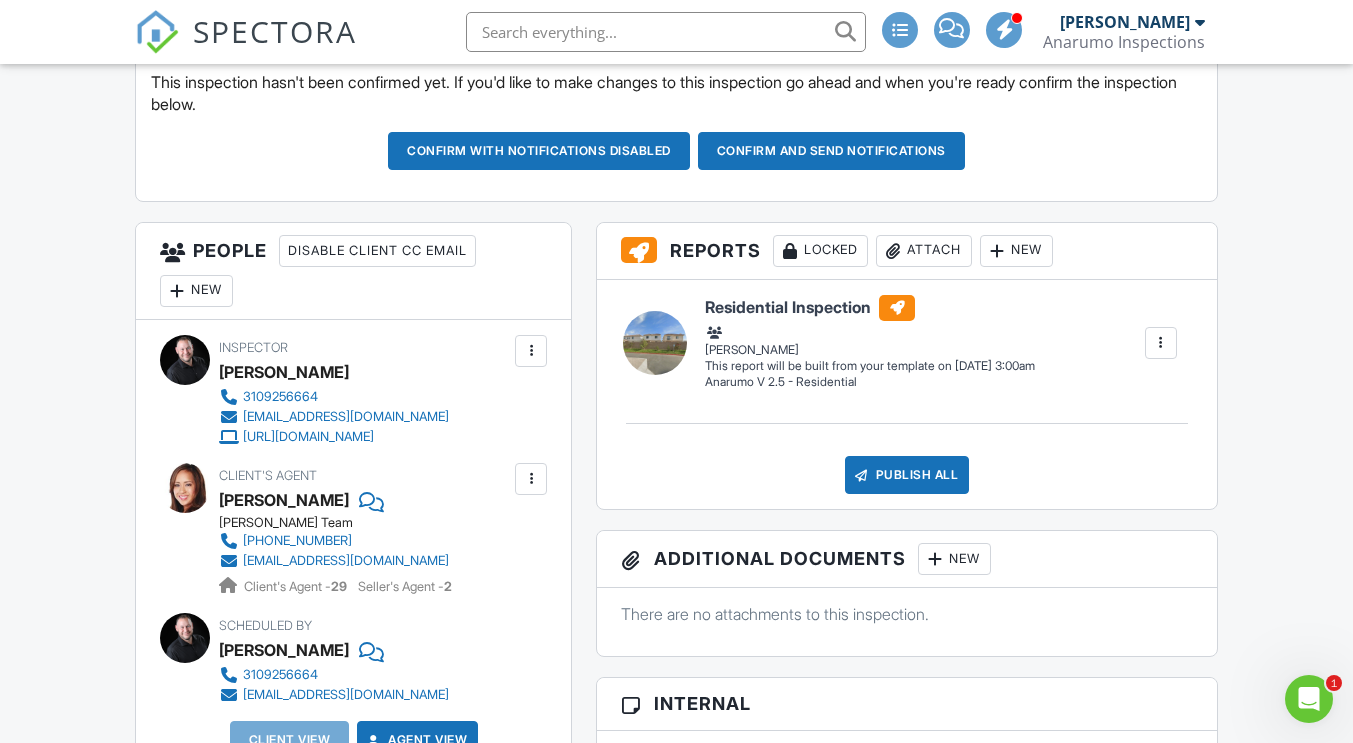 click on "New" at bounding box center (196, 291) 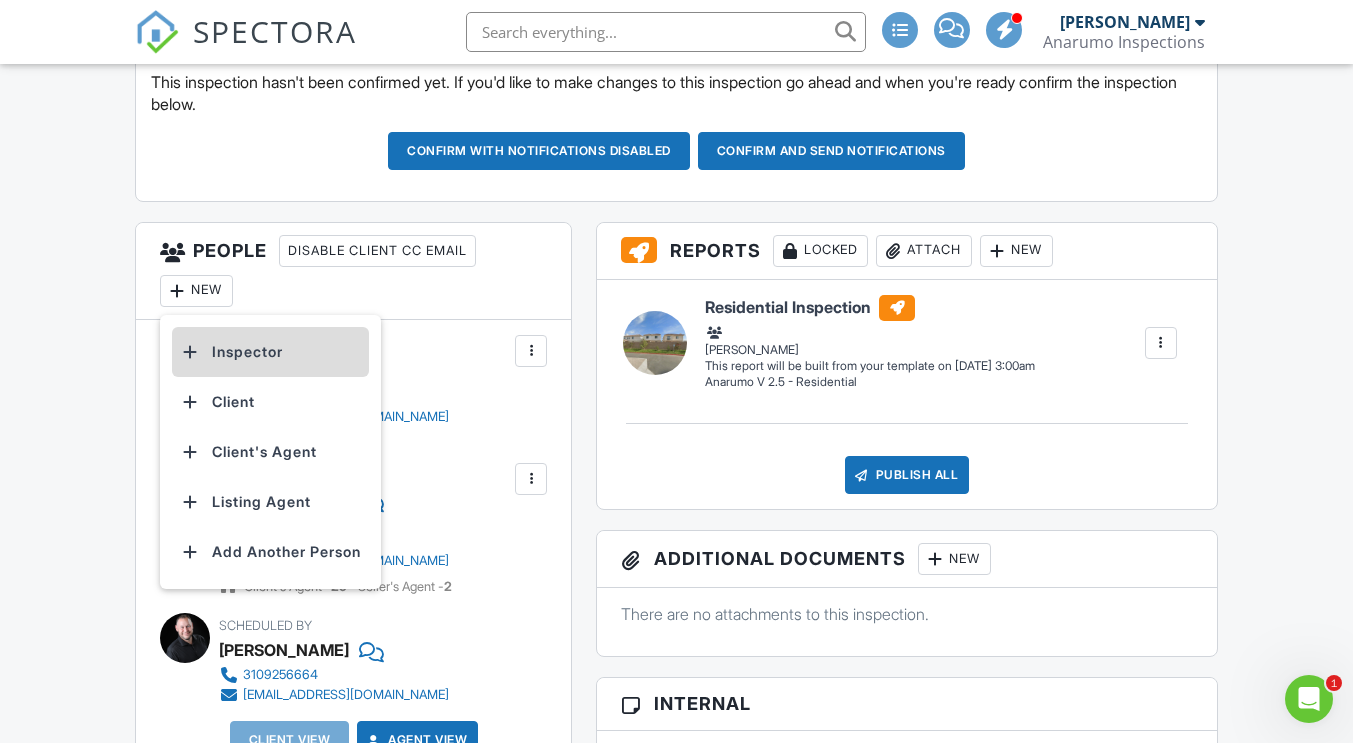 click on "Inspector" at bounding box center (270, 352) 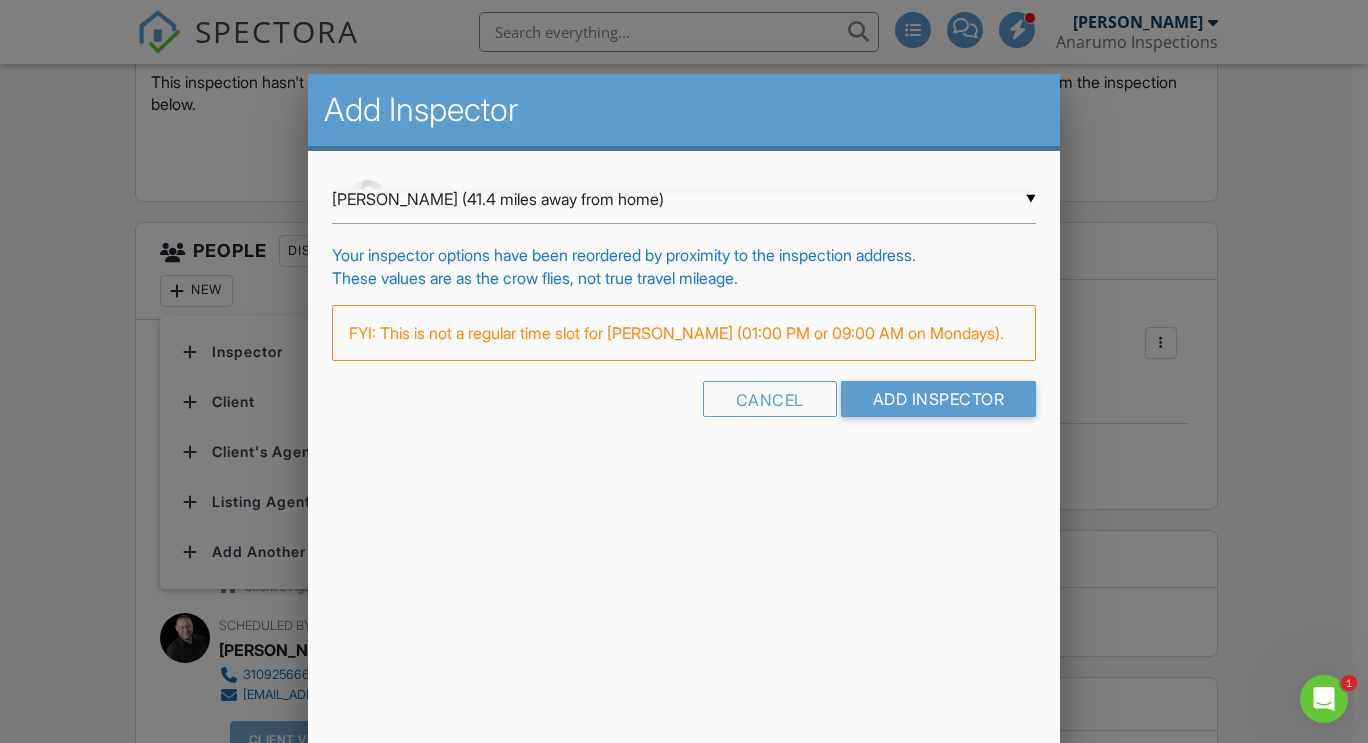 click on "Robert Coleman (41.4 miles away from home)" at bounding box center (684, 199) 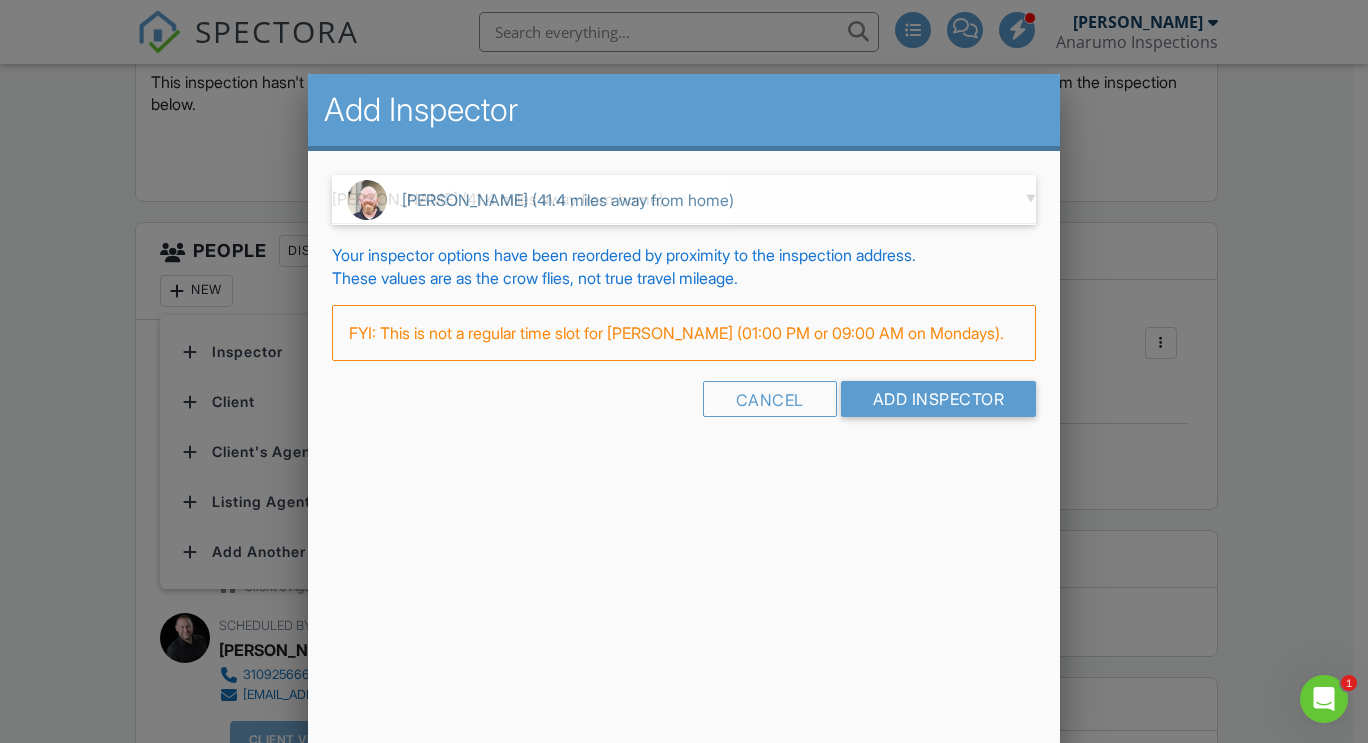 click on "Robert Coleman (41.4 miles away from home)" at bounding box center (684, 200) 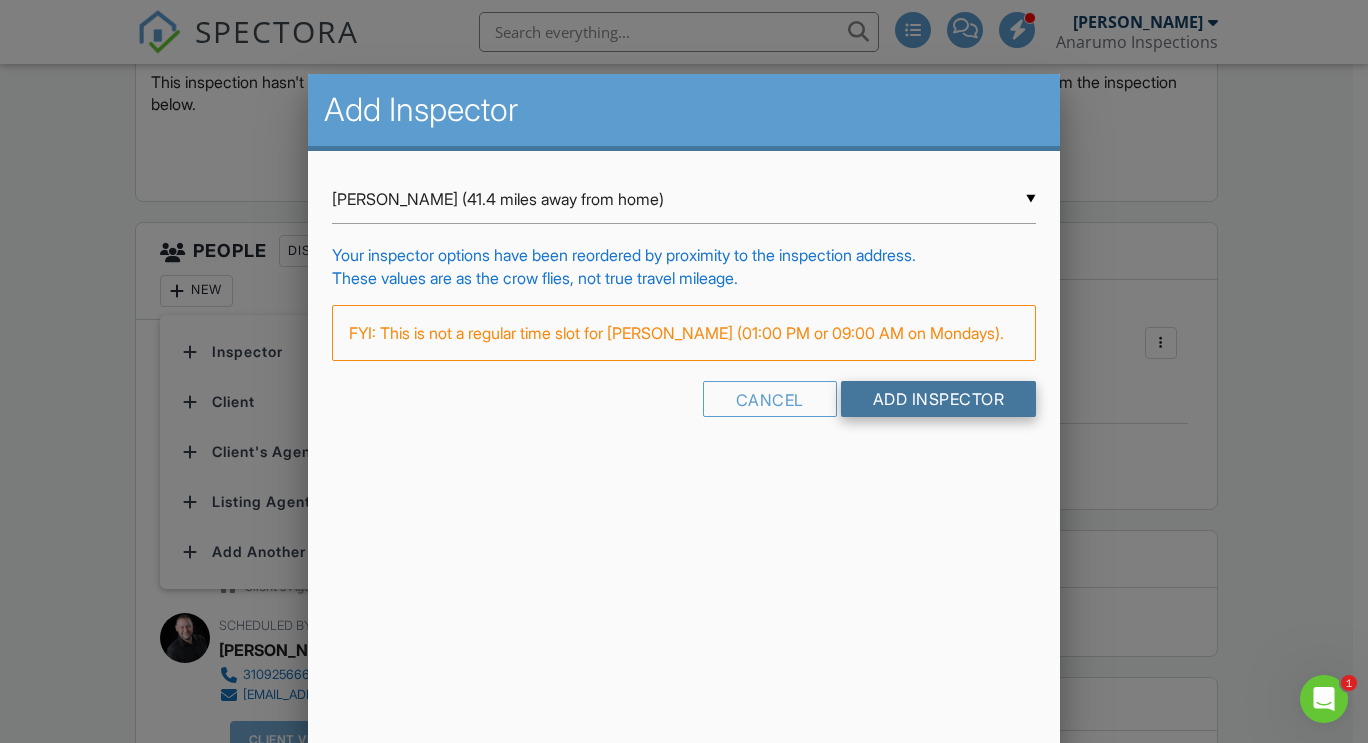 click on "Add Inspector" at bounding box center (939, 399) 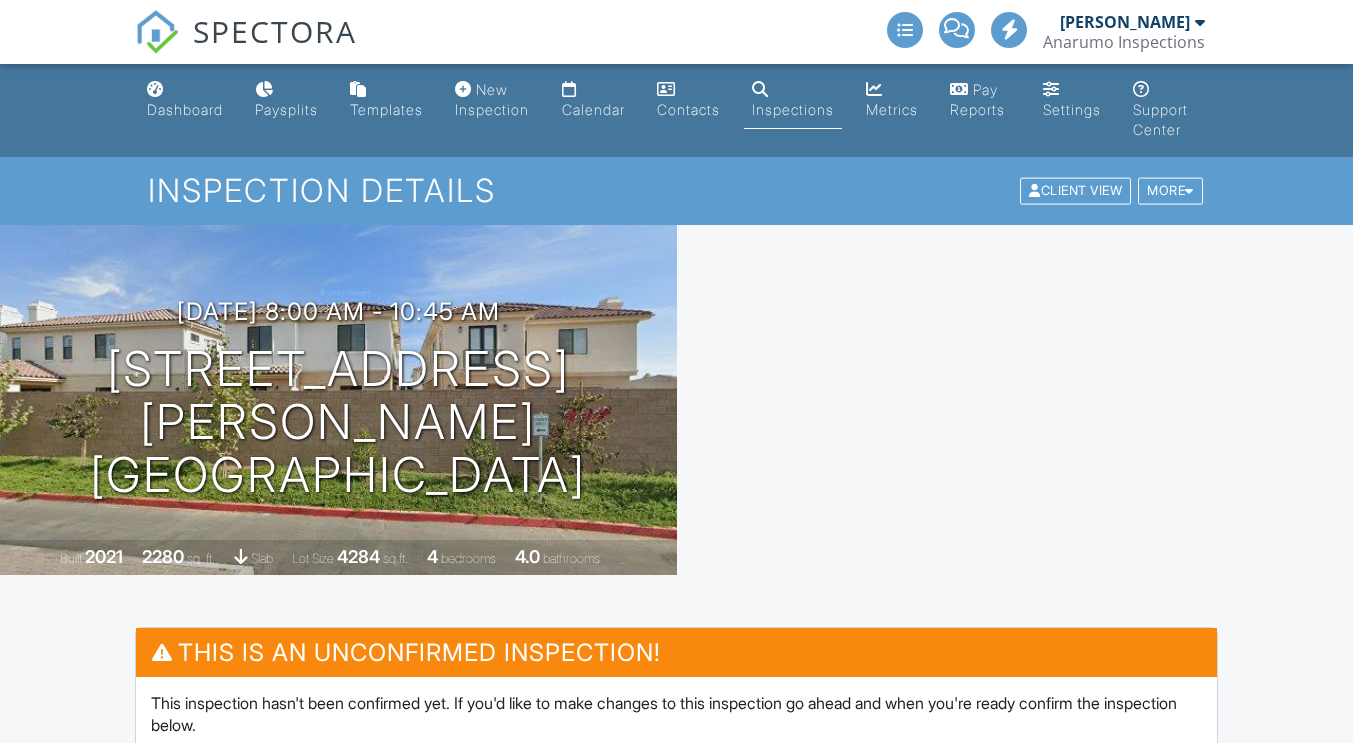 scroll, scrollTop: 0, scrollLeft: 0, axis: both 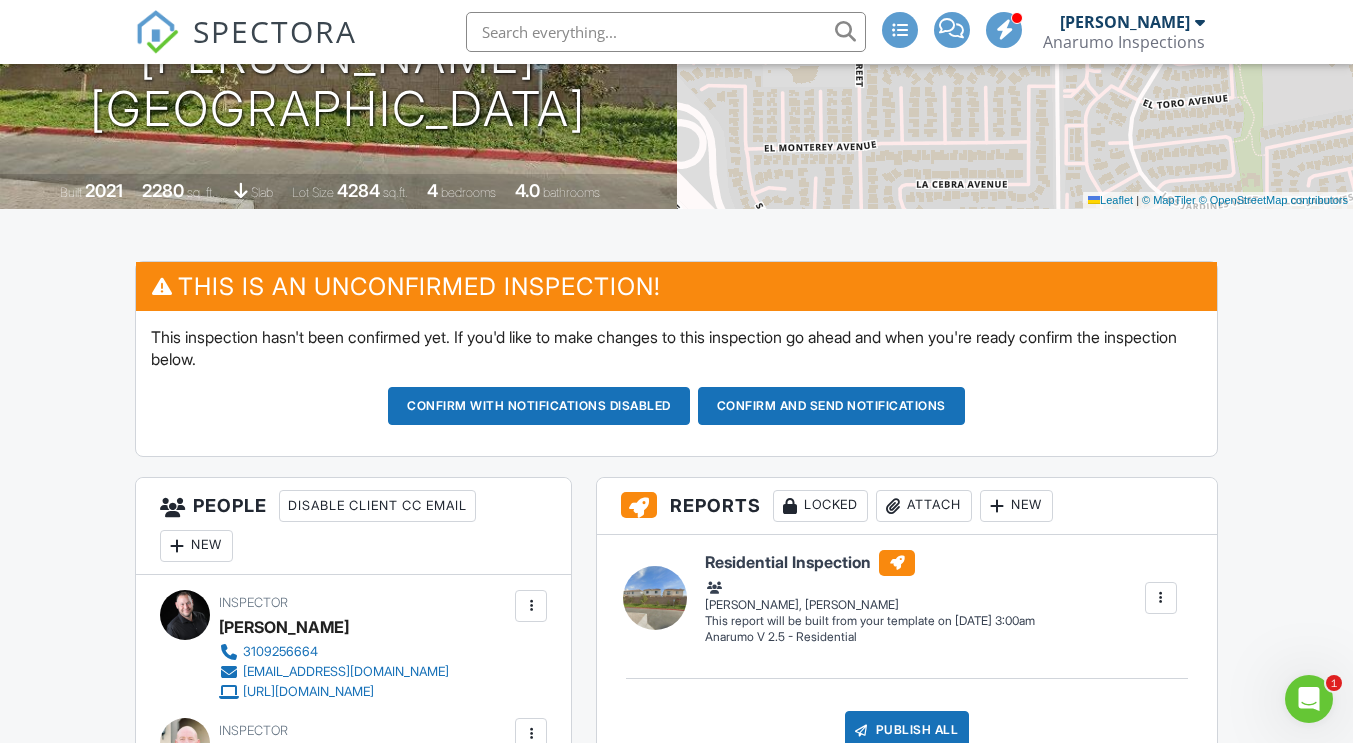 click at bounding box center (531, 606) 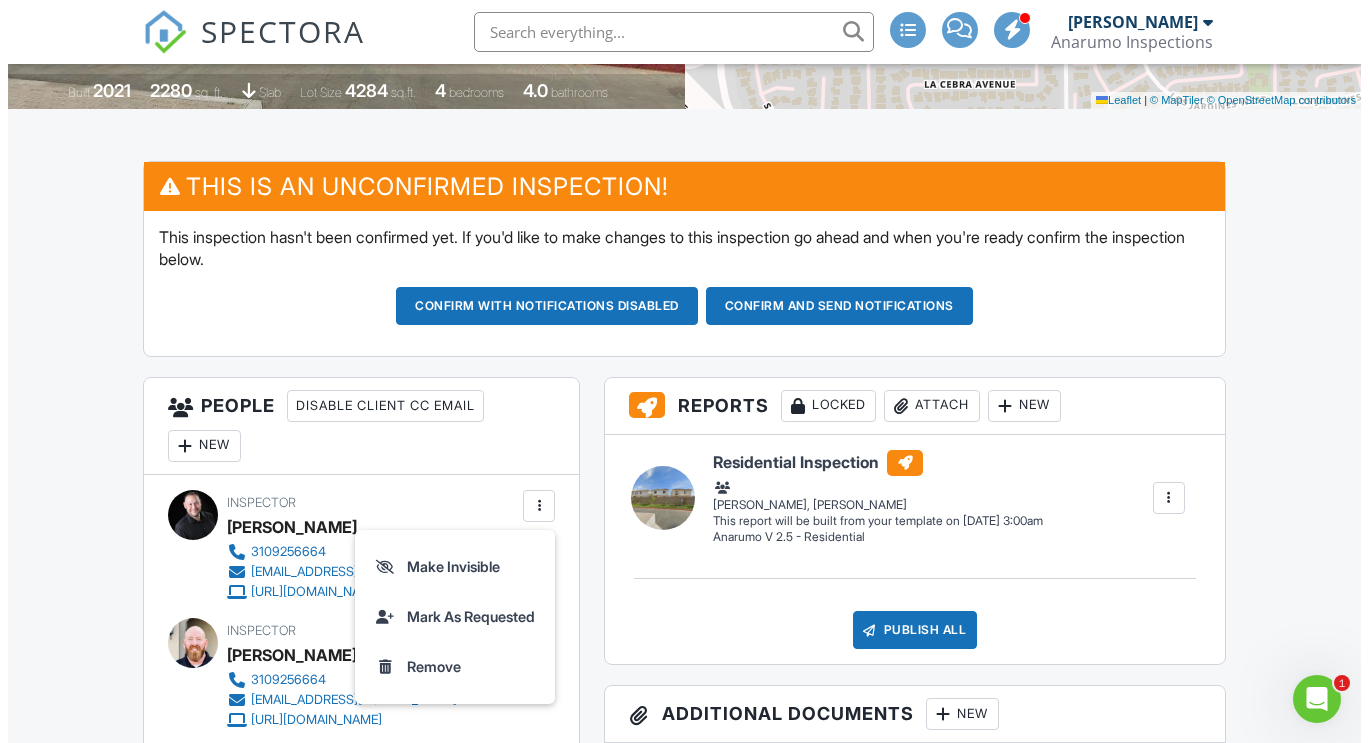 scroll, scrollTop: 511, scrollLeft: 0, axis: vertical 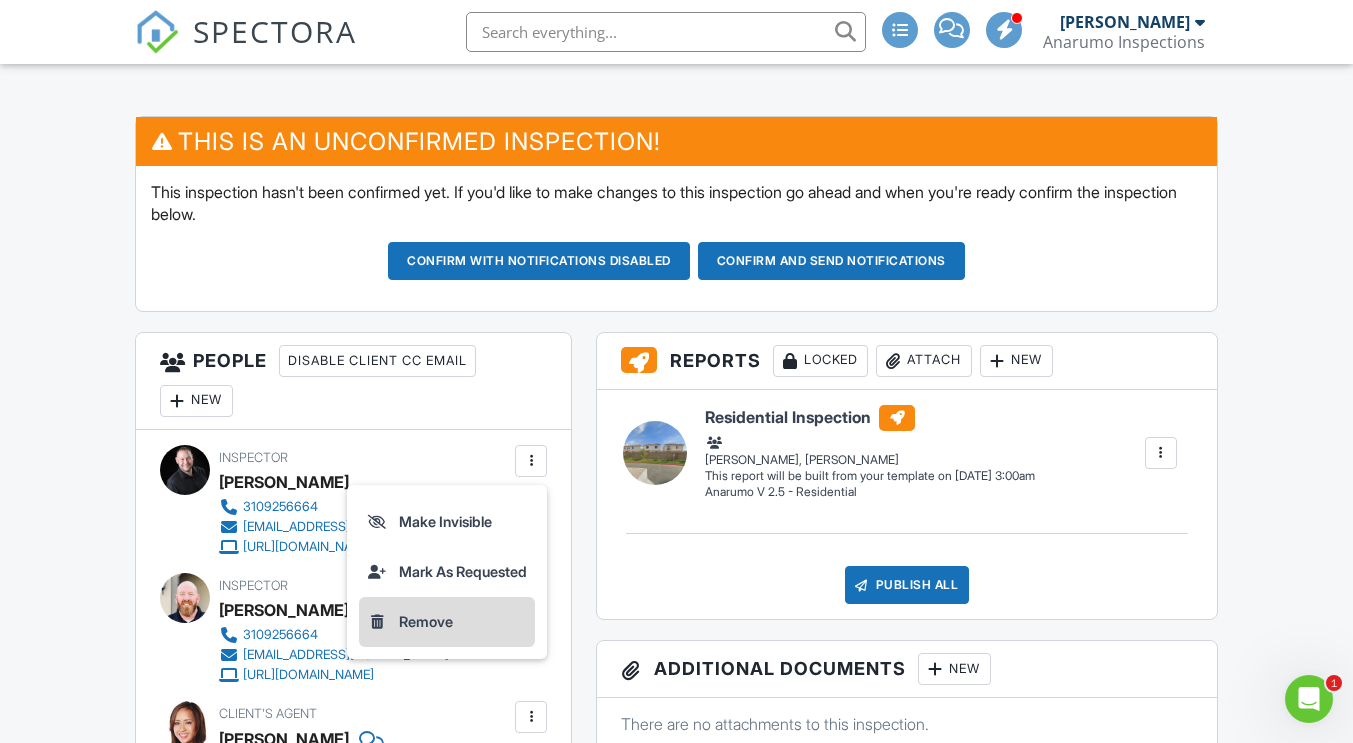 click on "Remove" at bounding box center [447, 622] 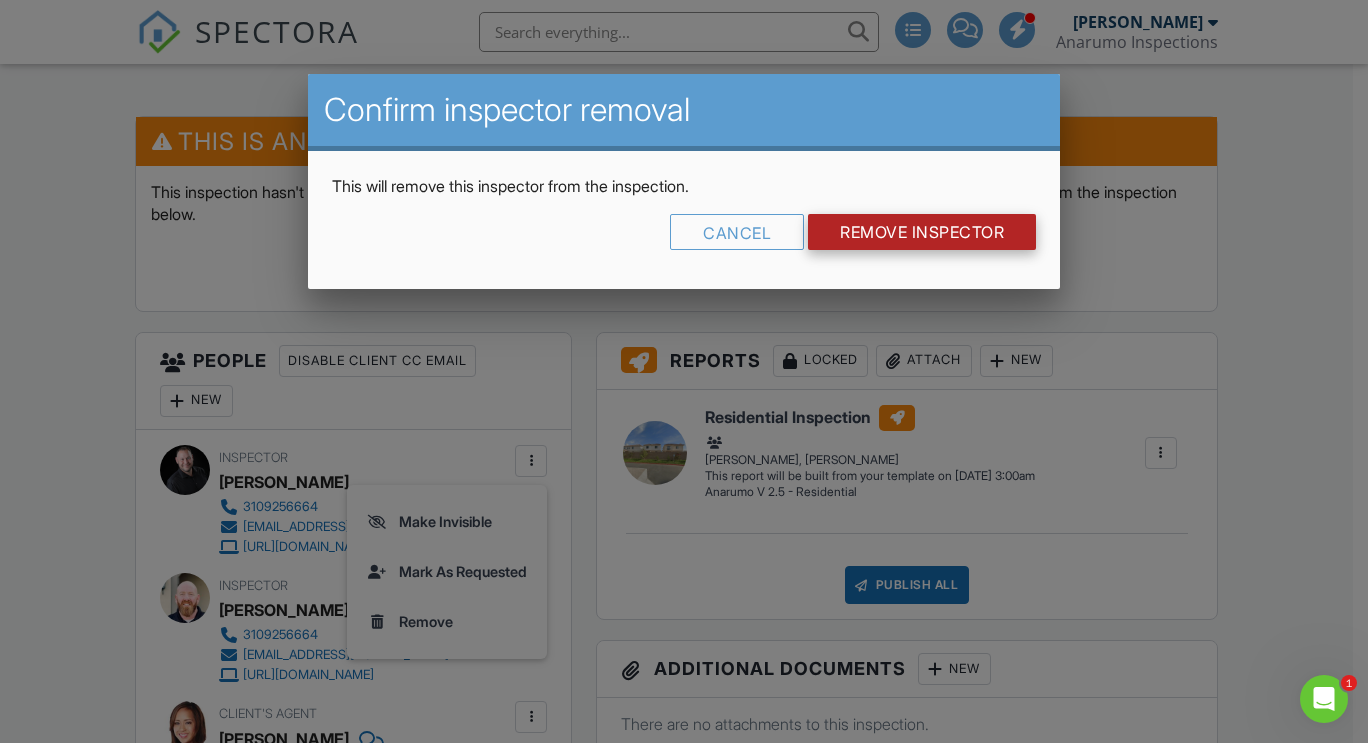 click on "Remove Inspector" at bounding box center (922, 232) 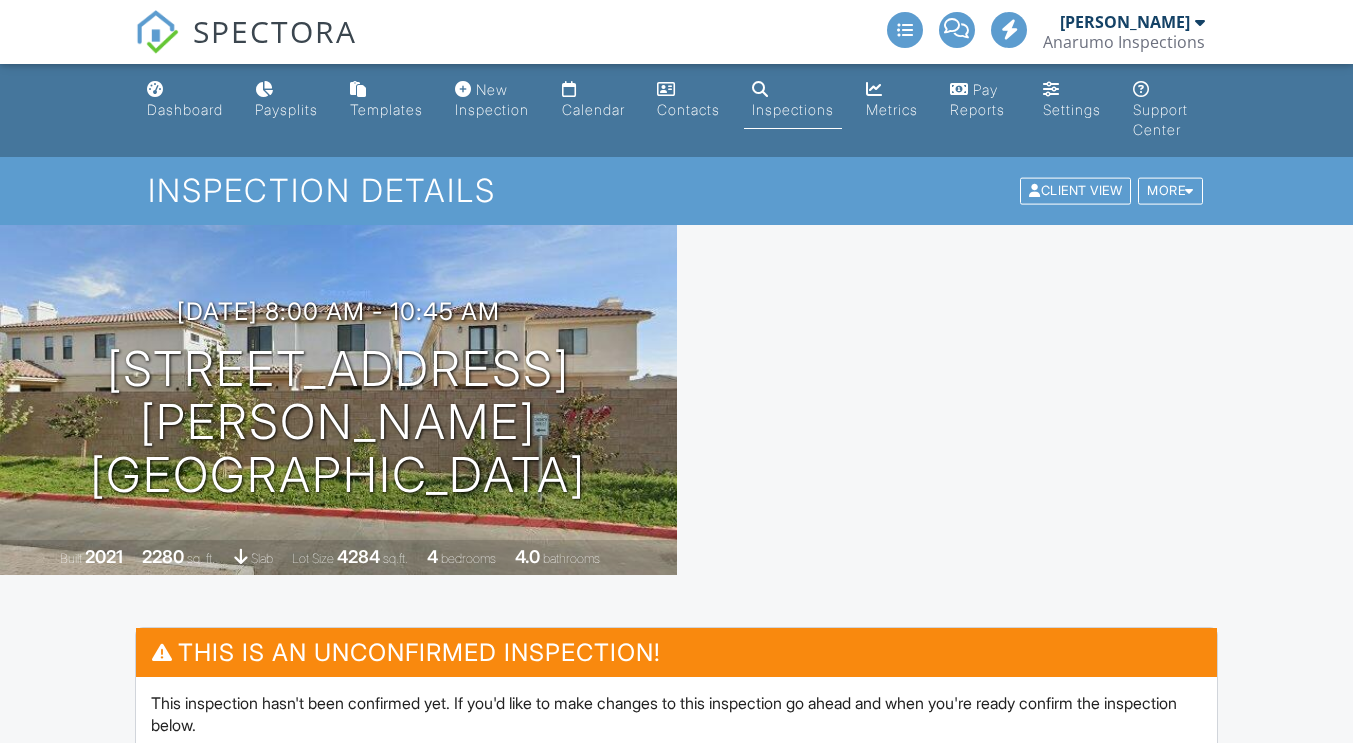 scroll, scrollTop: 0, scrollLeft: 0, axis: both 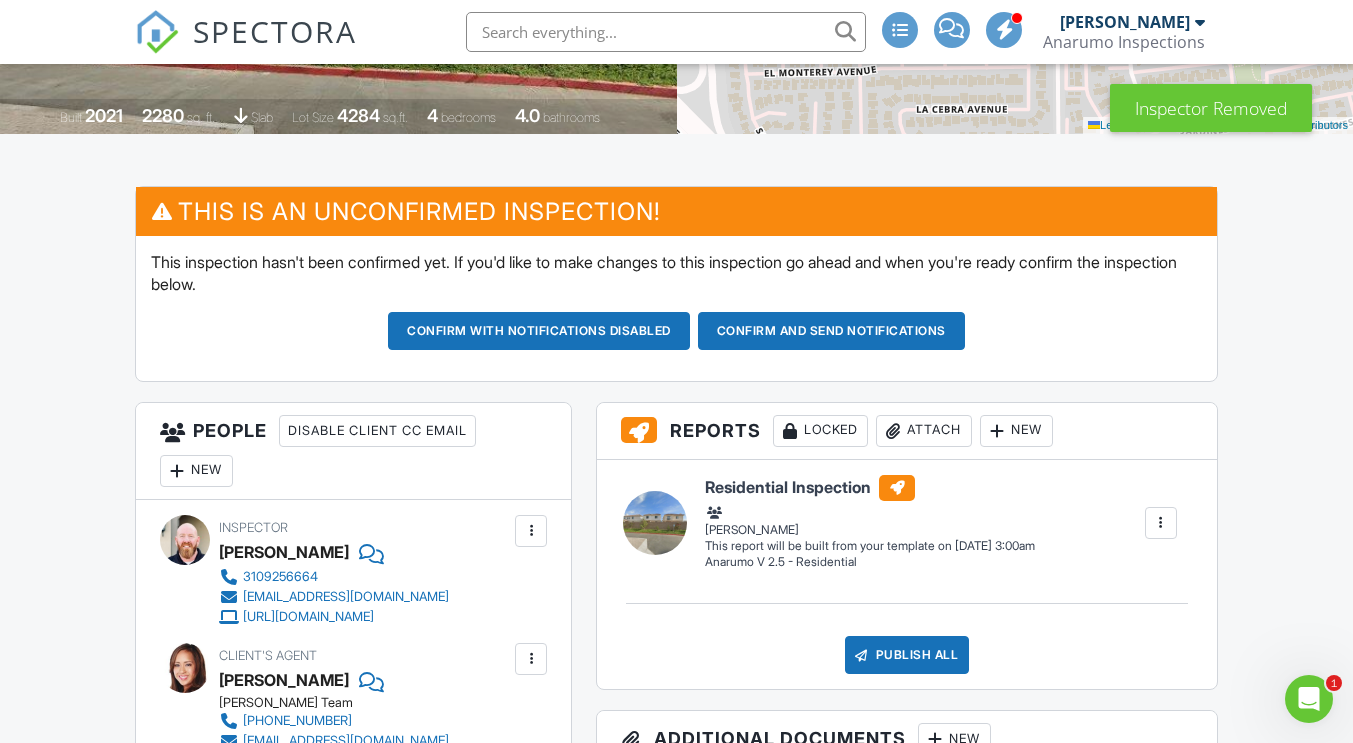 click on "New" at bounding box center [196, 471] 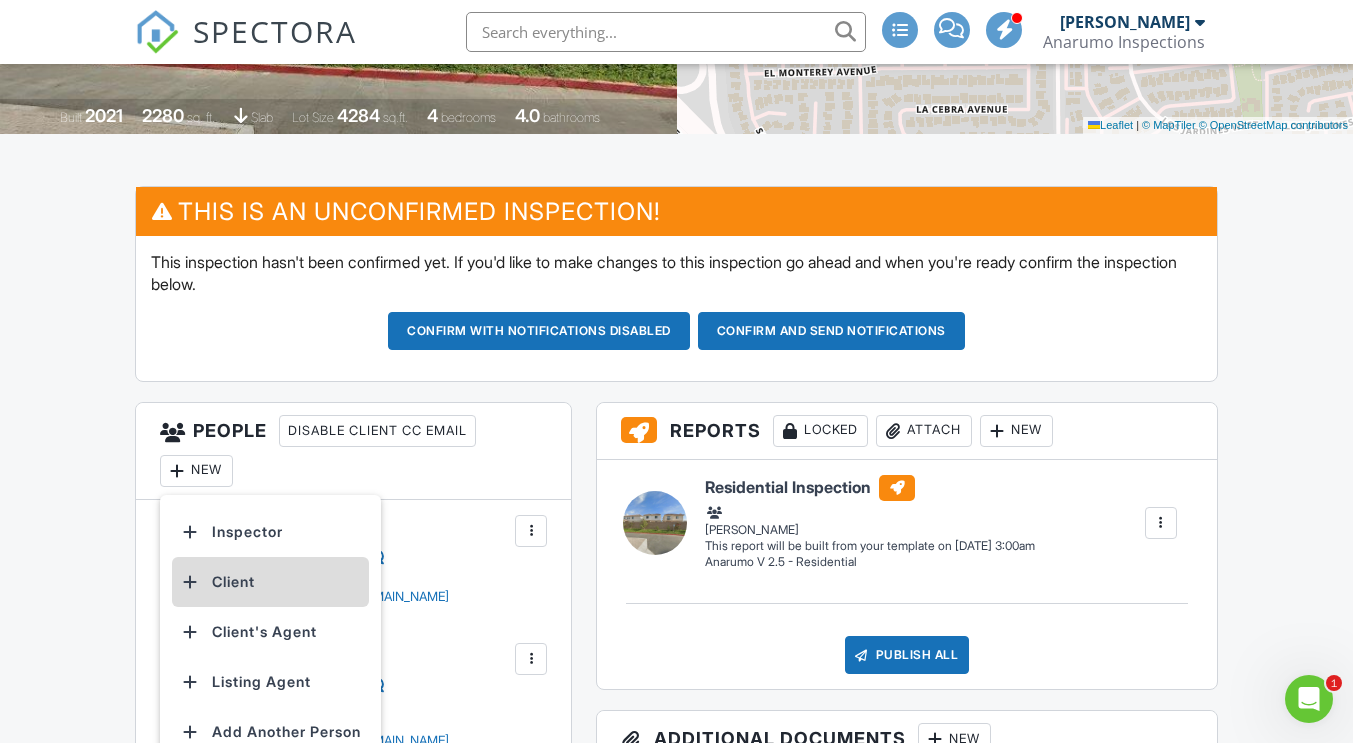 click on "Client" at bounding box center (270, 582) 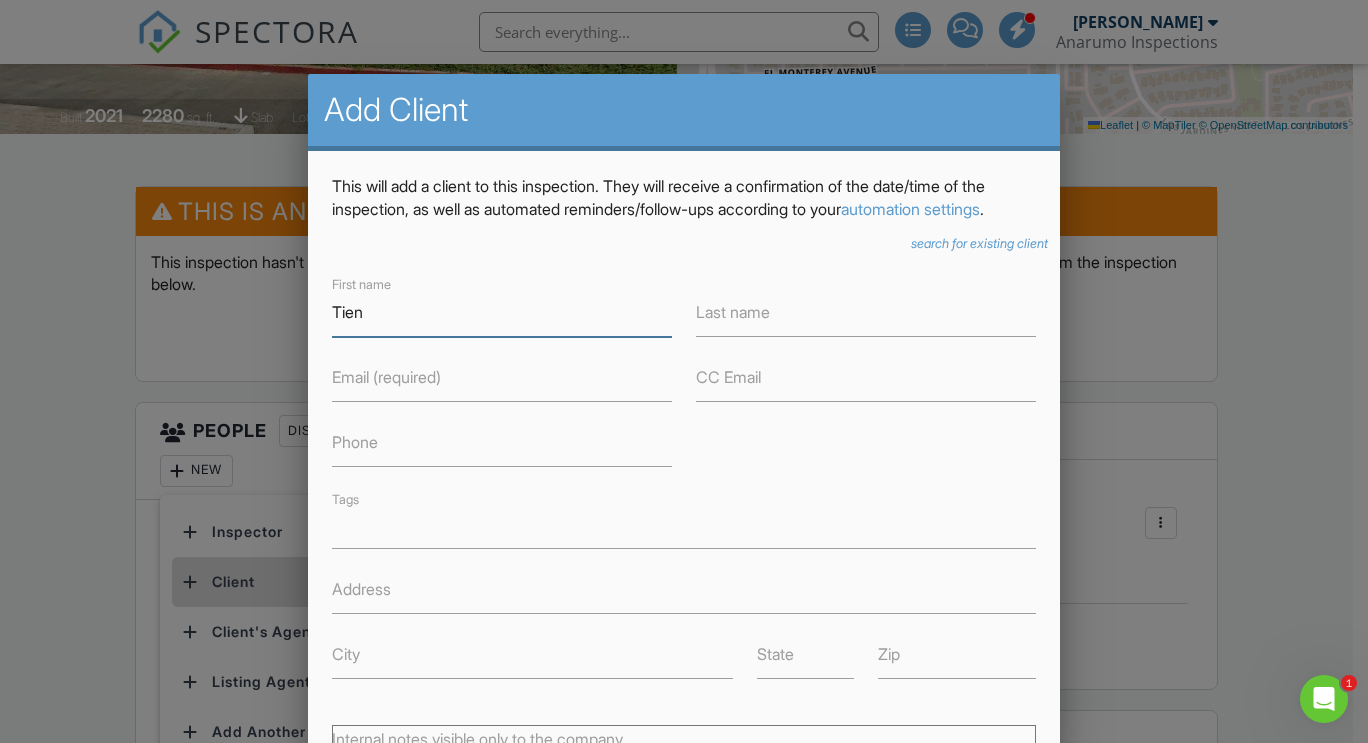 type on "Tien" 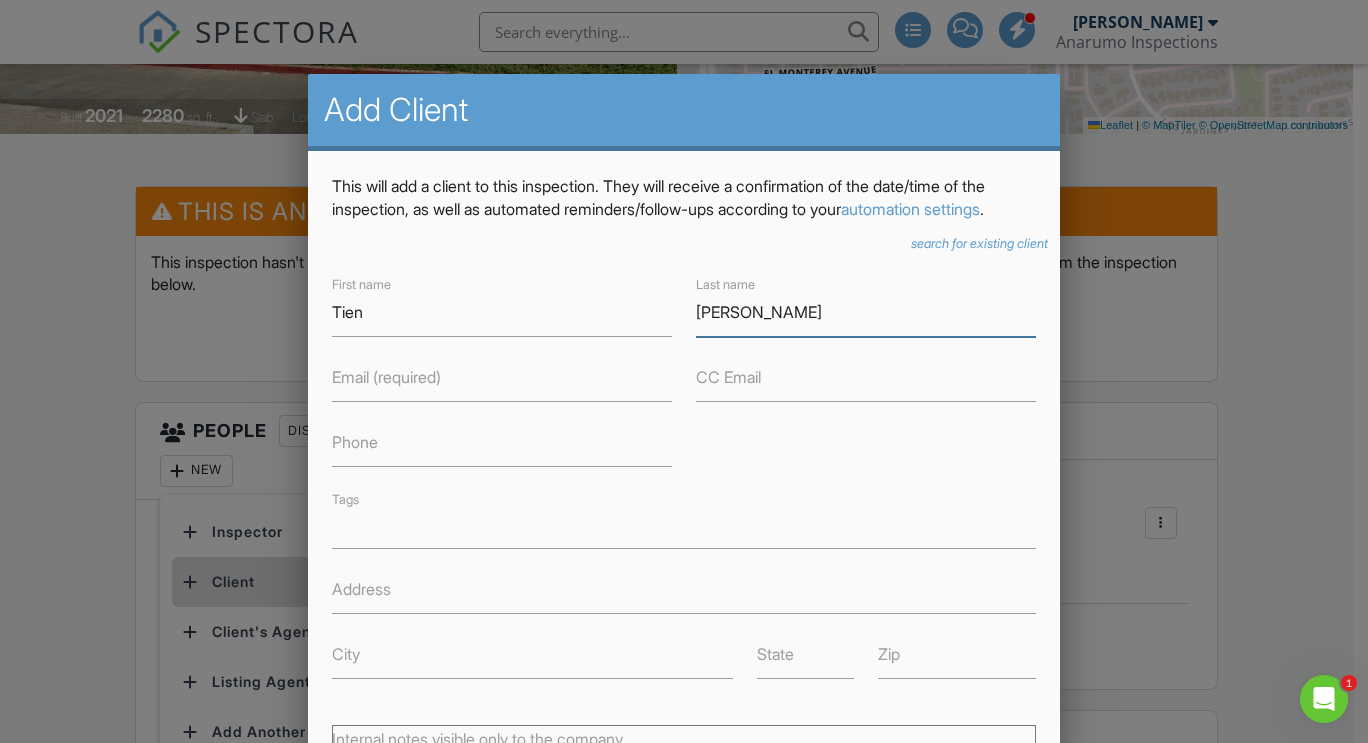 type on "Pham" 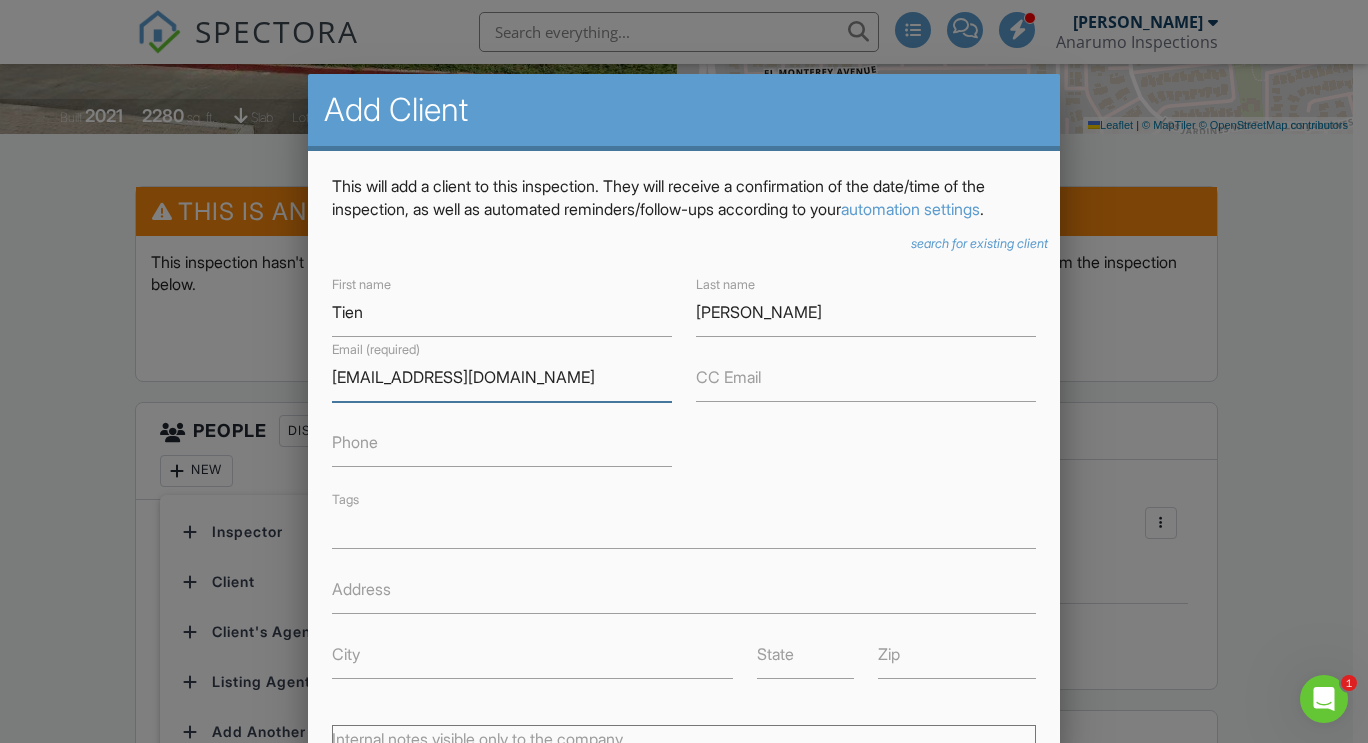 type on "tdpham2011@gmail.com" 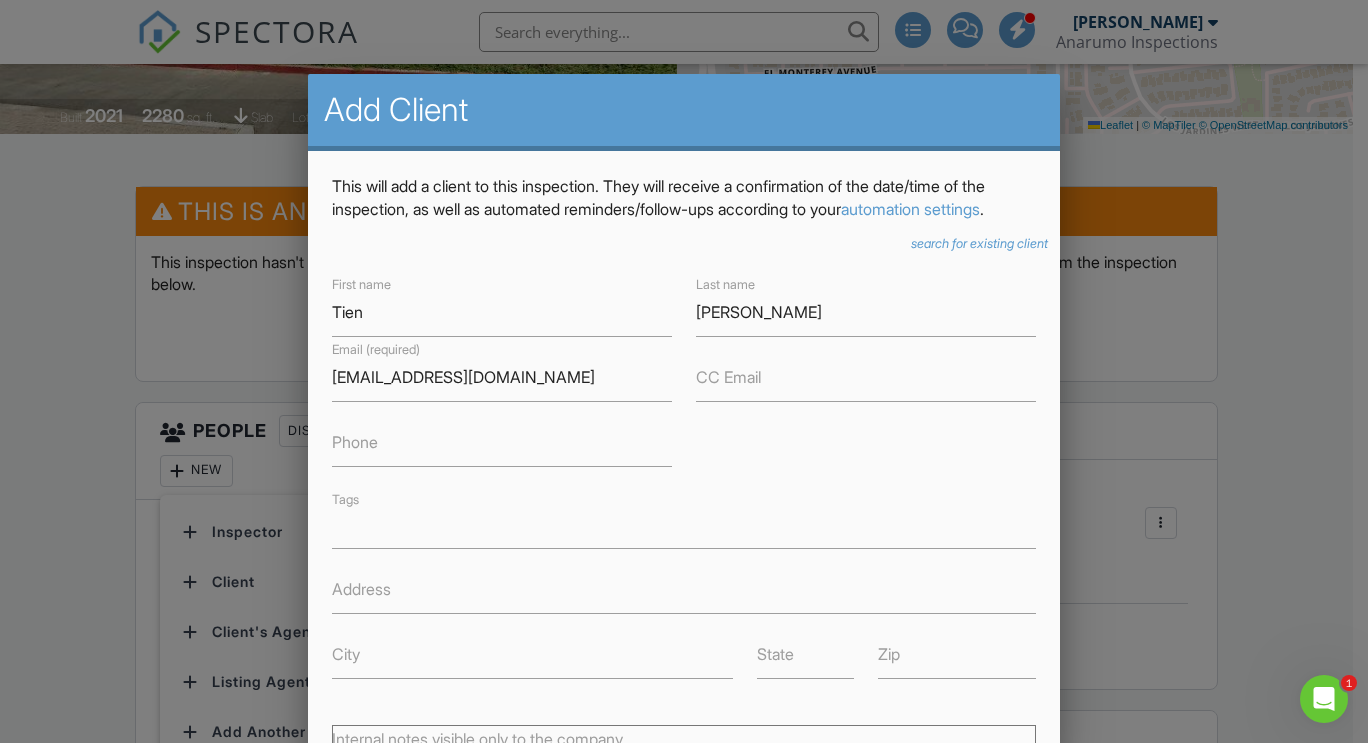 click on "Phone" at bounding box center (355, 442) 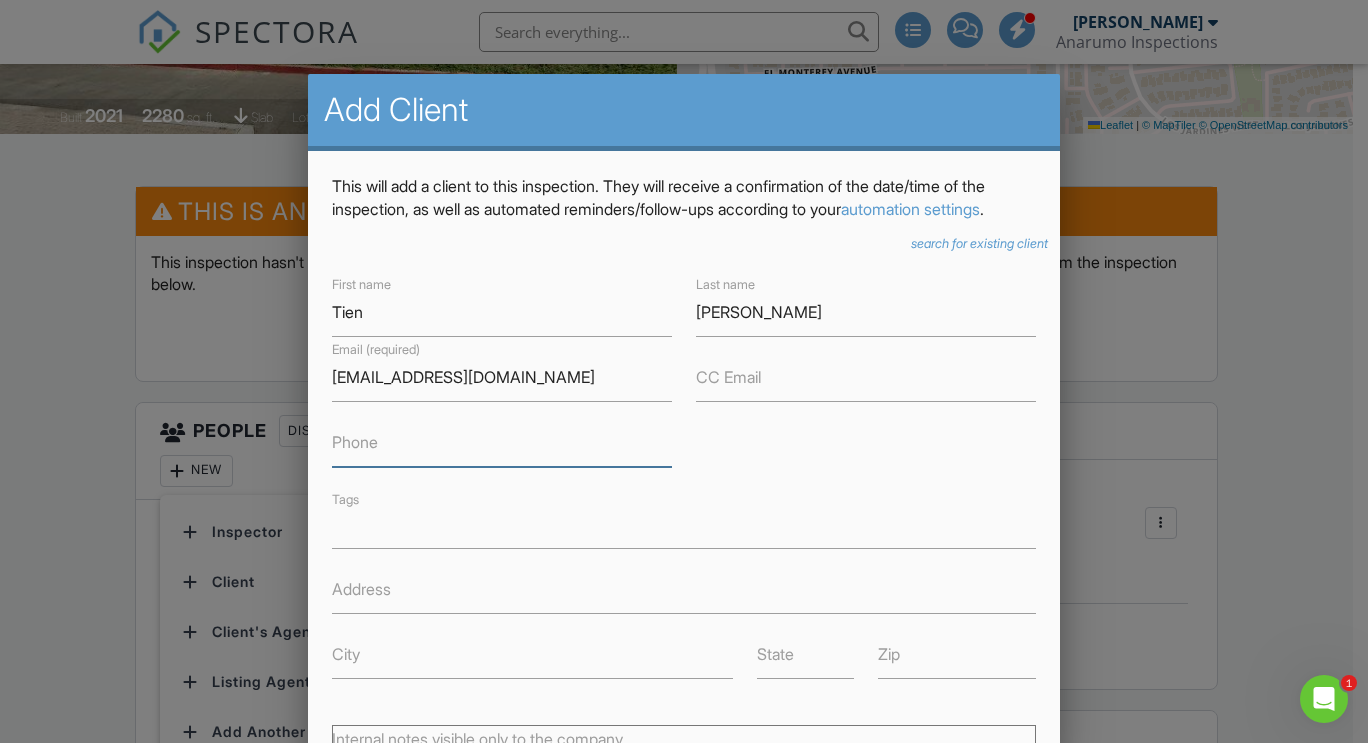 click on "Phone" at bounding box center [502, 442] 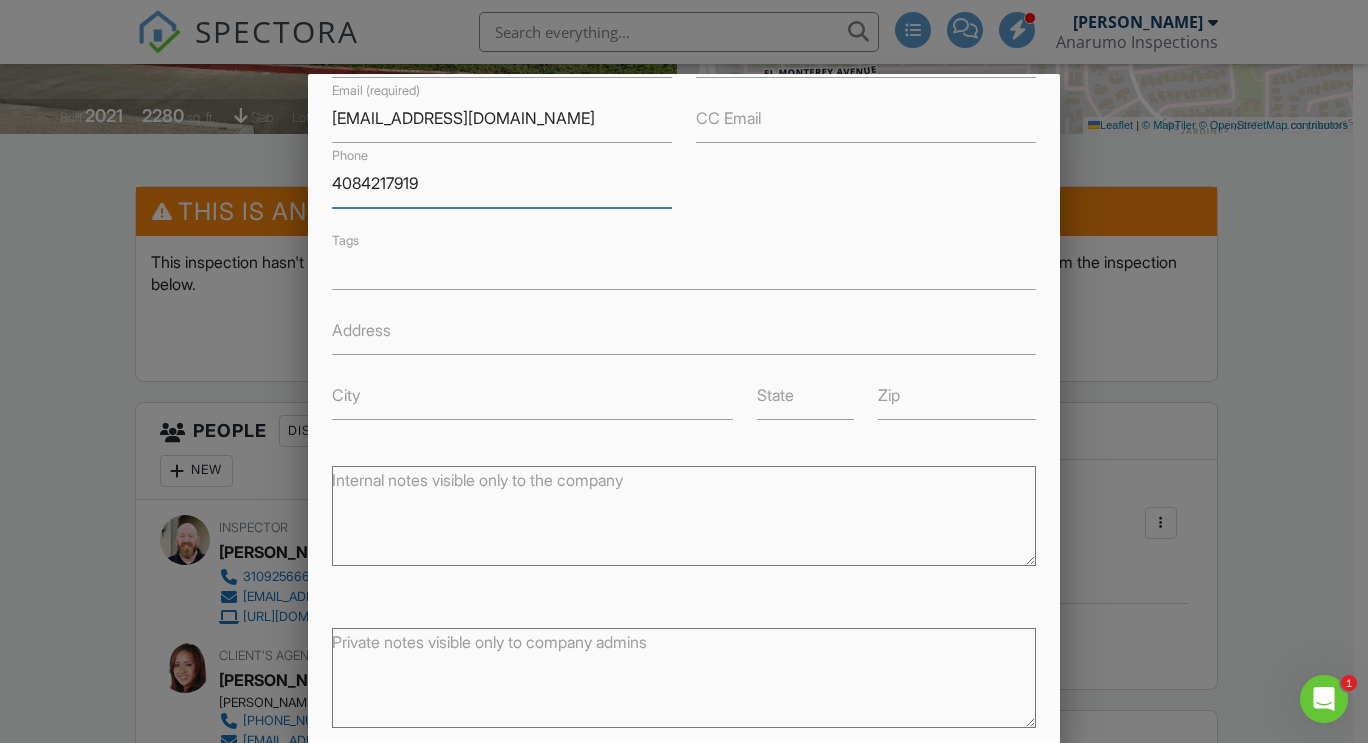 scroll, scrollTop: 371, scrollLeft: 0, axis: vertical 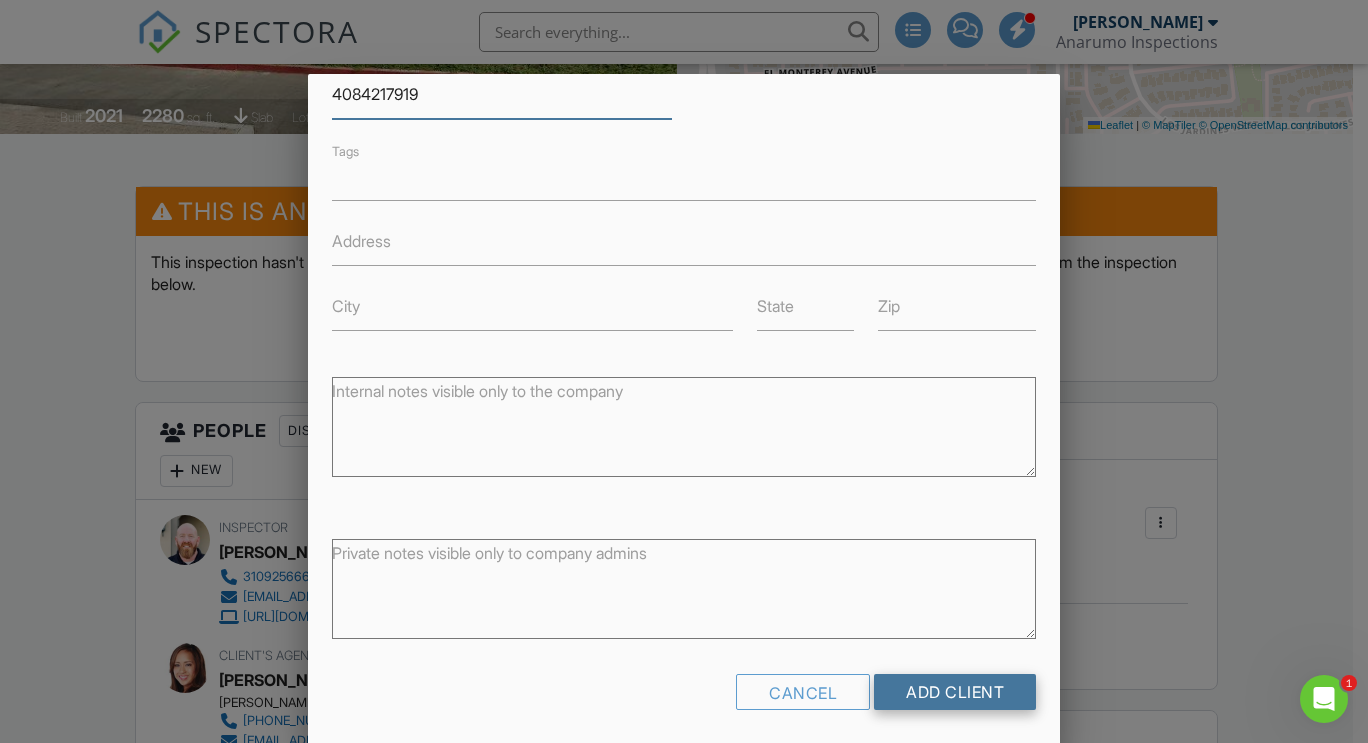 type on "4084217919" 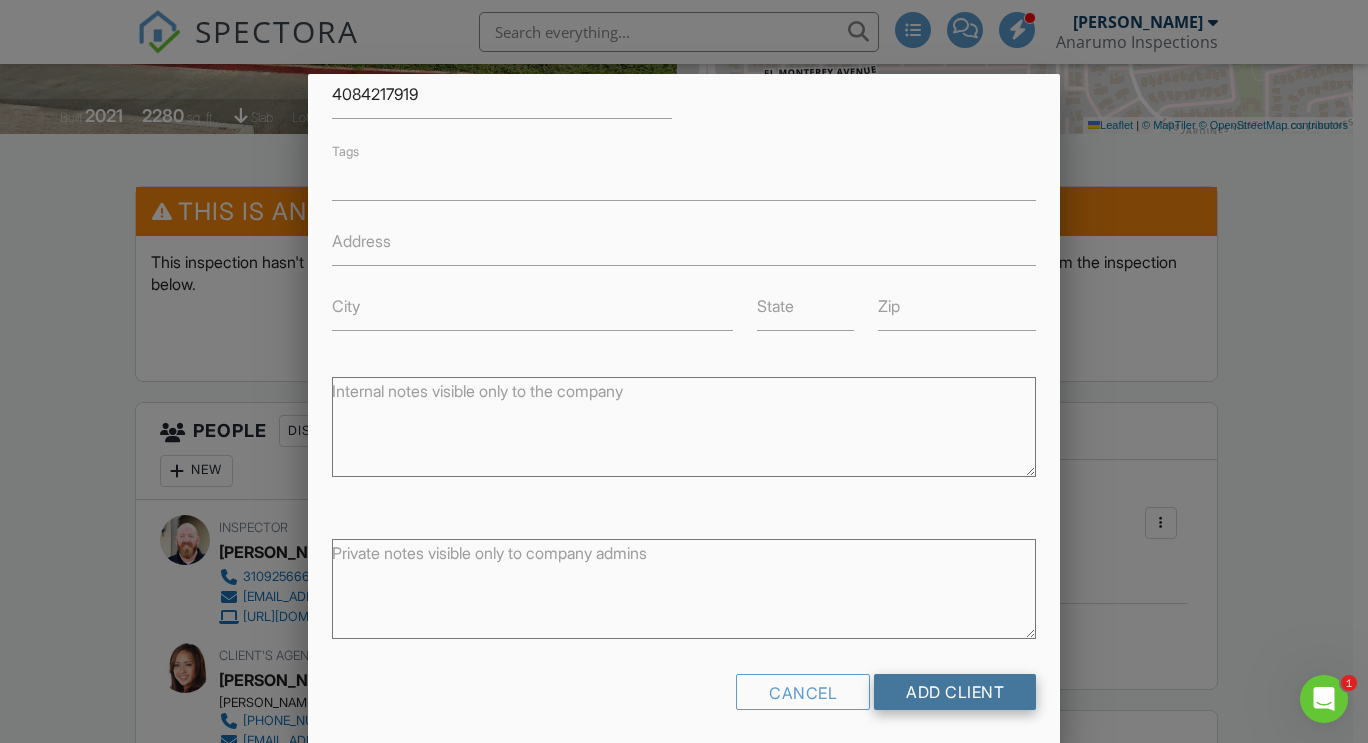 click on "Add Client" at bounding box center [955, 692] 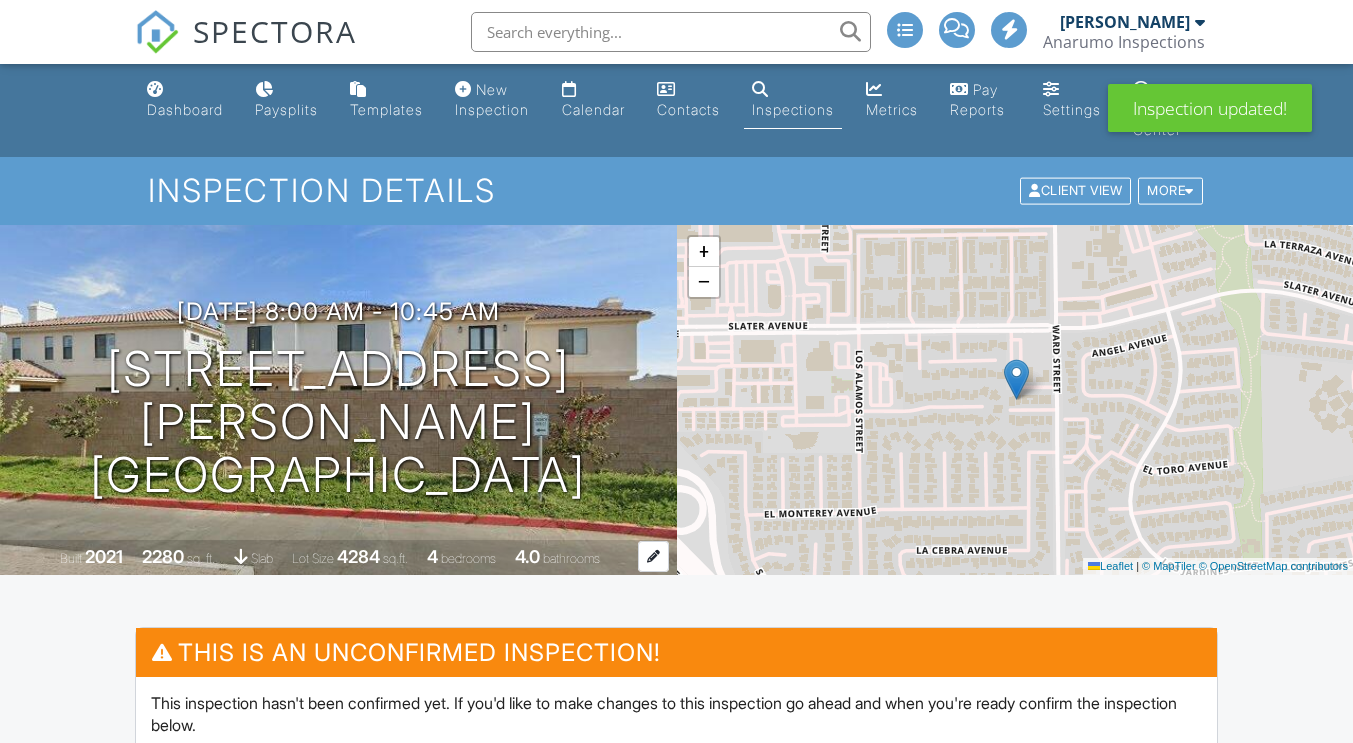 scroll, scrollTop: 282, scrollLeft: 0, axis: vertical 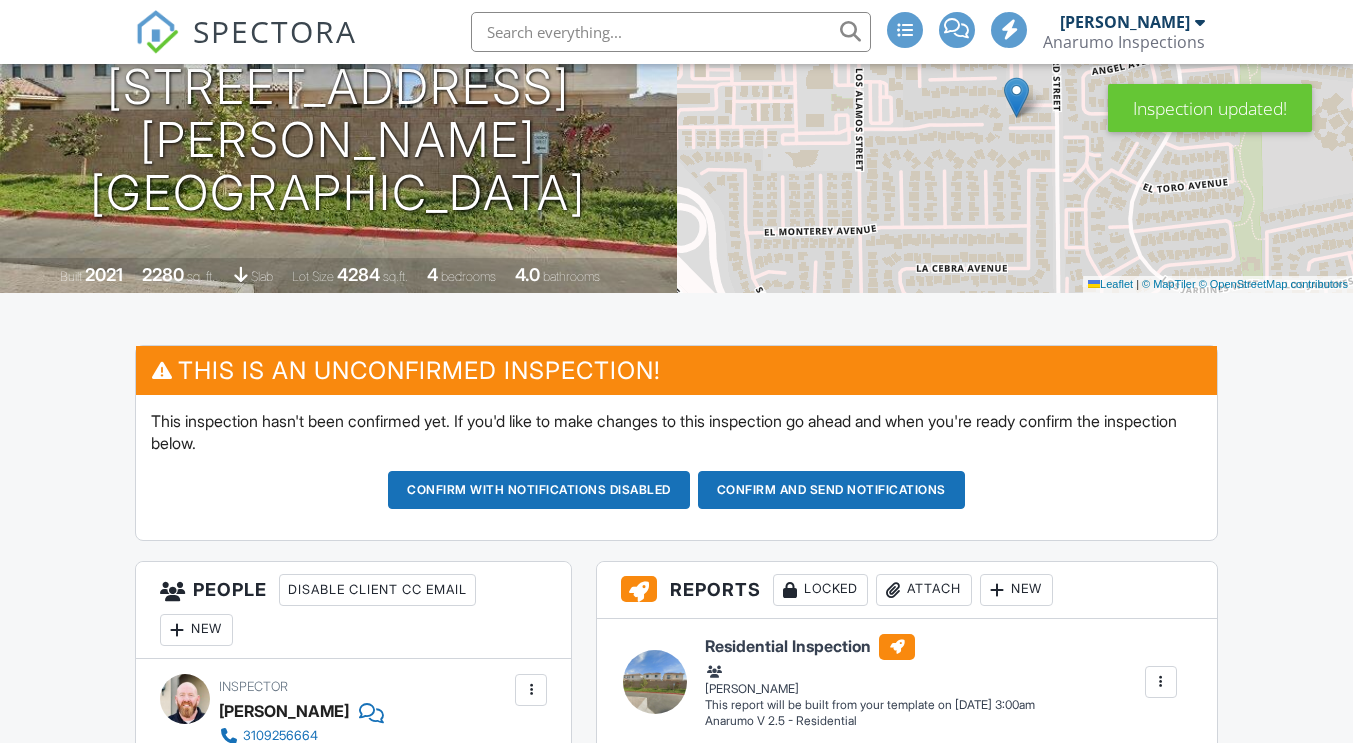 click on "Confirm and send notifications" at bounding box center [539, 490] 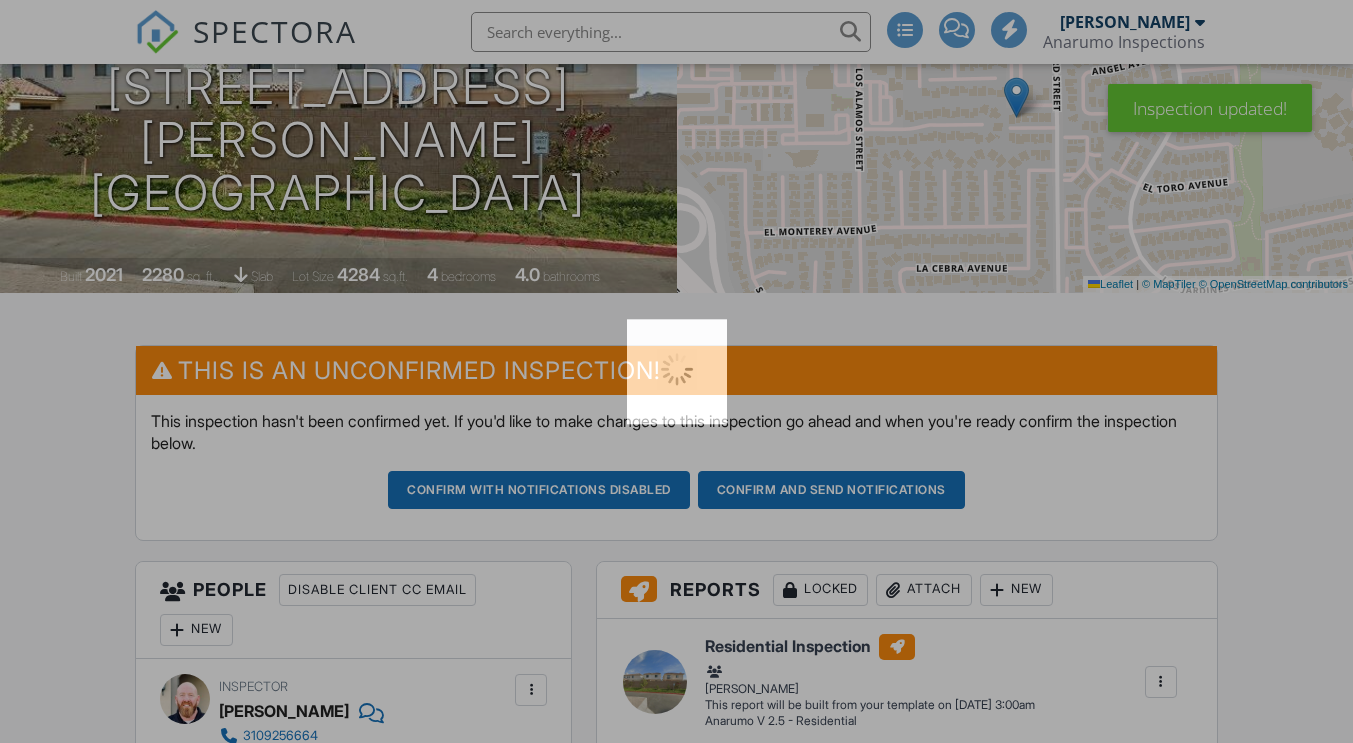 scroll, scrollTop: 0, scrollLeft: 0, axis: both 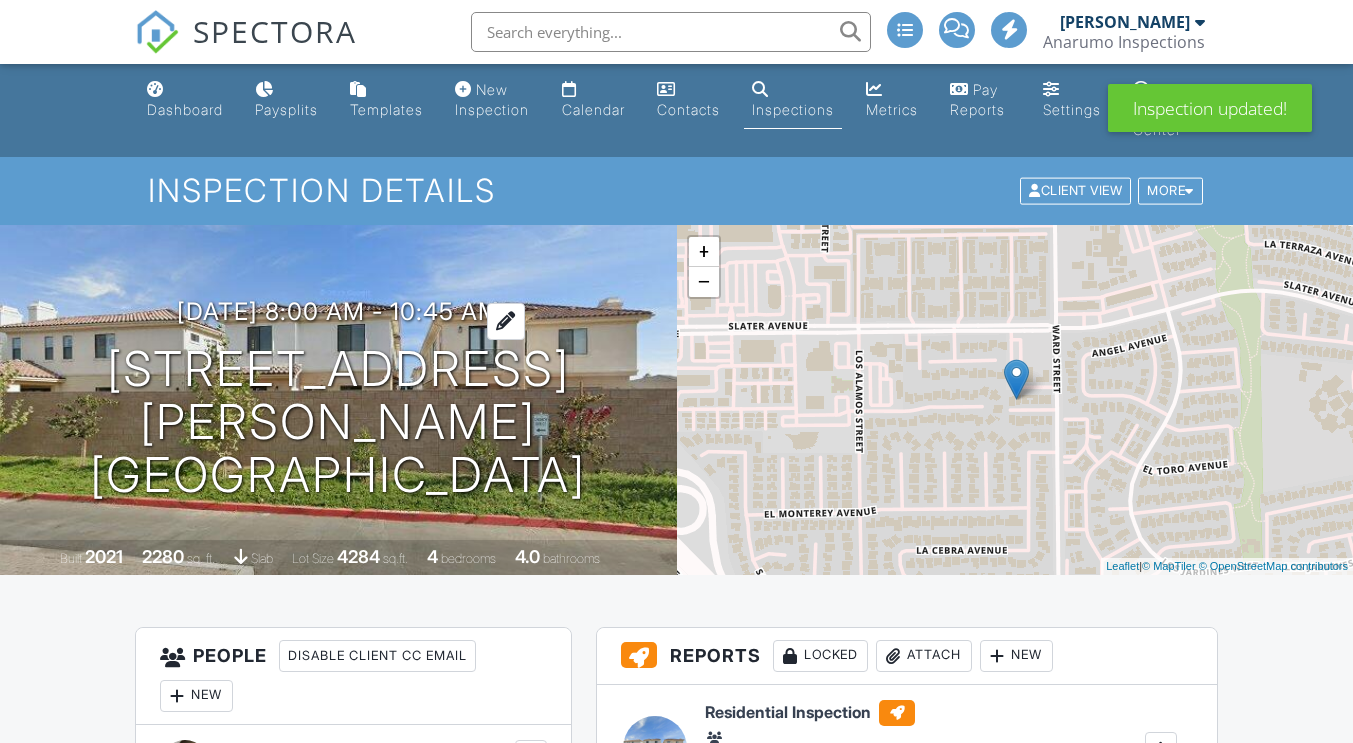 click on "07/14/2025  8:00 am
- 10:45 am" at bounding box center (338, 311) 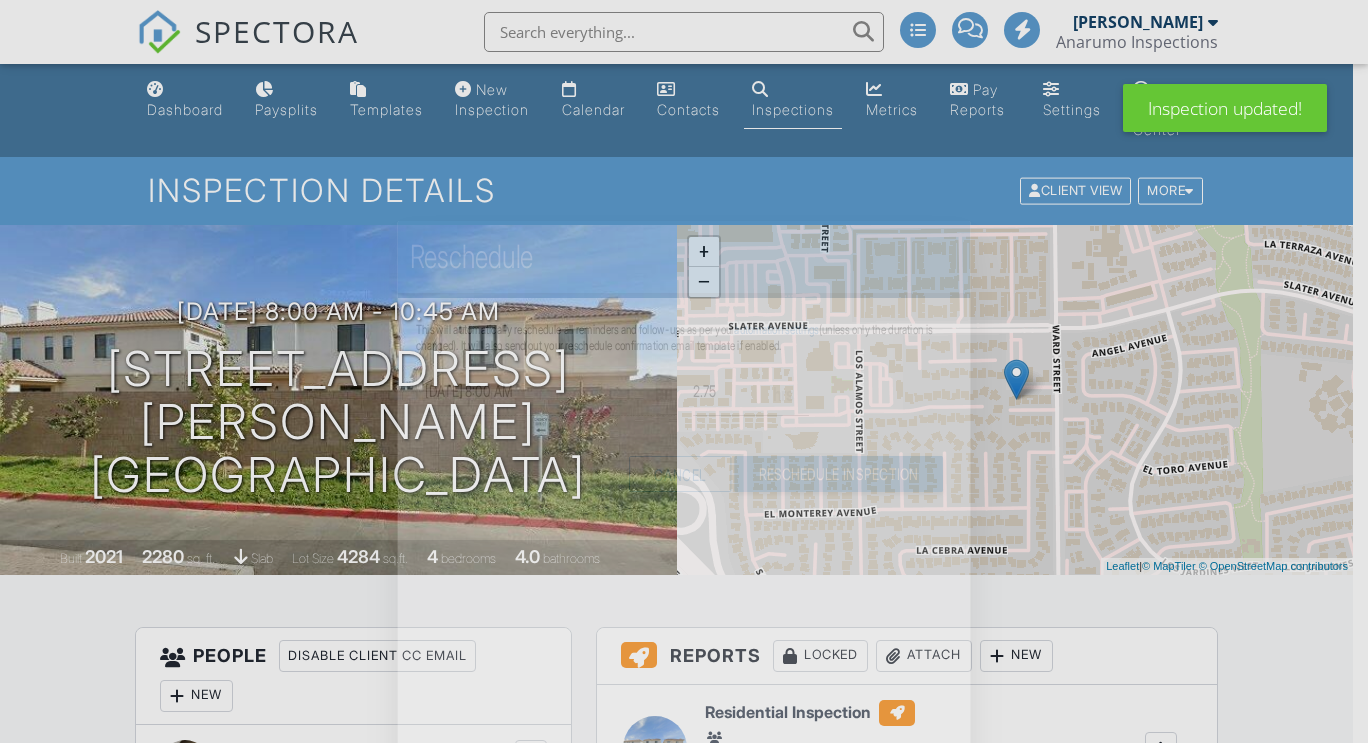 scroll, scrollTop: 0, scrollLeft: 0, axis: both 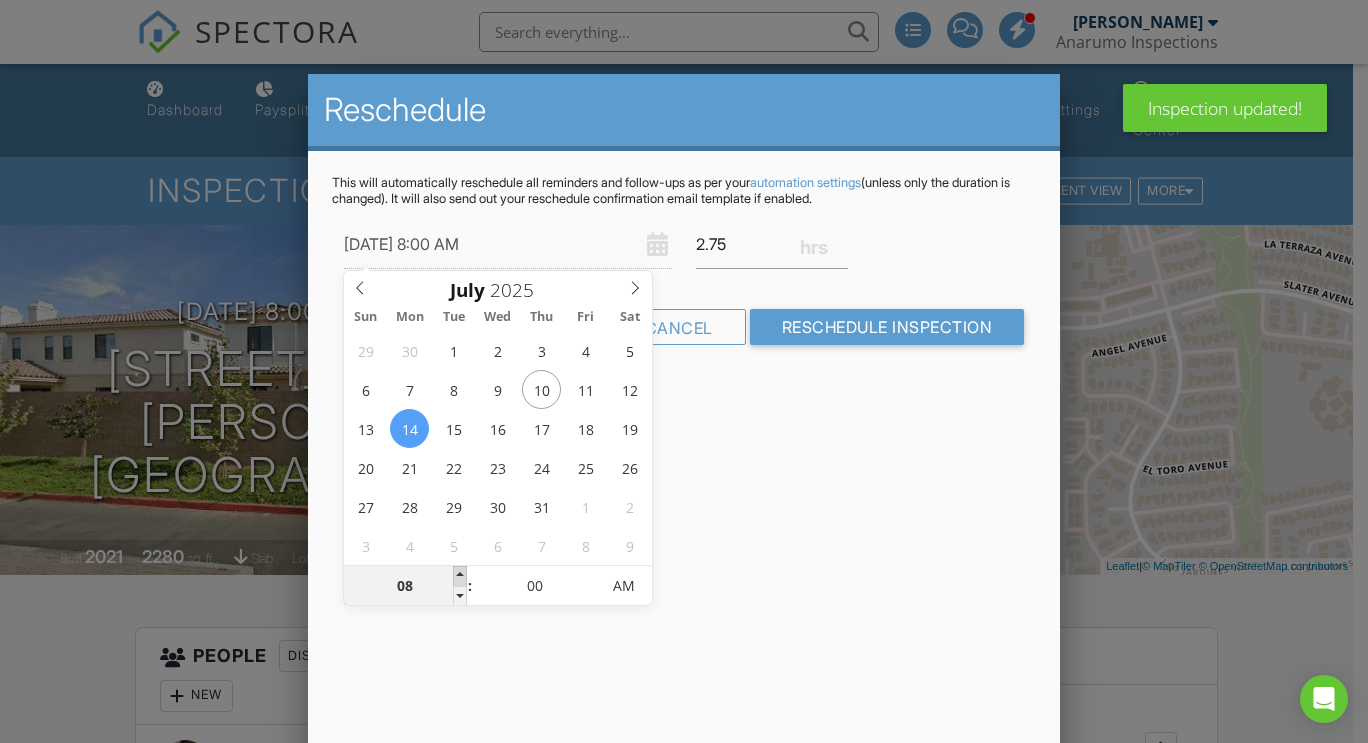 type on "07/14/2025 9:00 AM" 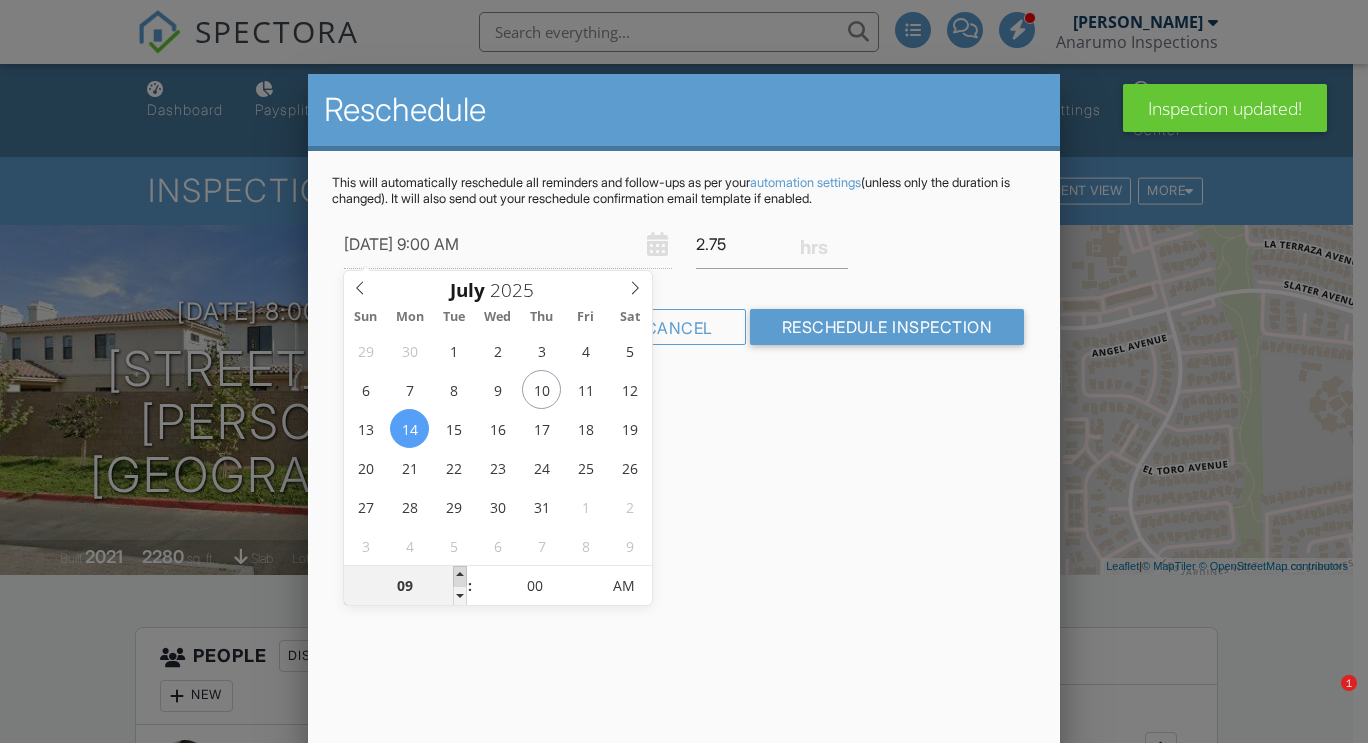 click at bounding box center [460, 576] 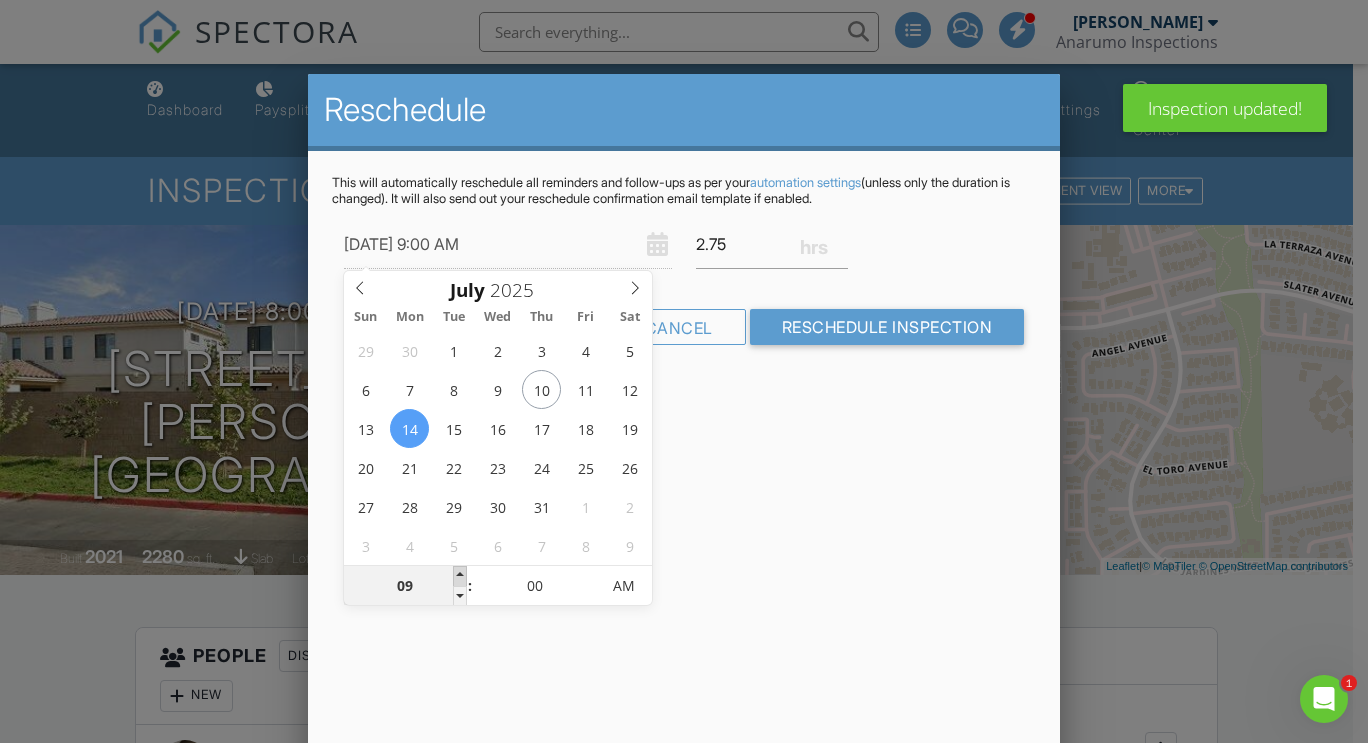 scroll, scrollTop: 0, scrollLeft: 0, axis: both 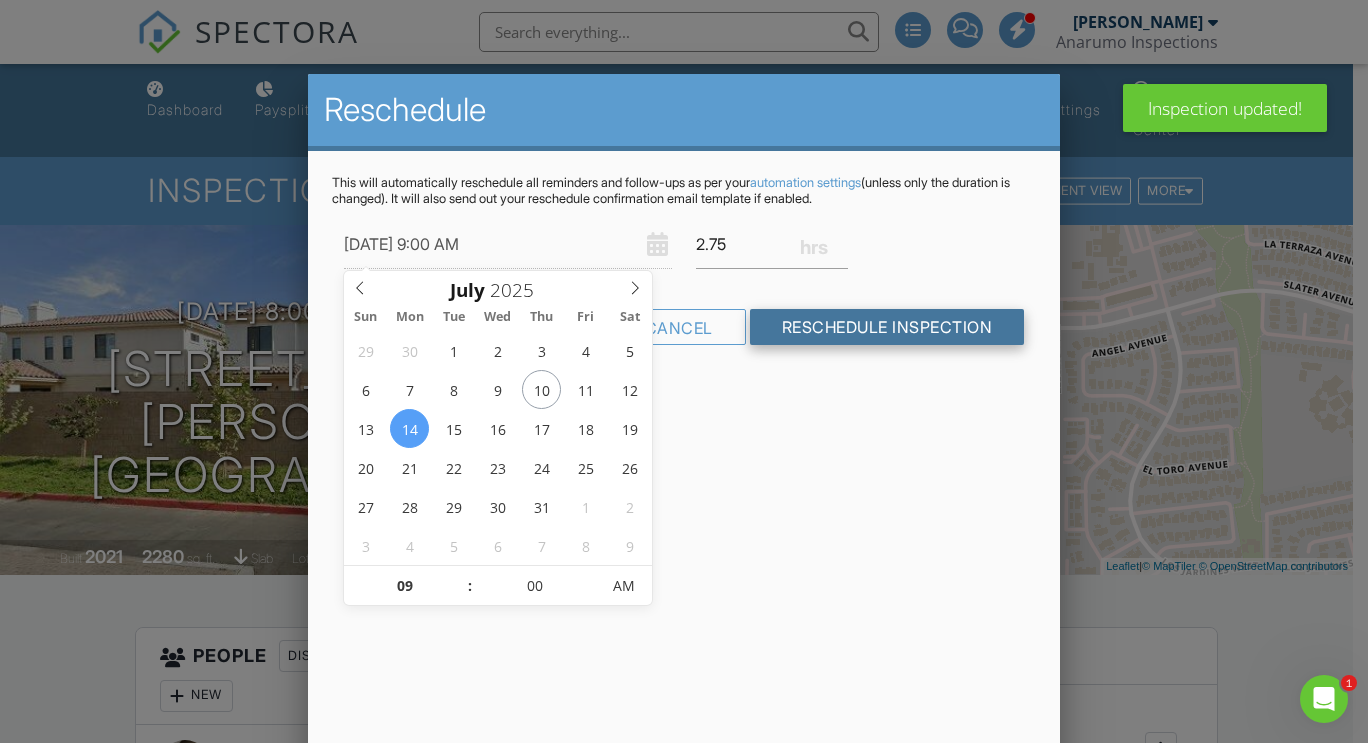 click on "Reschedule Inspection" at bounding box center (887, 327) 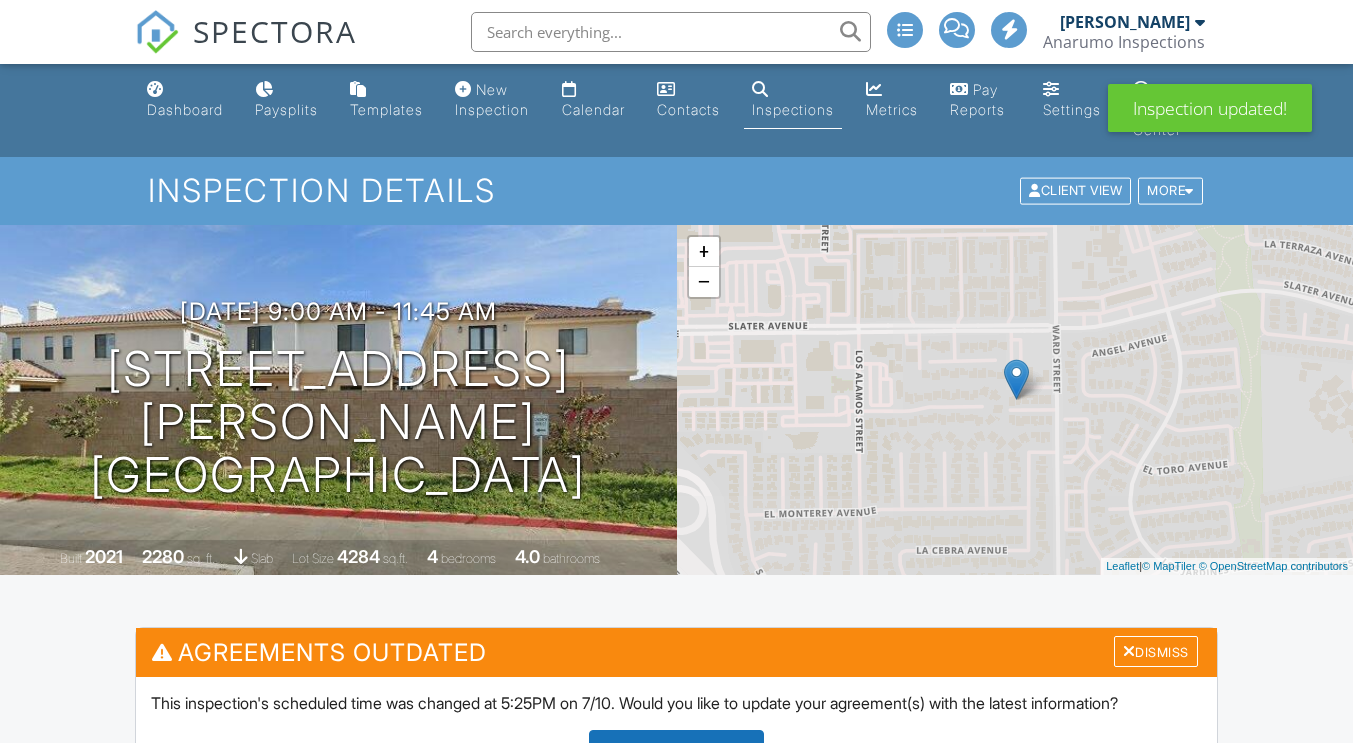 scroll, scrollTop: 176, scrollLeft: 0, axis: vertical 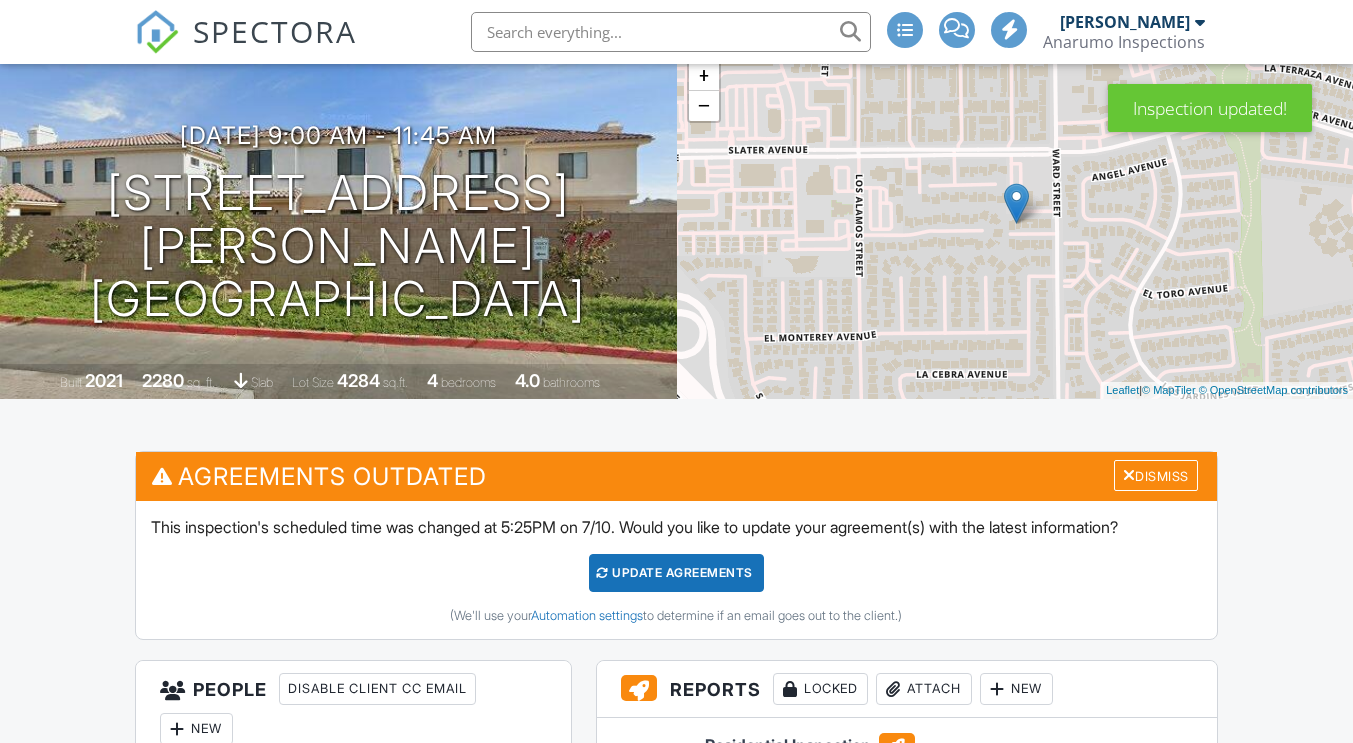 click on "Update Agreements" at bounding box center (676, 573) 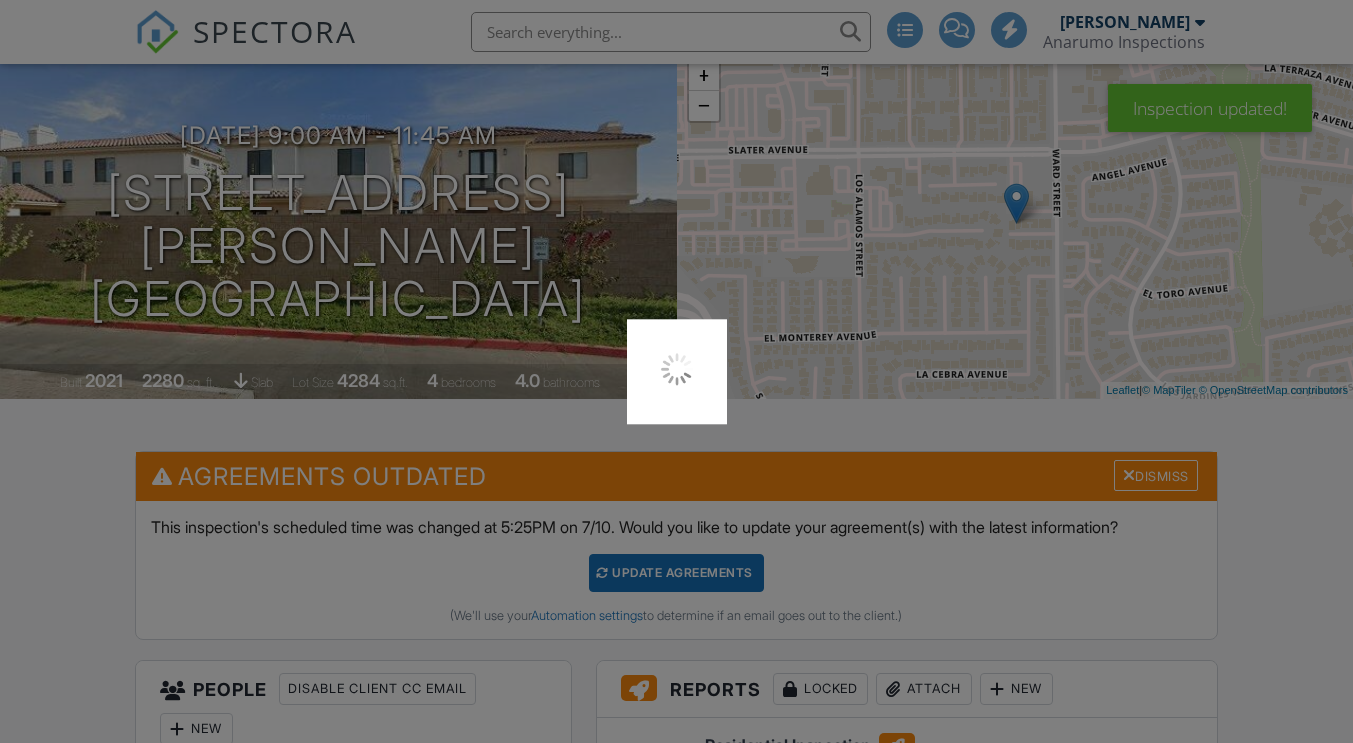 scroll, scrollTop: 0, scrollLeft: 0, axis: both 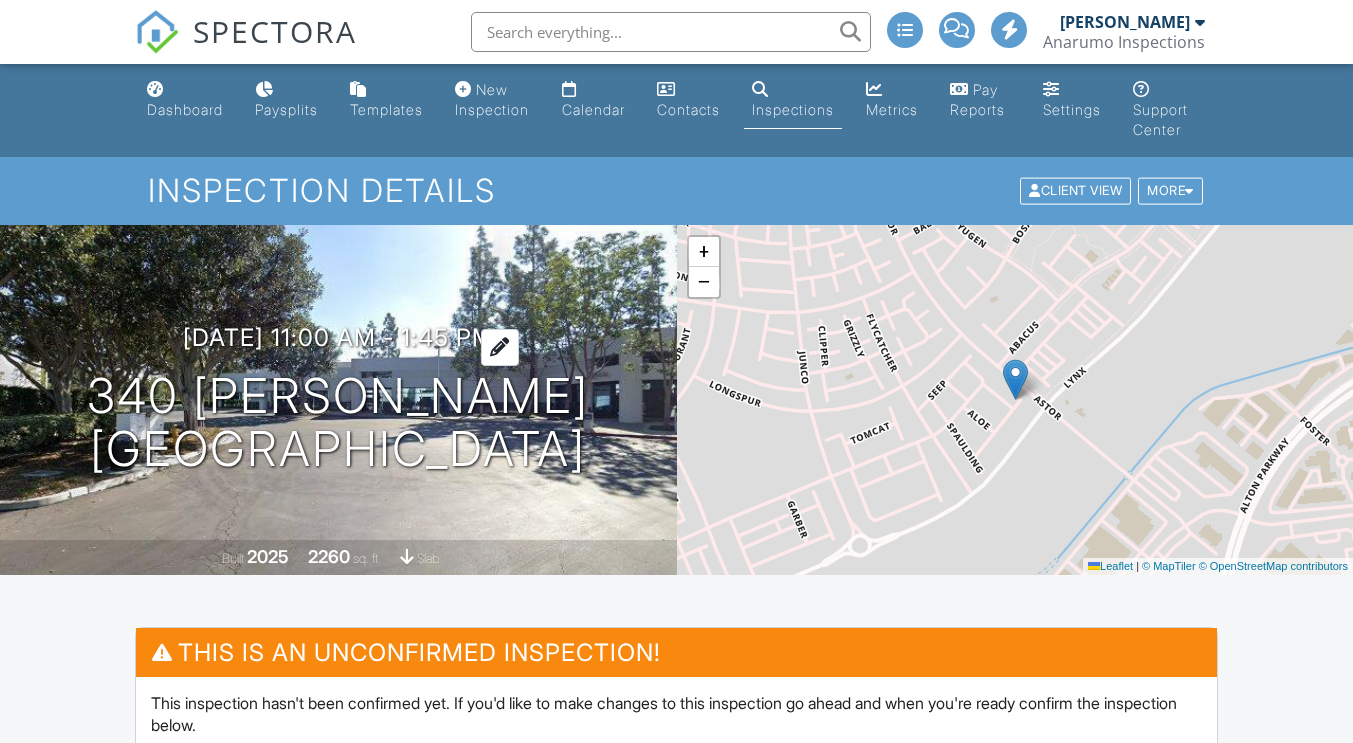 click on "[DATE] 11:00 am
- 1:45 pm" at bounding box center (338, 337) 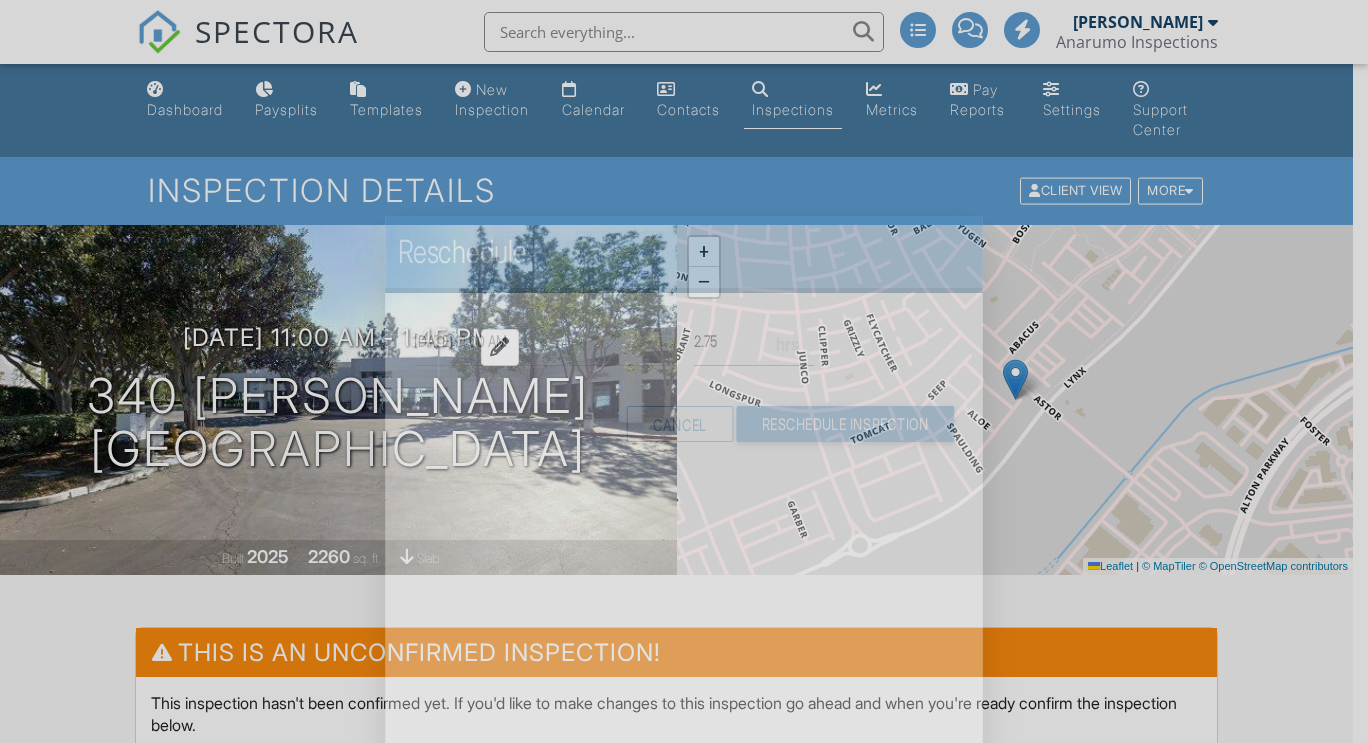 scroll, scrollTop: 0, scrollLeft: 0, axis: both 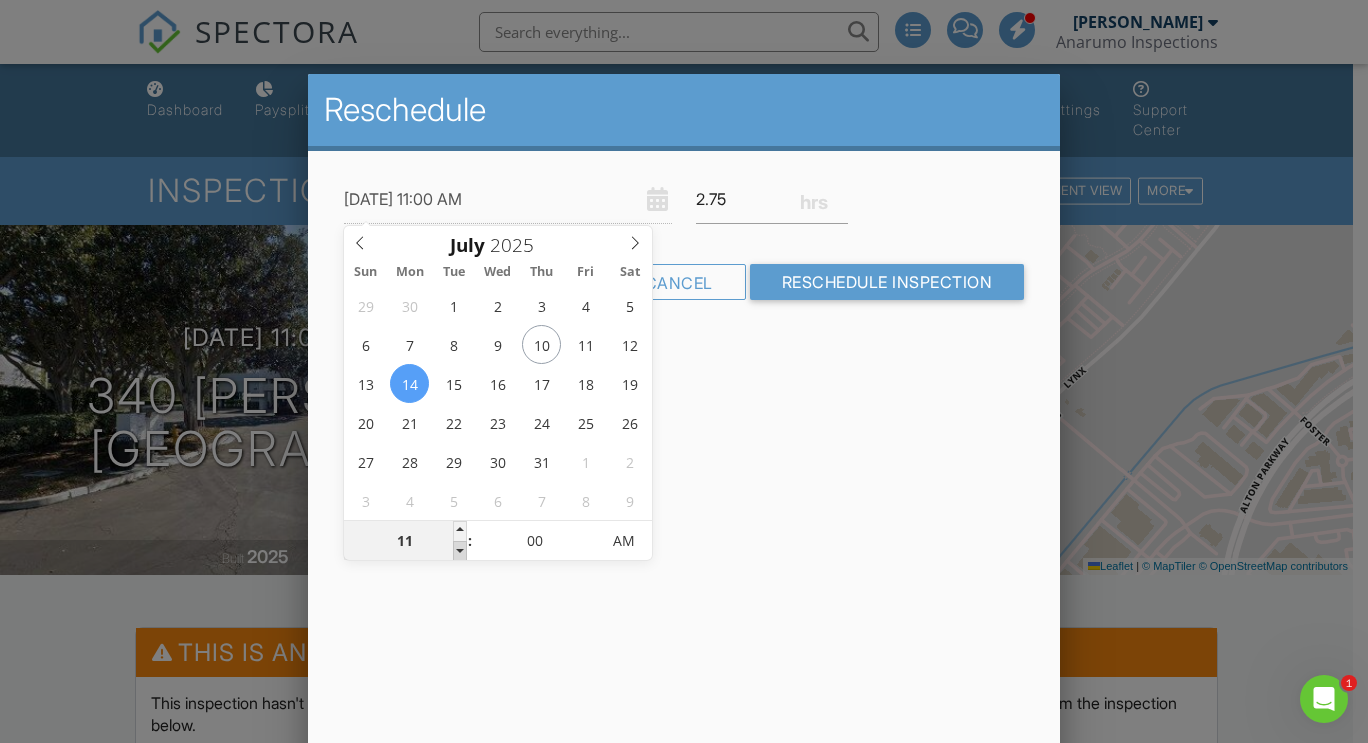 type on "[DATE] 10:00 AM" 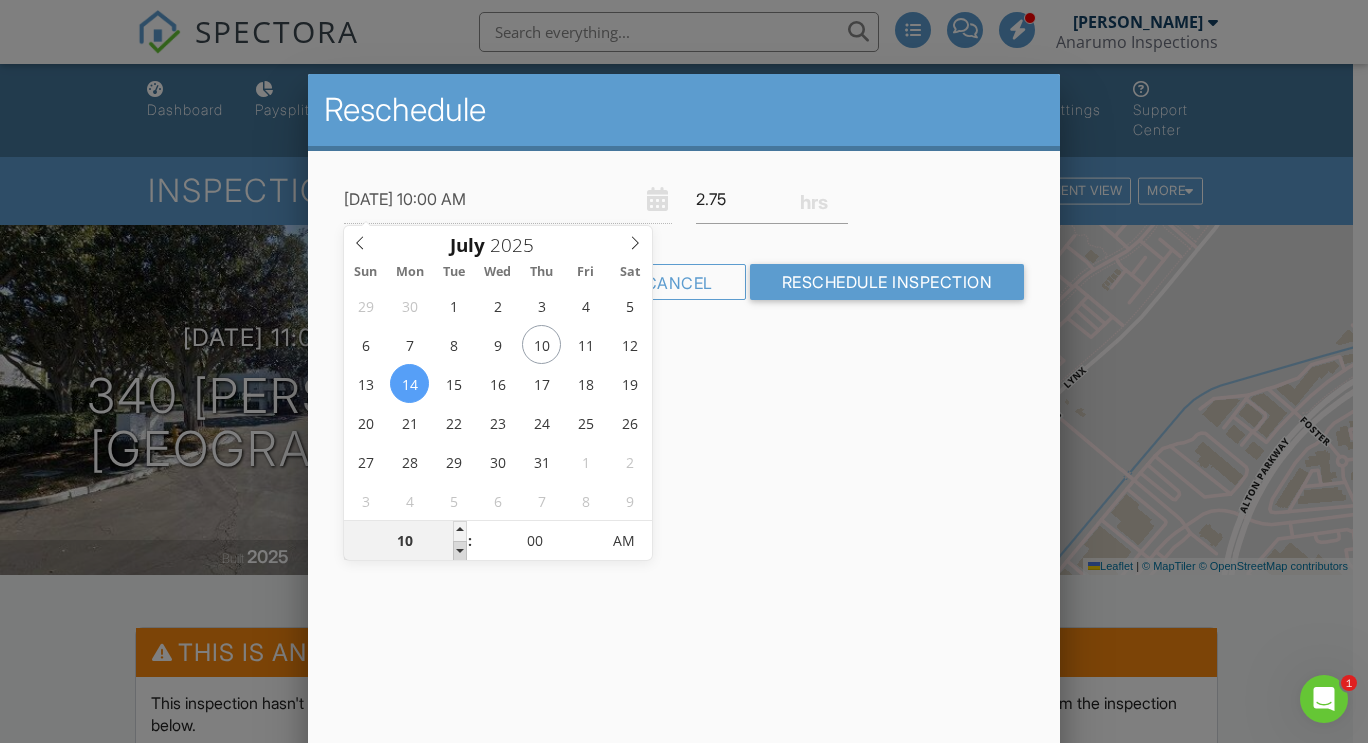 click at bounding box center [460, 551] 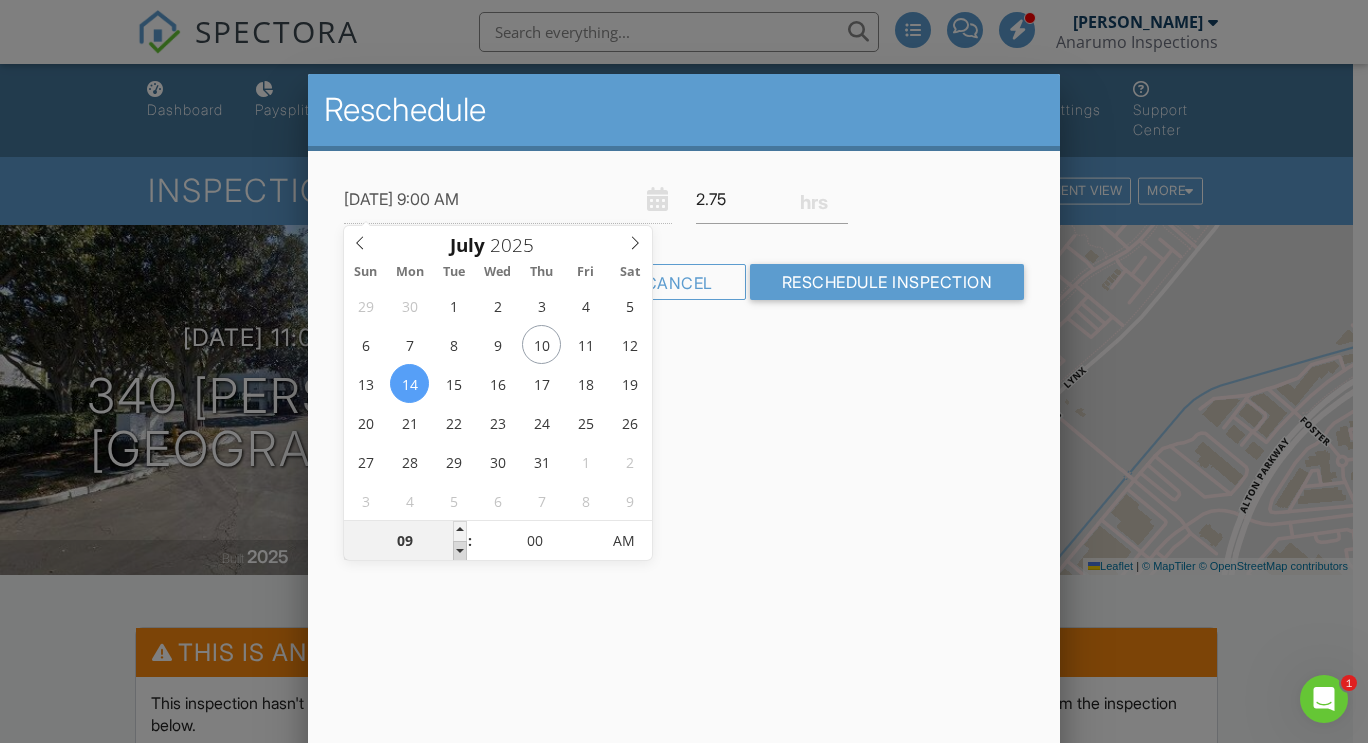click at bounding box center [460, 551] 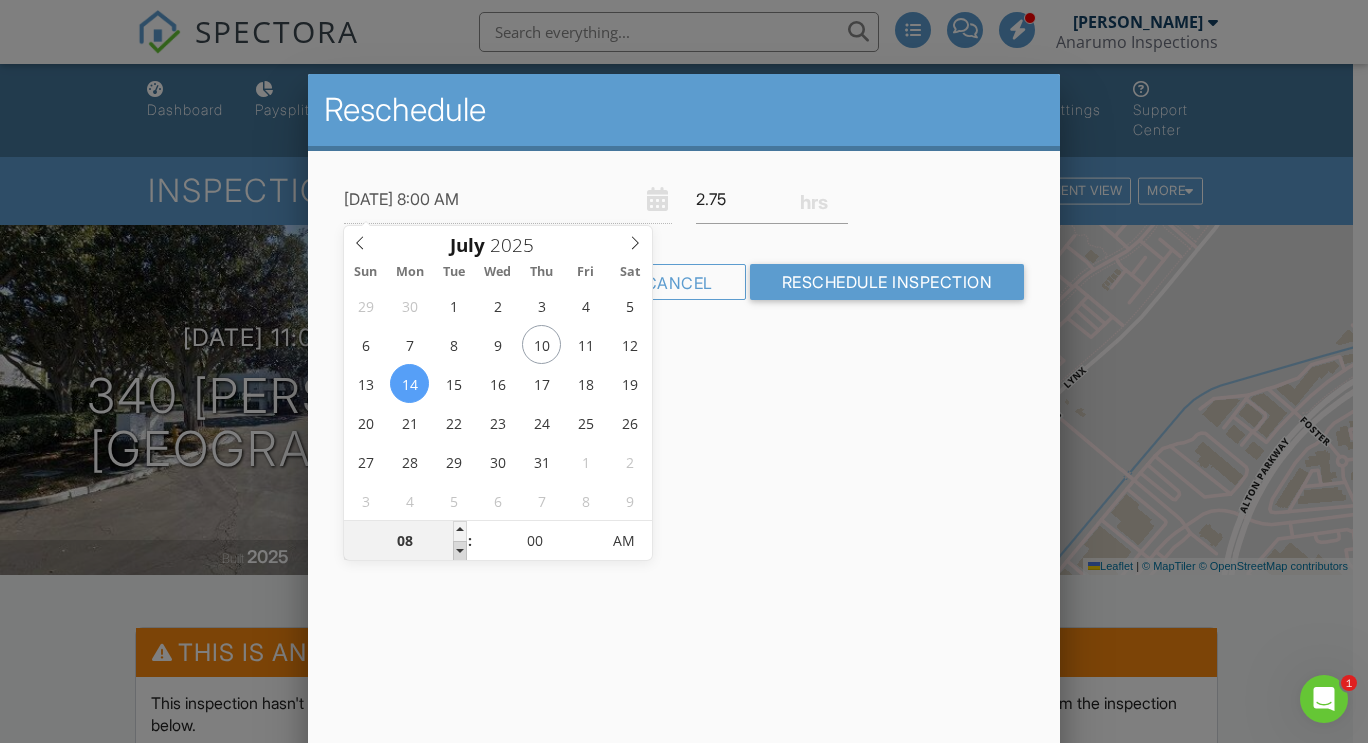 click at bounding box center [460, 551] 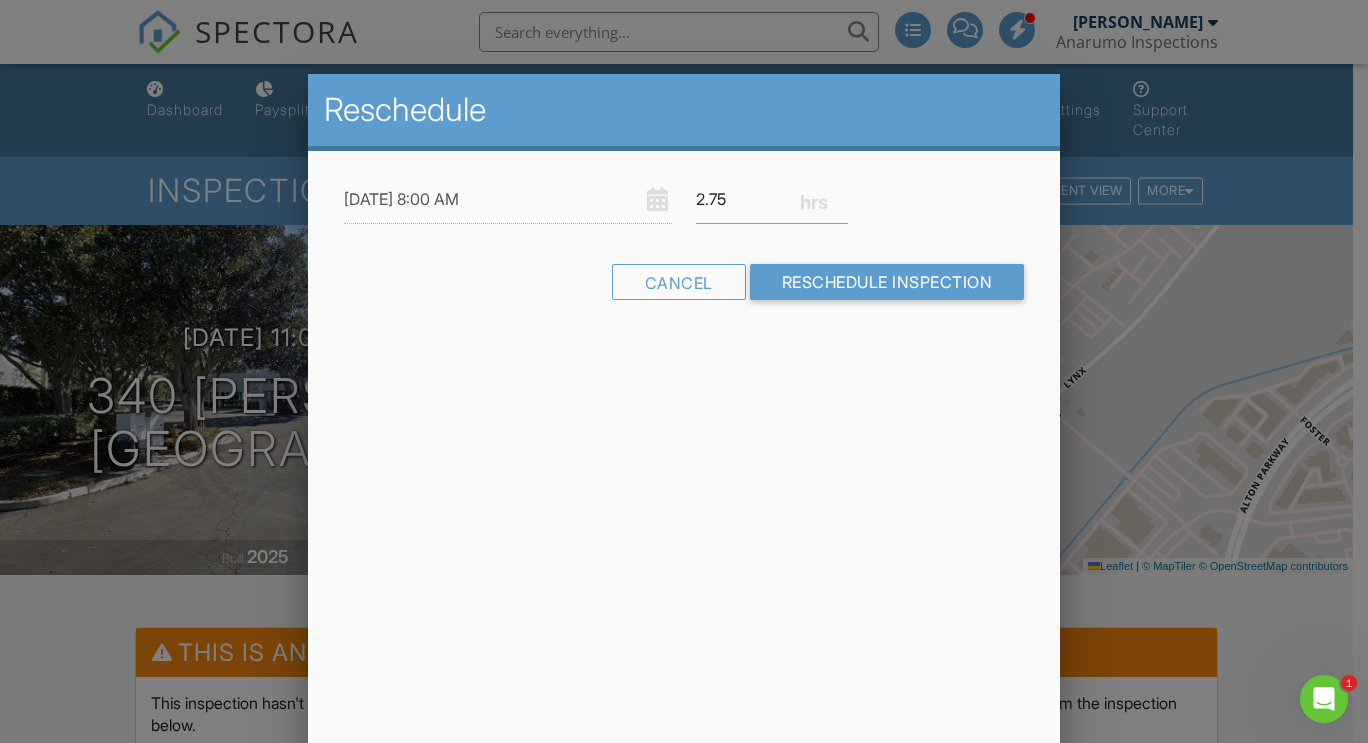 click on "Reschedule
07/14/2025 8:00 AM
2.75
Warning: this date/time is in the past.
Cancel
Reschedule Inspection" at bounding box center (684, 424) 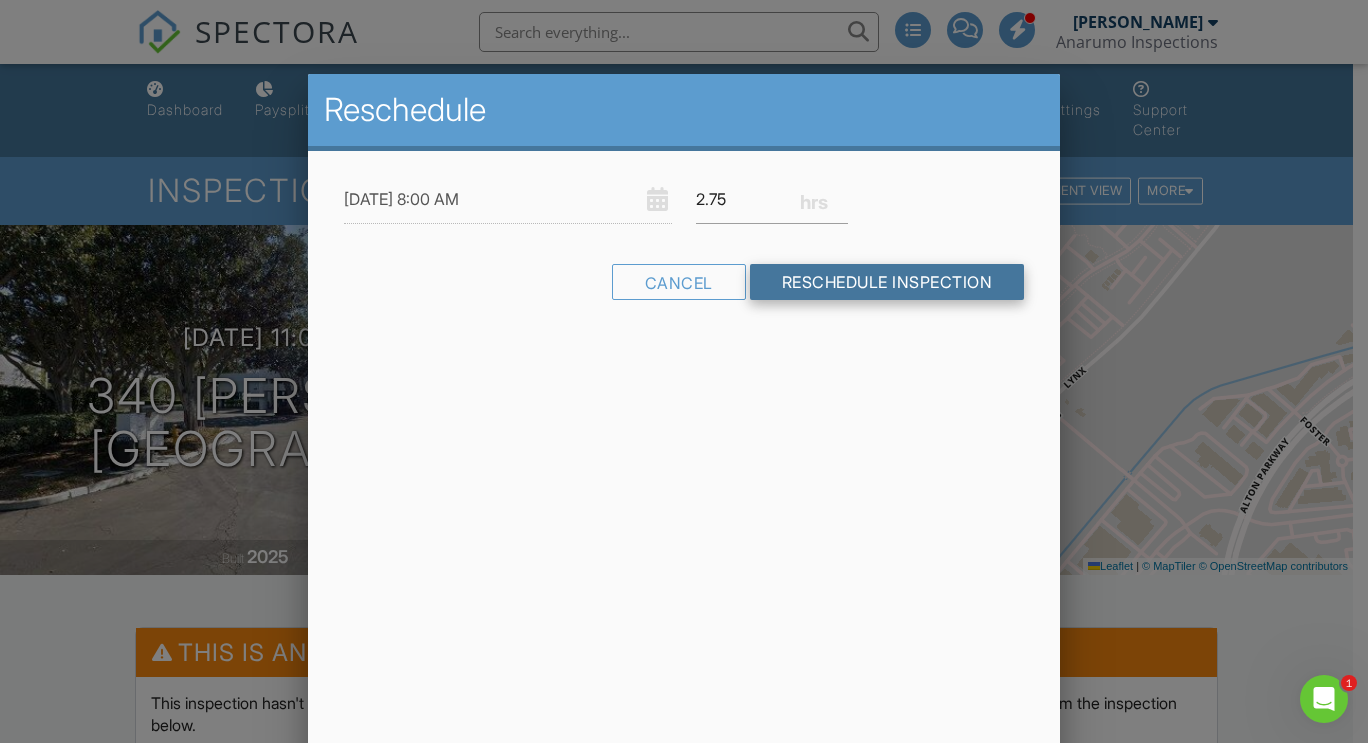 click on "Reschedule Inspection" at bounding box center [887, 282] 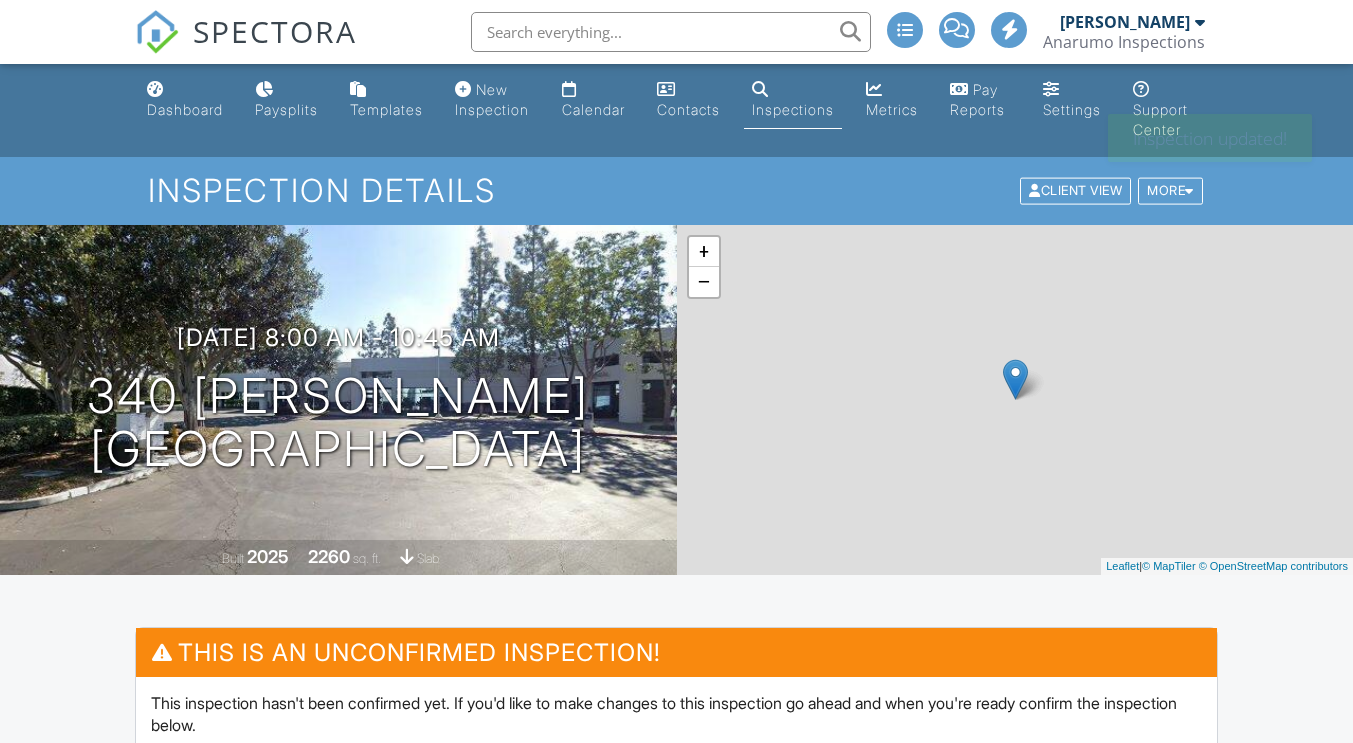 scroll, scrollTop: 0, scrollLeft: 0, axis: both 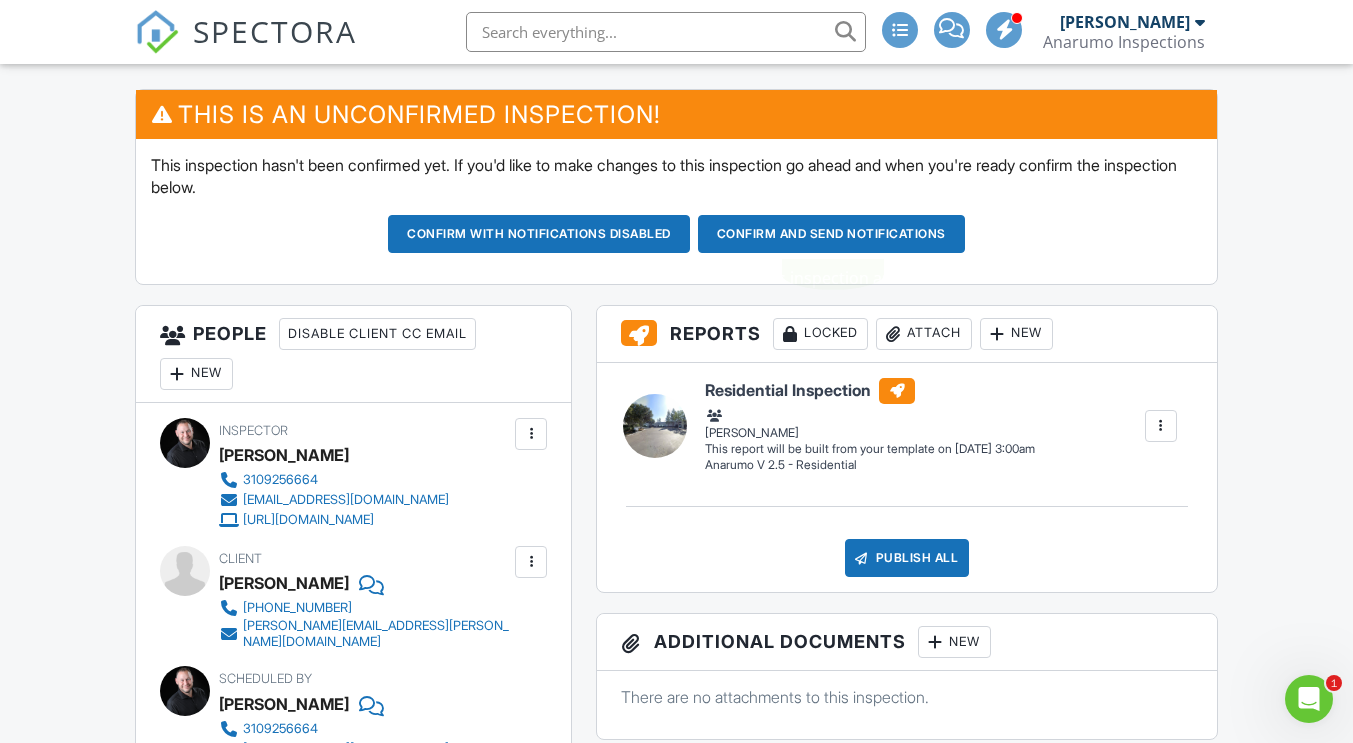 click on "Confirm and send notifications" at bounding box center (539, 234) 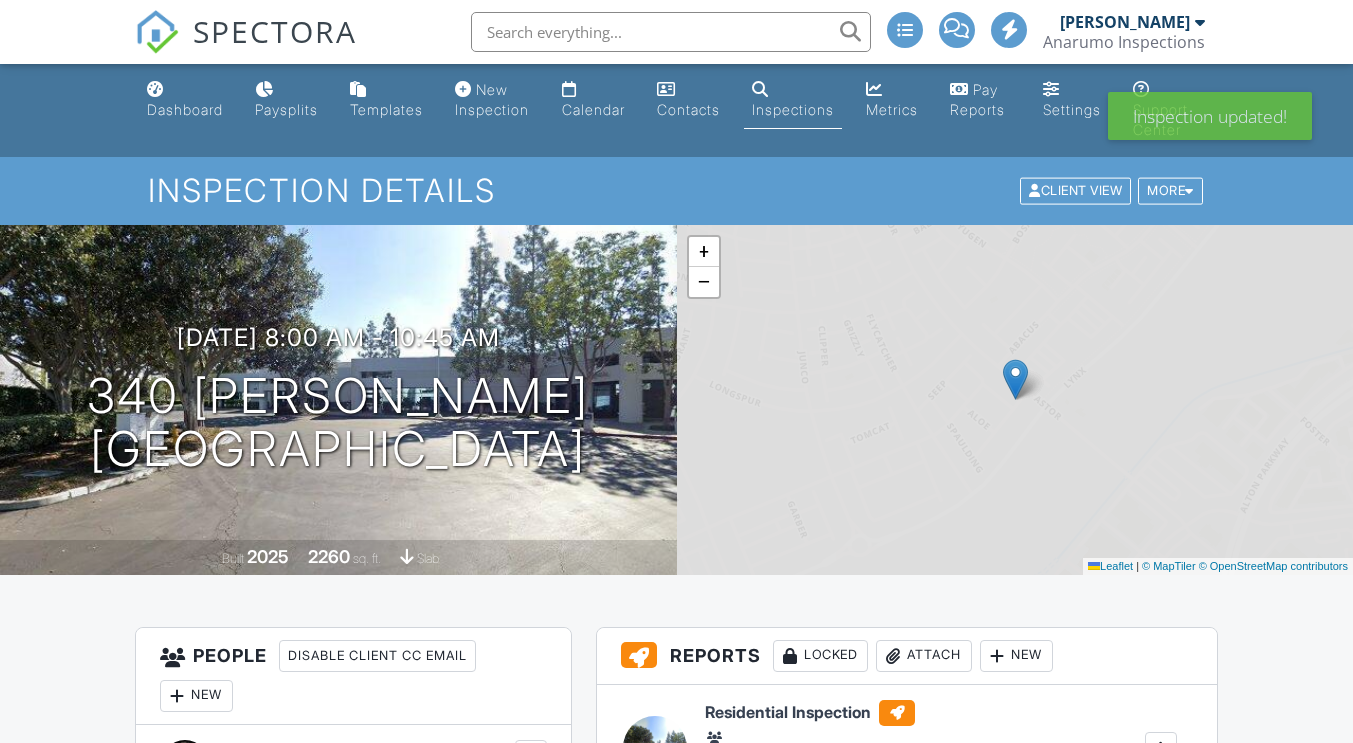 scroll, scrollTop: 0, scrollLeft: 0, axis: both 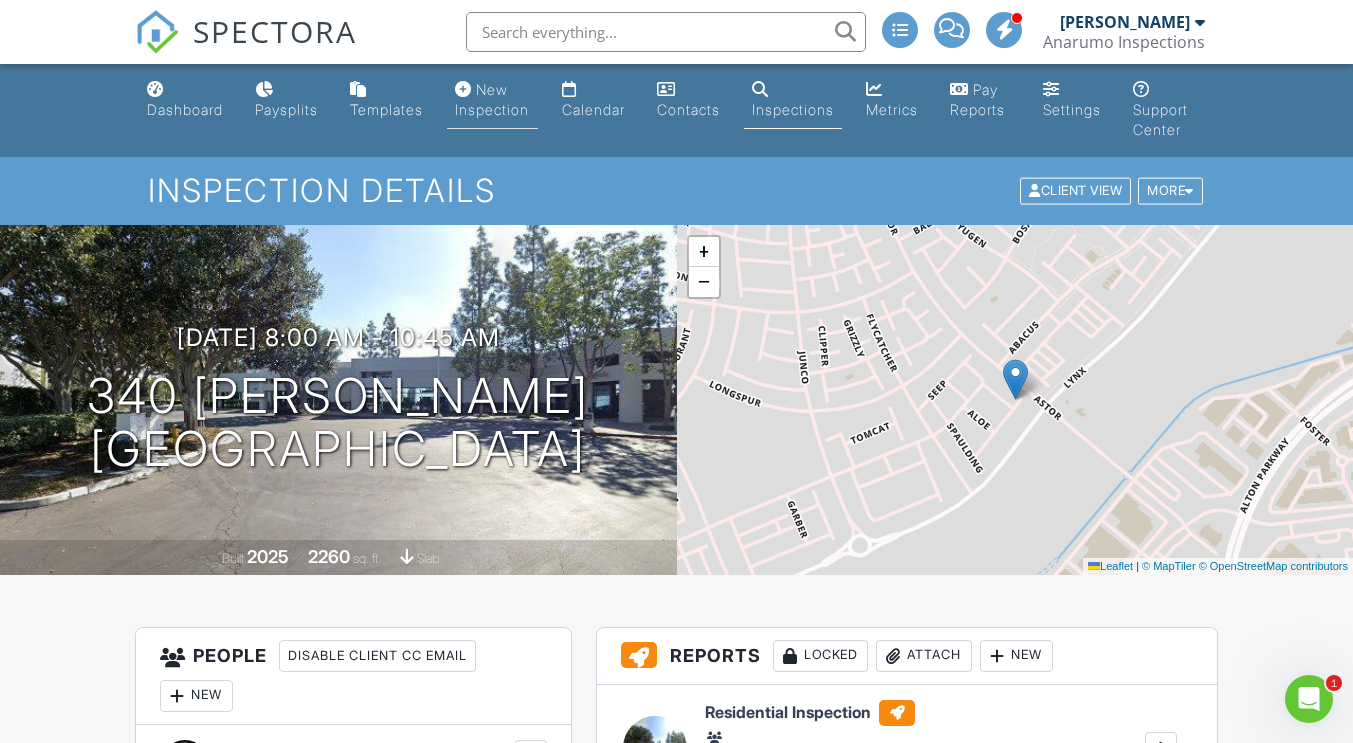 click on "New Inspection" at bounding box center [492, 99] 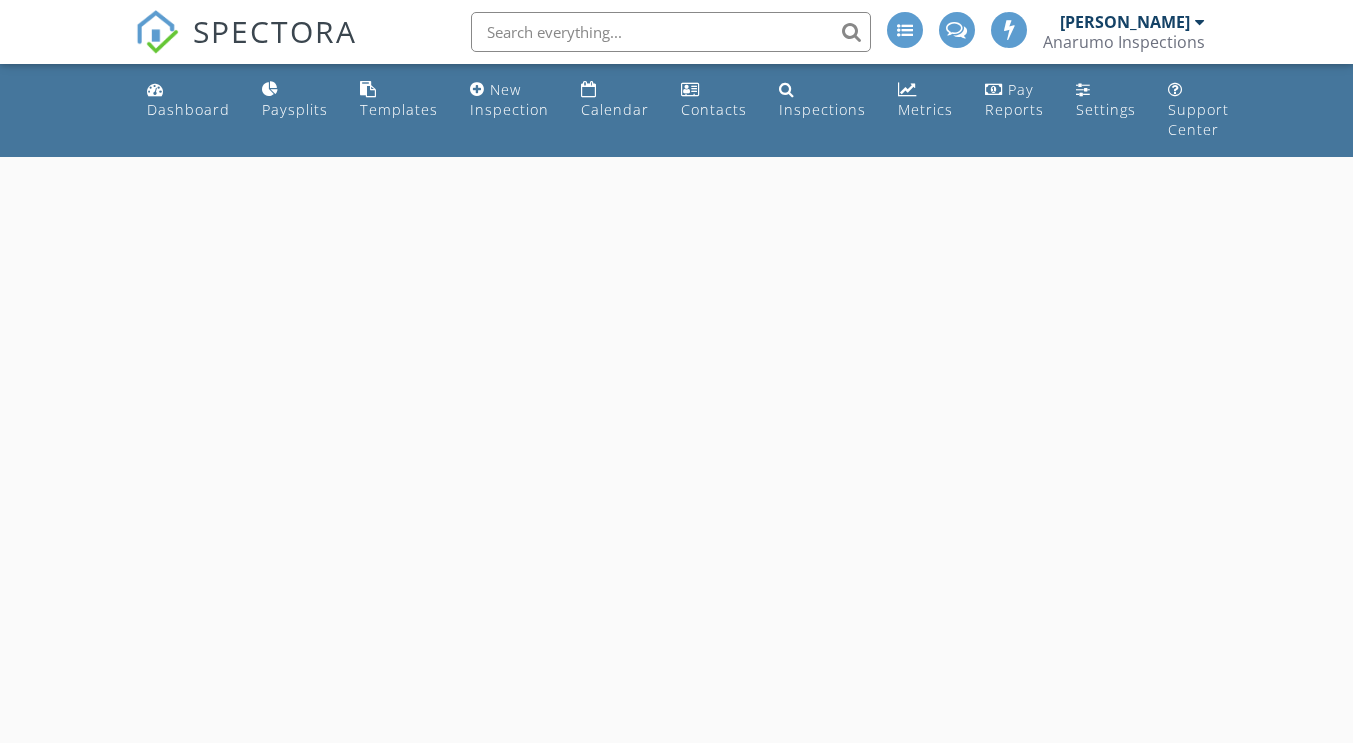 scroll, scrollTop: 0, scrollLeft: 0, axis: both 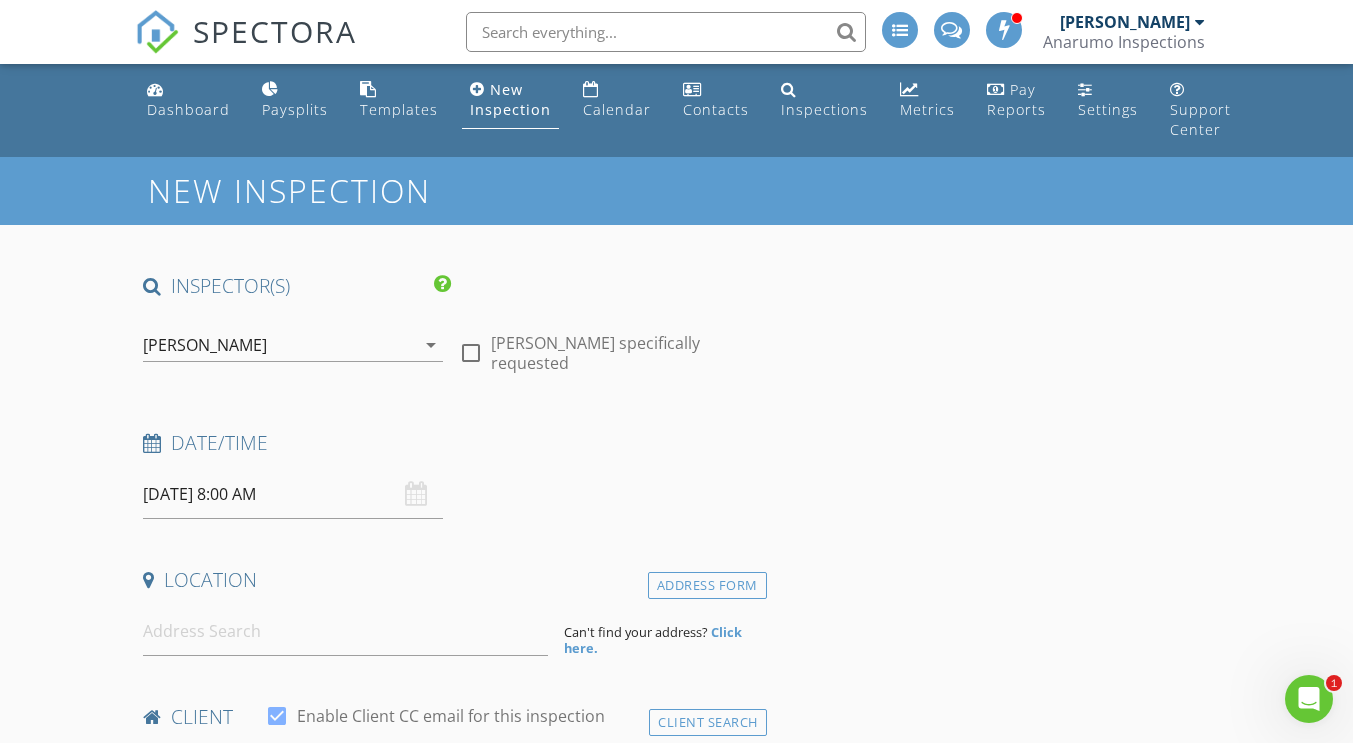 click on "[DATE] 8:00 AM" at bounding box center (293, 494) 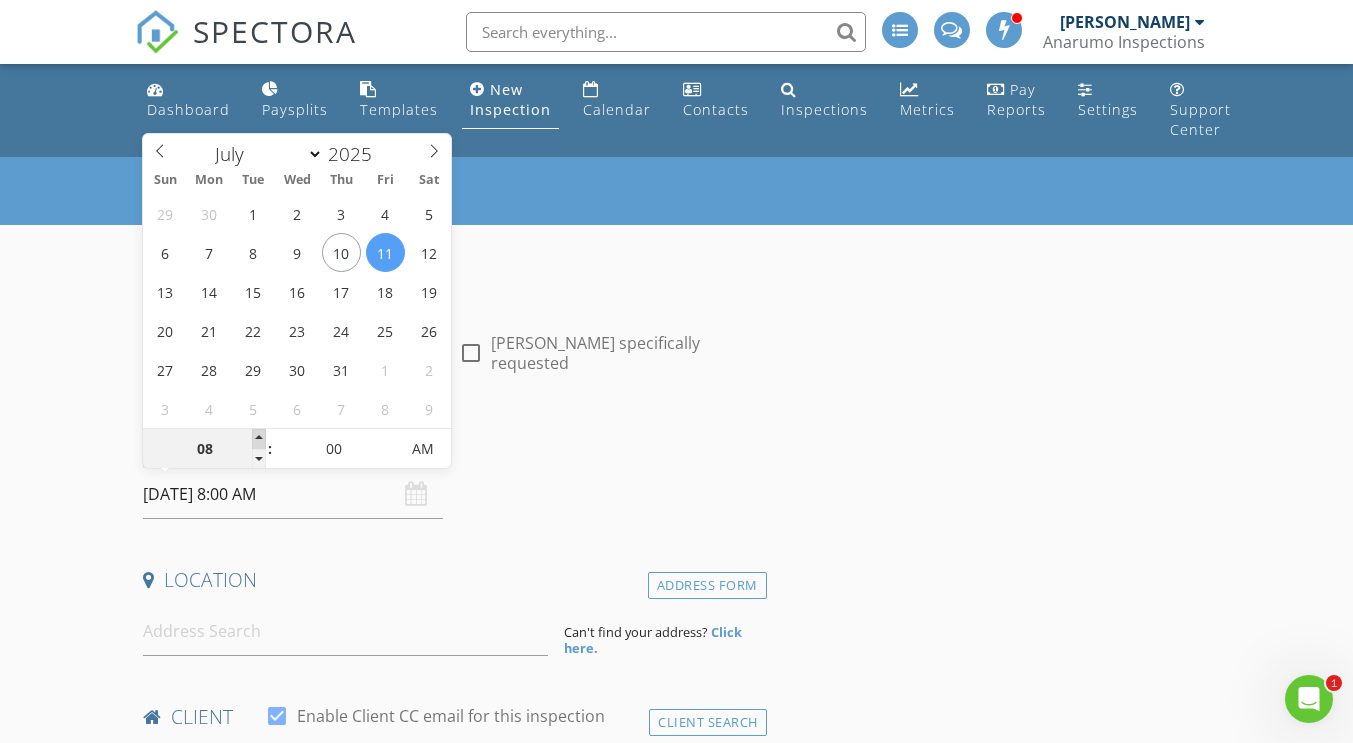 type on "09" 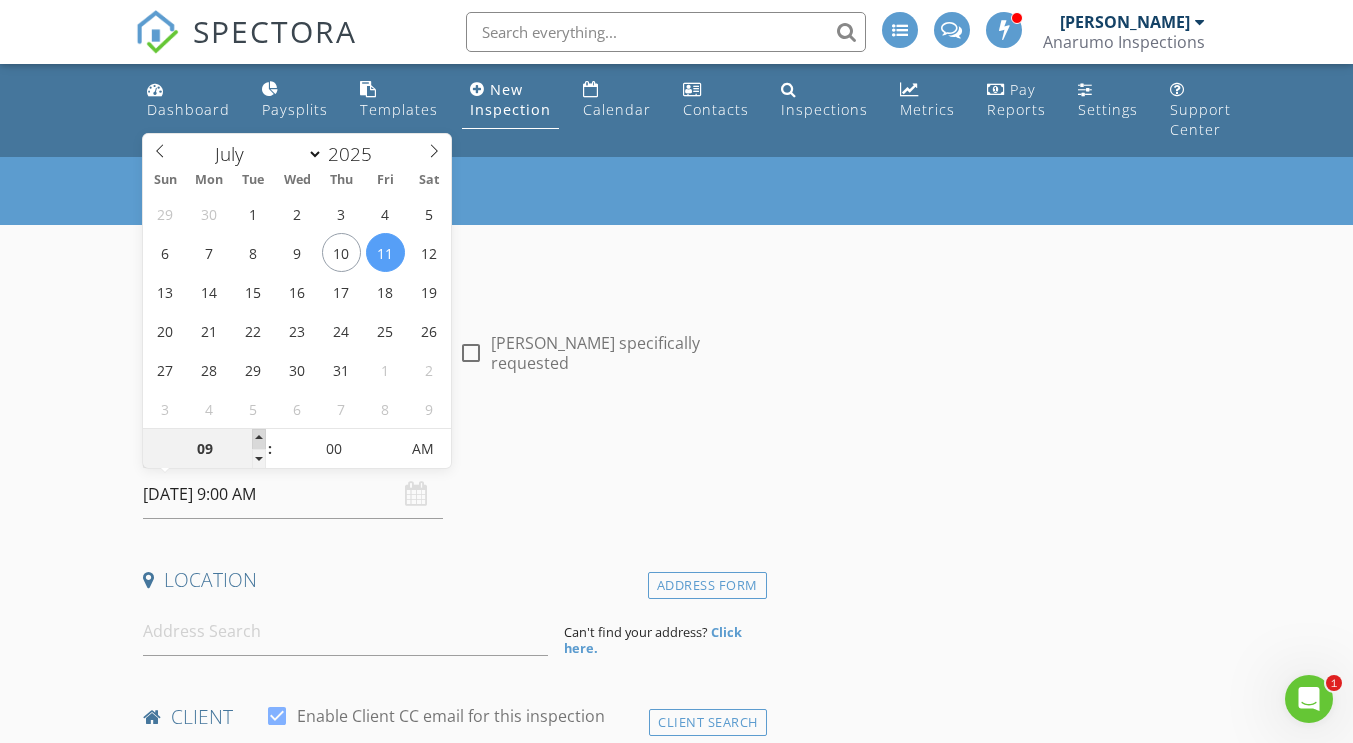 click at bounding box center [259, 439] 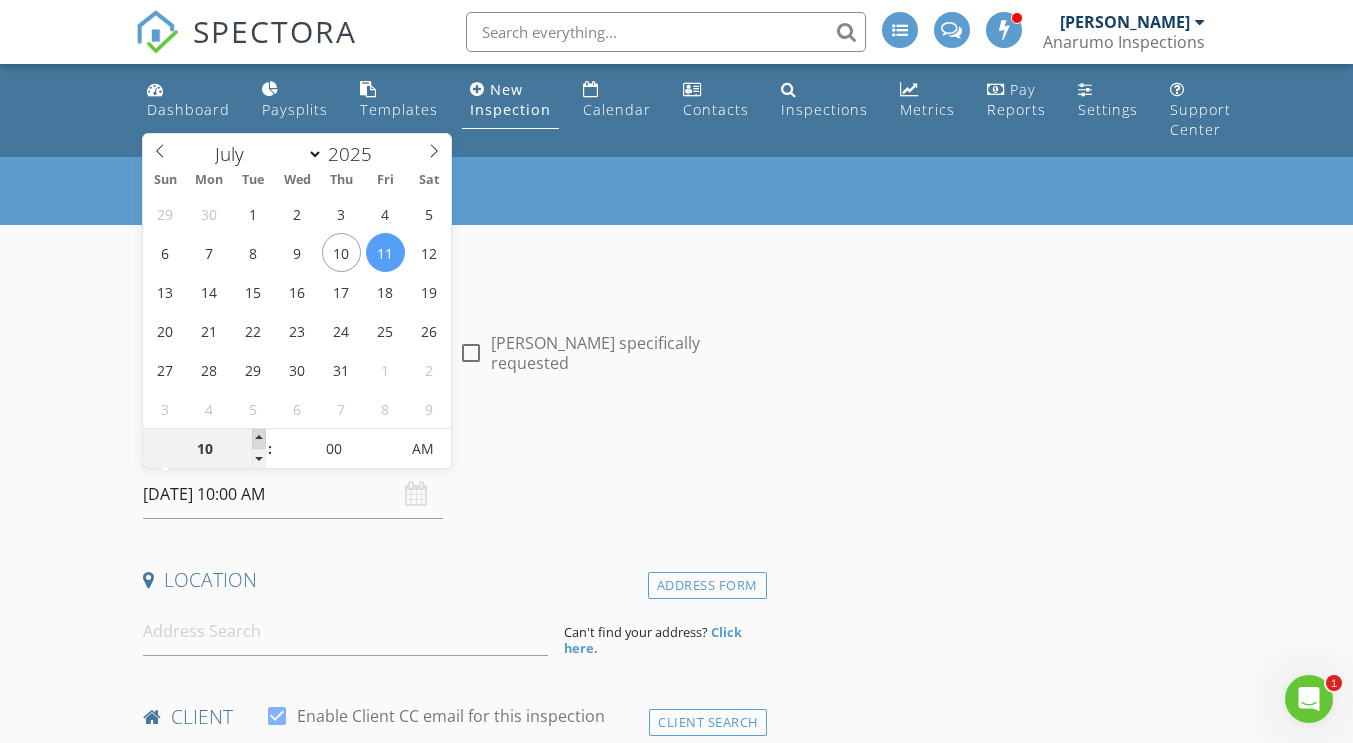 click at bounding box center (259, 439) 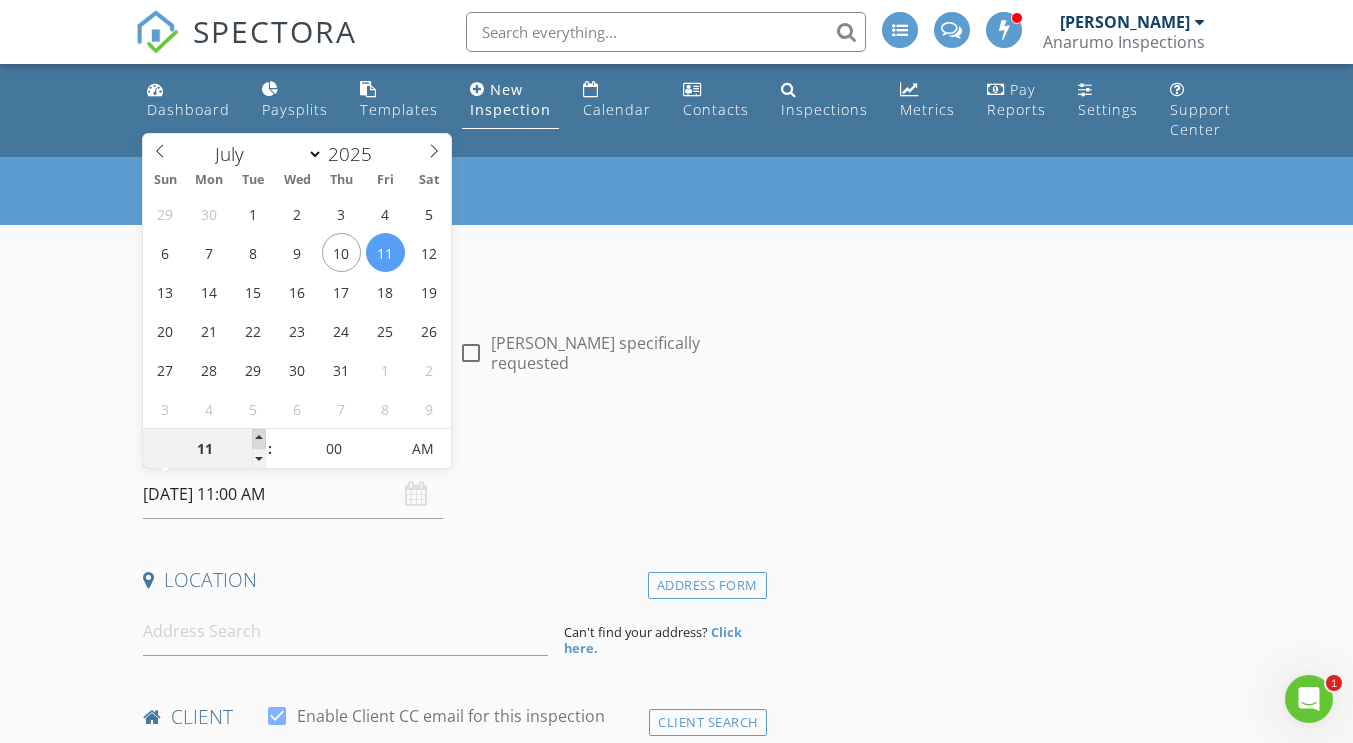 click at bounding box center [259, 439] 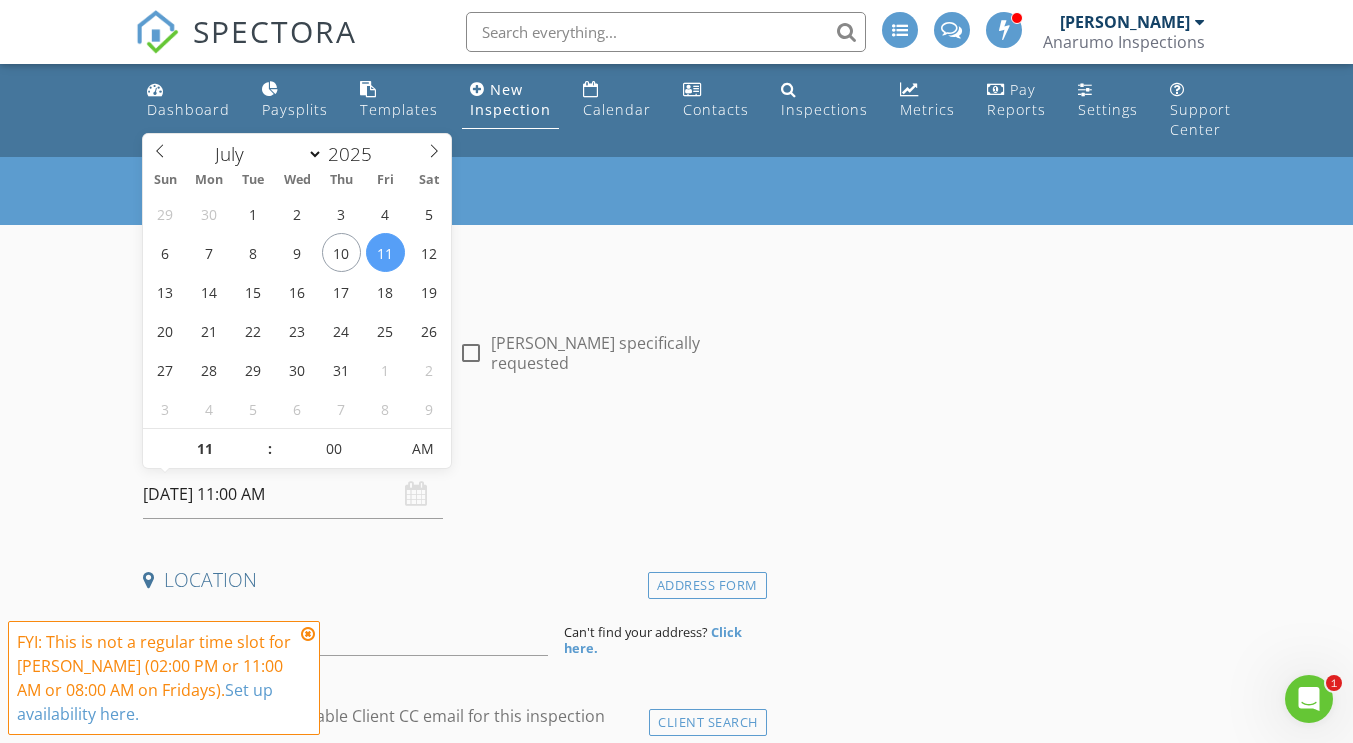 click at bounding box center [308, 634] 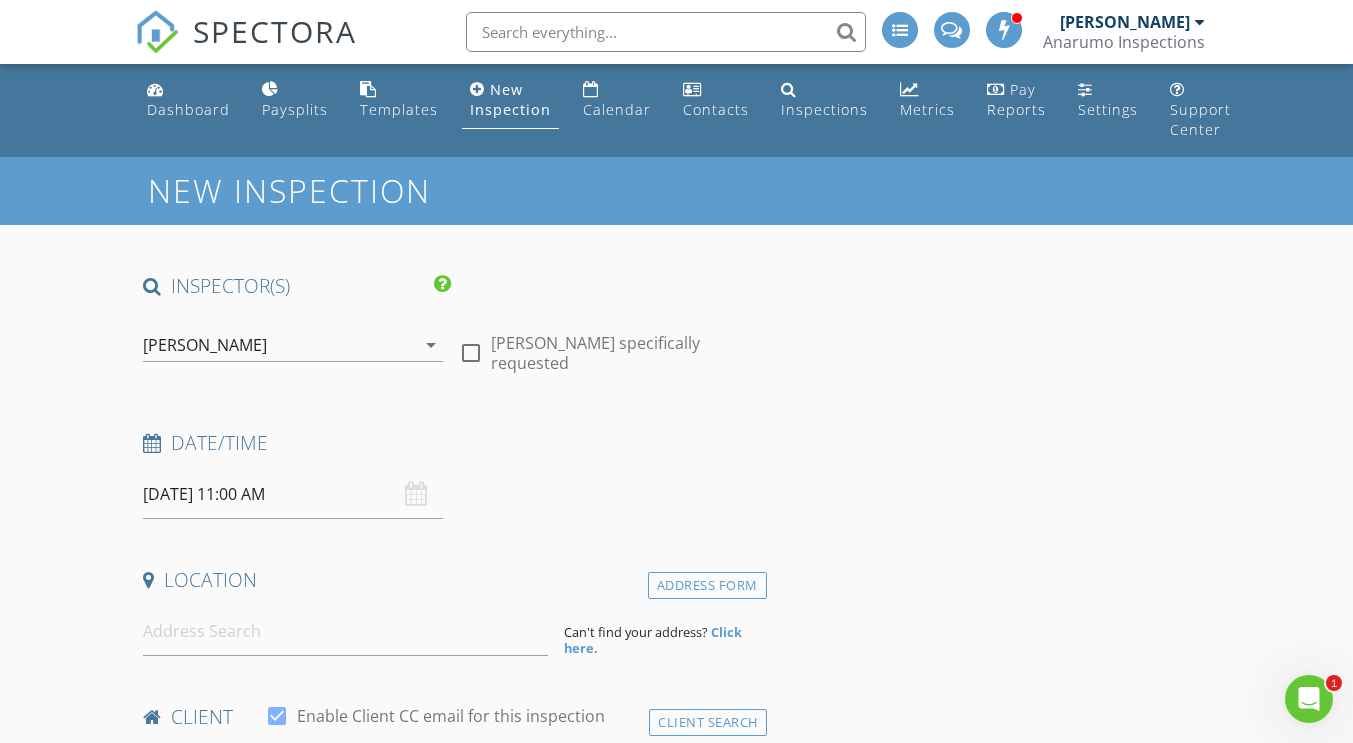 click on "New Inspection
INSPECTOR(S)
check_box   [PERSON_NAME]   PRIMARY   check_box_outline_blank   [PERSON_NAME]     [PERSON_NAME] arrow_drop_down   check_box_outline_blank [PERSON_NAME] specifically requested
Date/Time
[DATE] 11:00 AM
Location
Address Form       Can't find your address?   Click here.
client
check_box Enable Client CC email for this inspection   Client Search     check_box_outline_blank Client is a Company/Organization     First Name   Last Name   Email   CC Email   Phone   Address   City   State   Zip     Tags         Notes   Private Notes
ADD ADDITIONAL client
SERVICES
check_box_outline_blank   The Anarumo Home Inspection    check_box_outline_blank   Sewer Lateral Inspection    check_box_outline_blank   Mold Inspection (No Samples Included)" at bounding box center [676, 2359] 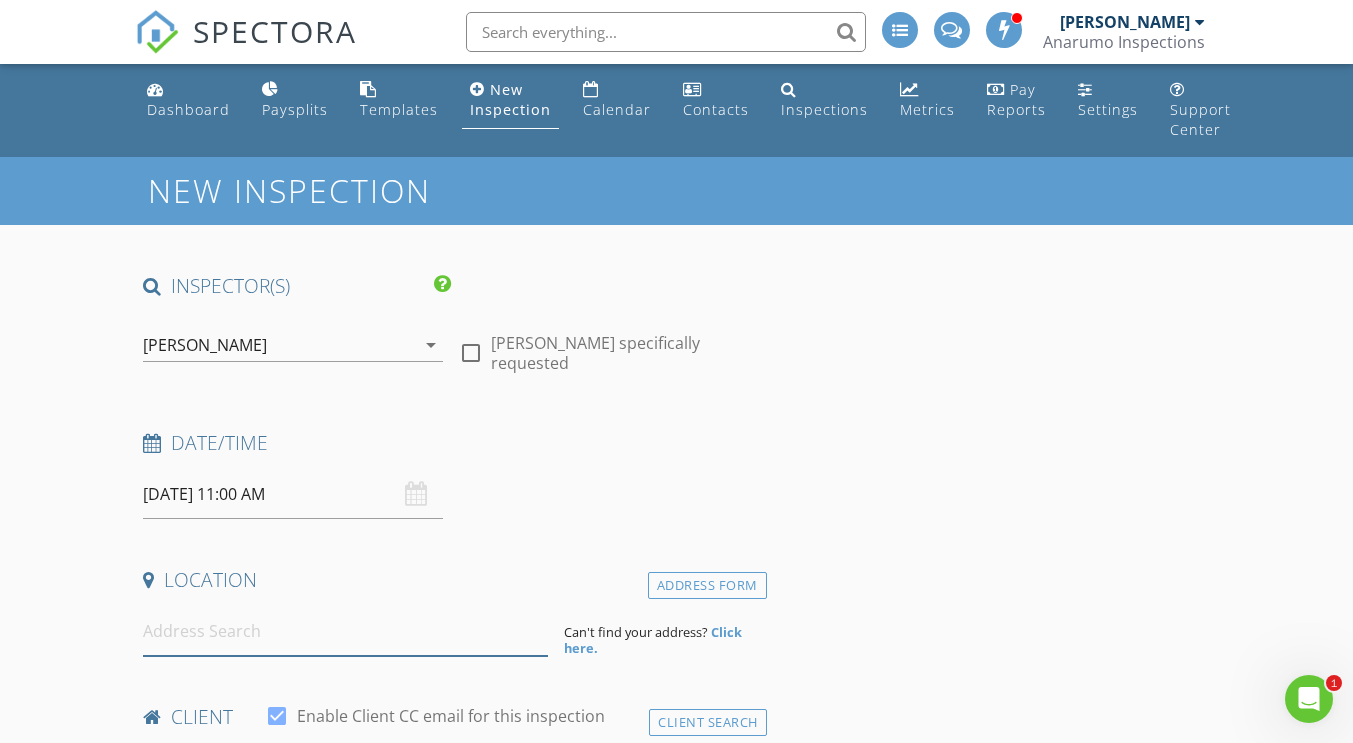 click at bounding box center [345, 631] 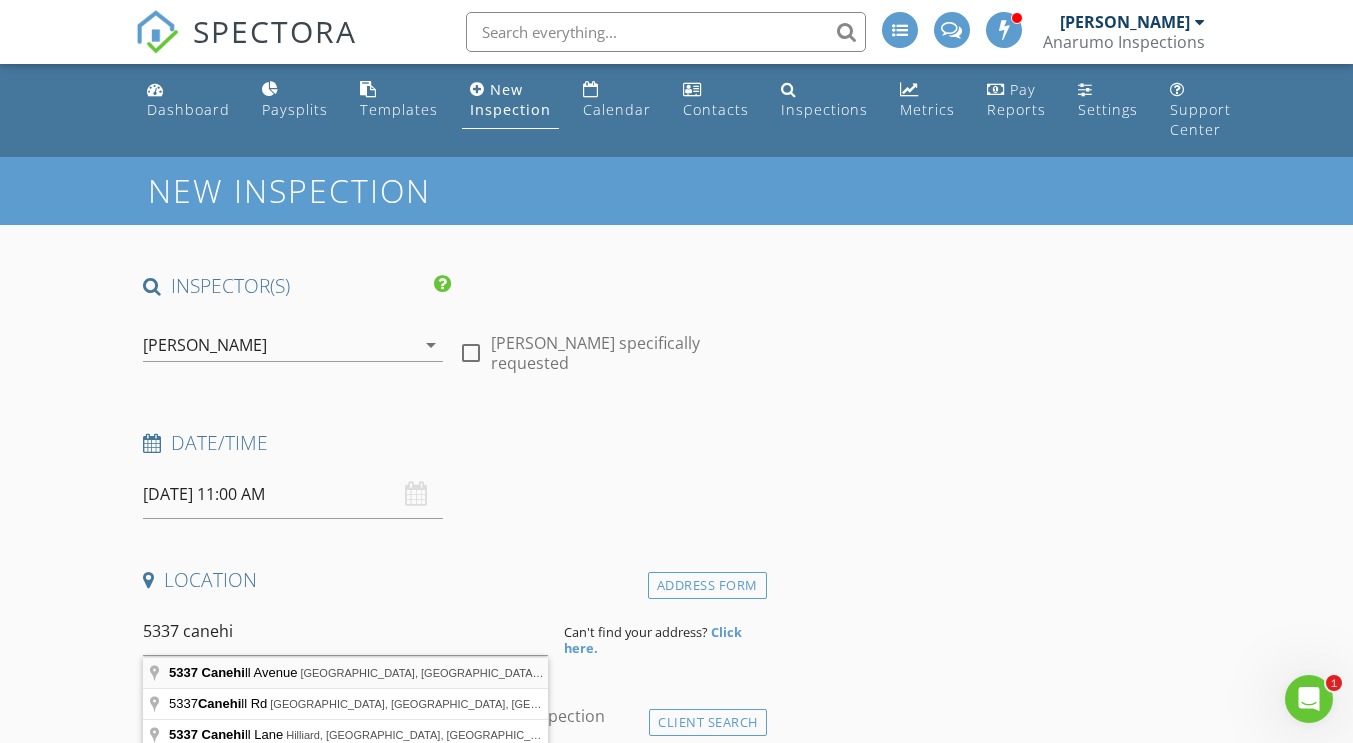 type on "[STREET_ADDRESS]" 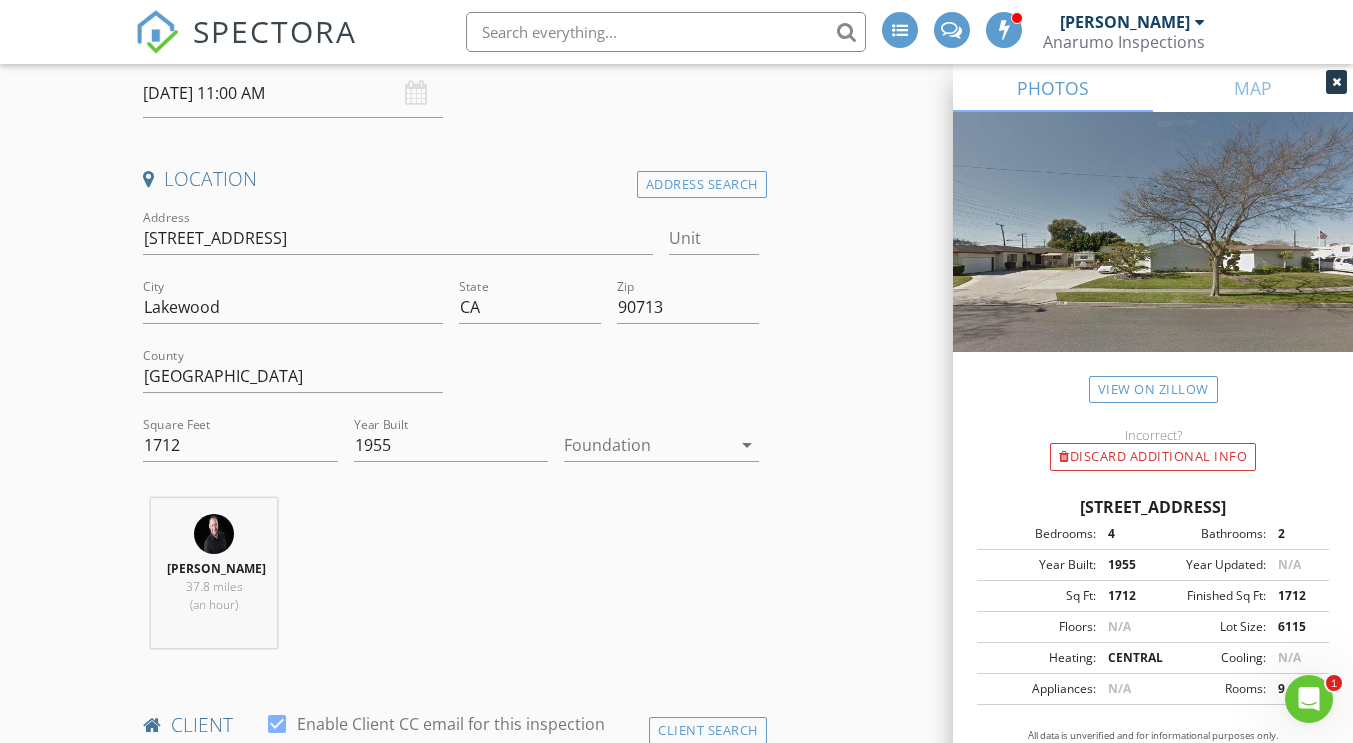 scroll, scrollTop: 403, scrollLeft: 0, axis: vertical 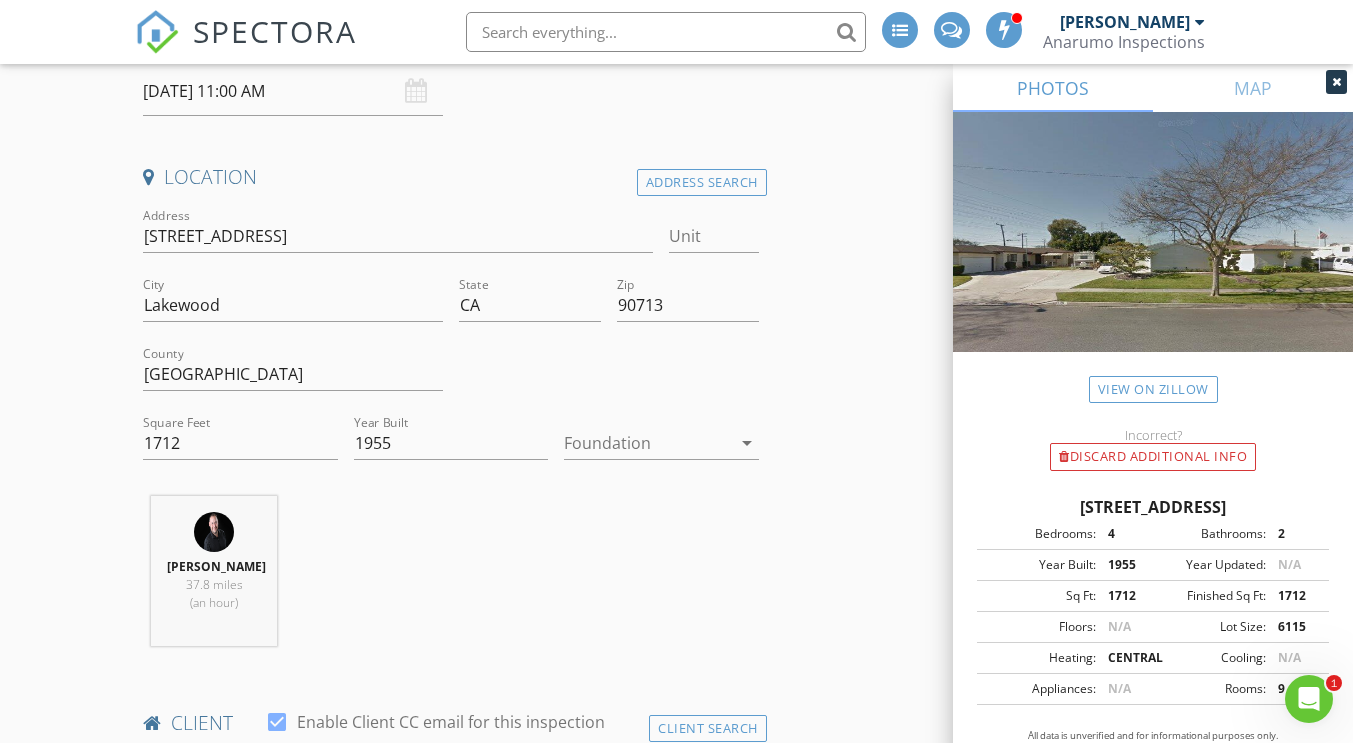 click at bounding box center [647, 443] 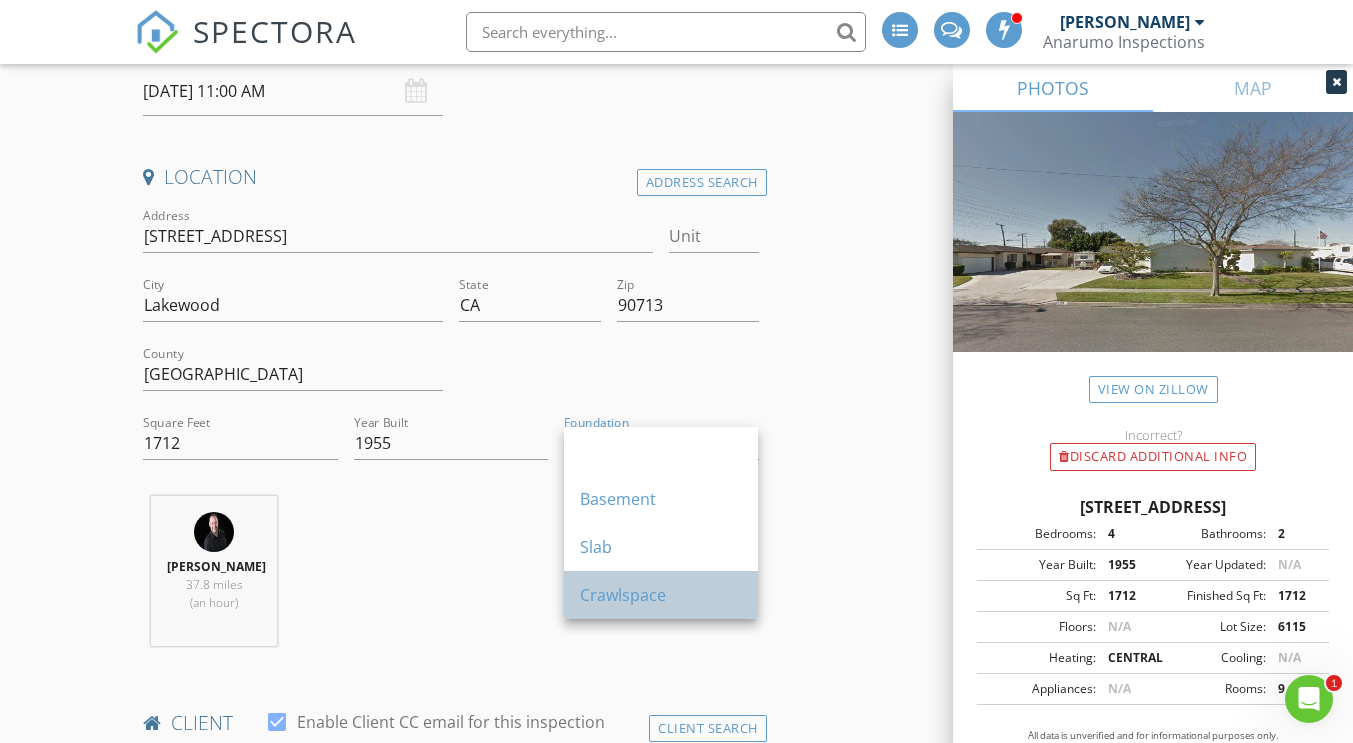click on "Crawlspace" at bounding box center (661, 595) 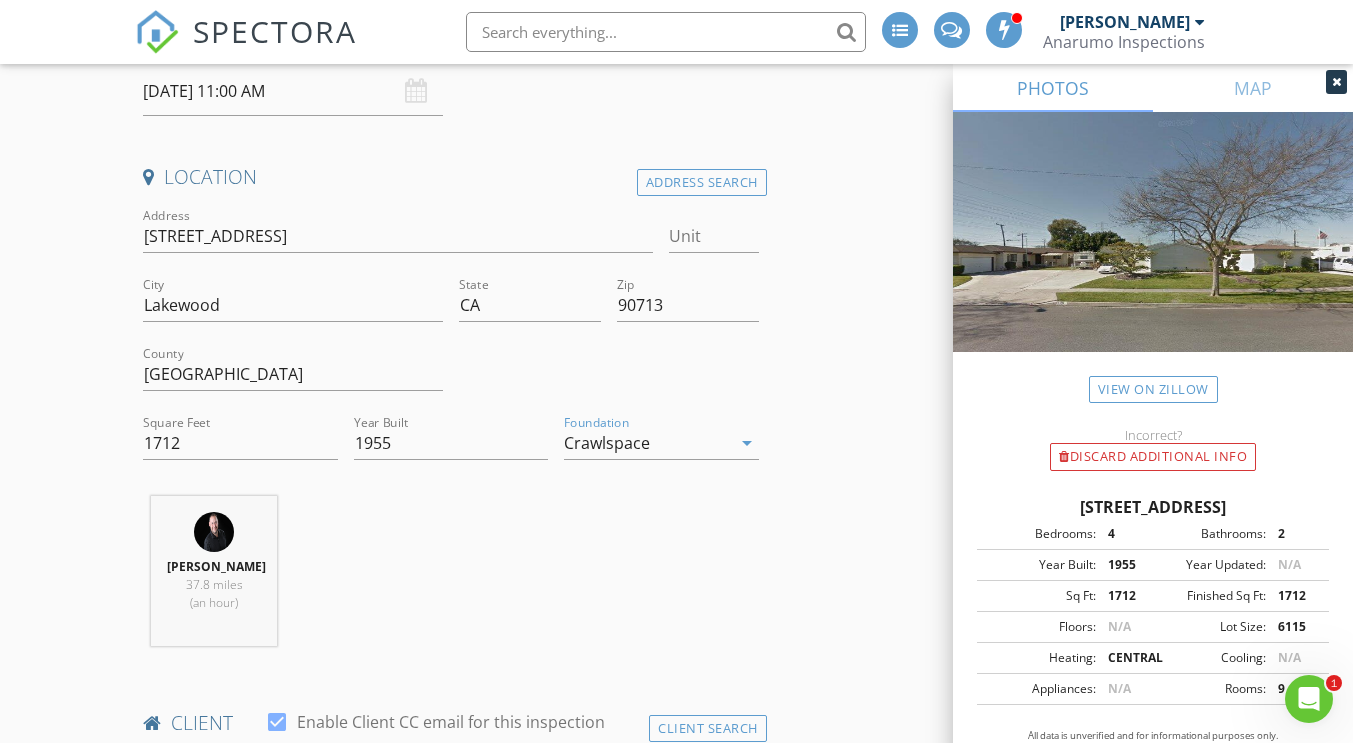 click on "Frank Anarumo     37.8 miles     (an hour)" at bounding box center (450, 579) 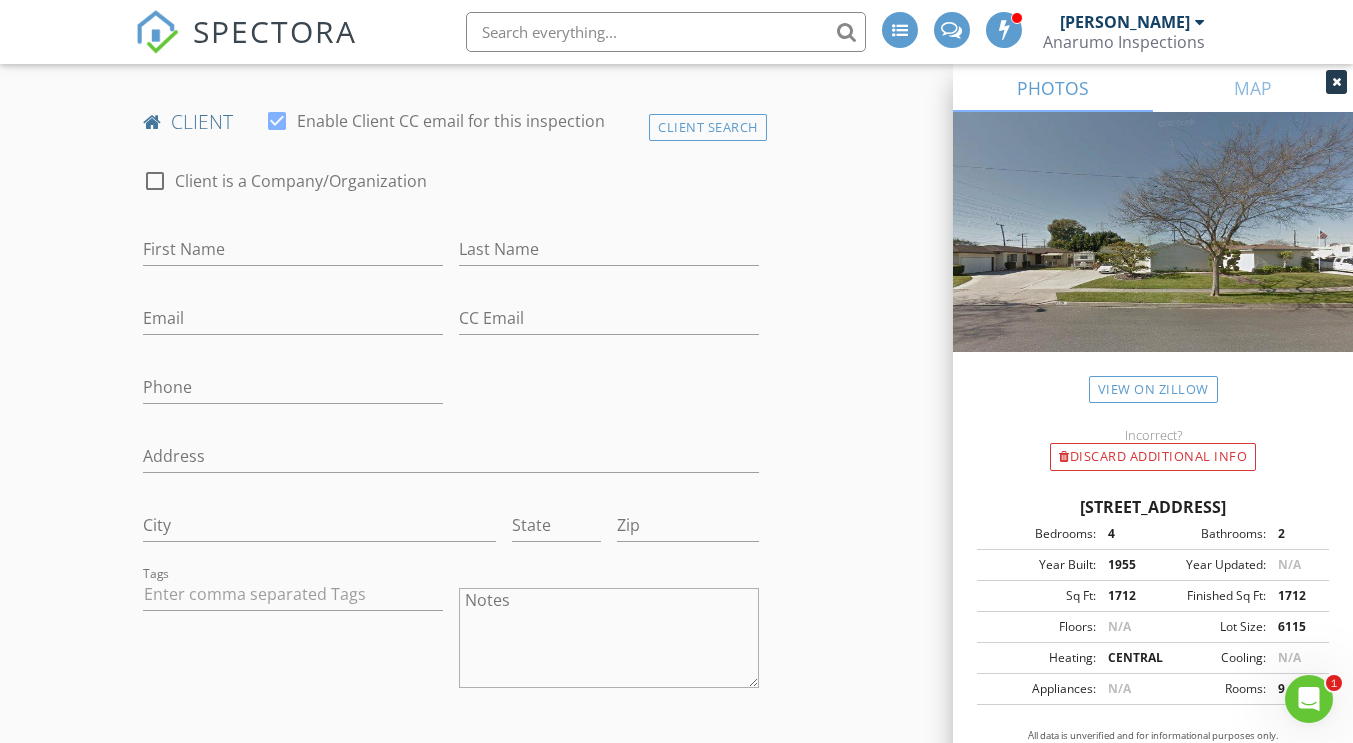 scroll, scrollTop: 997, scrollLeft: 0, axis: vertical 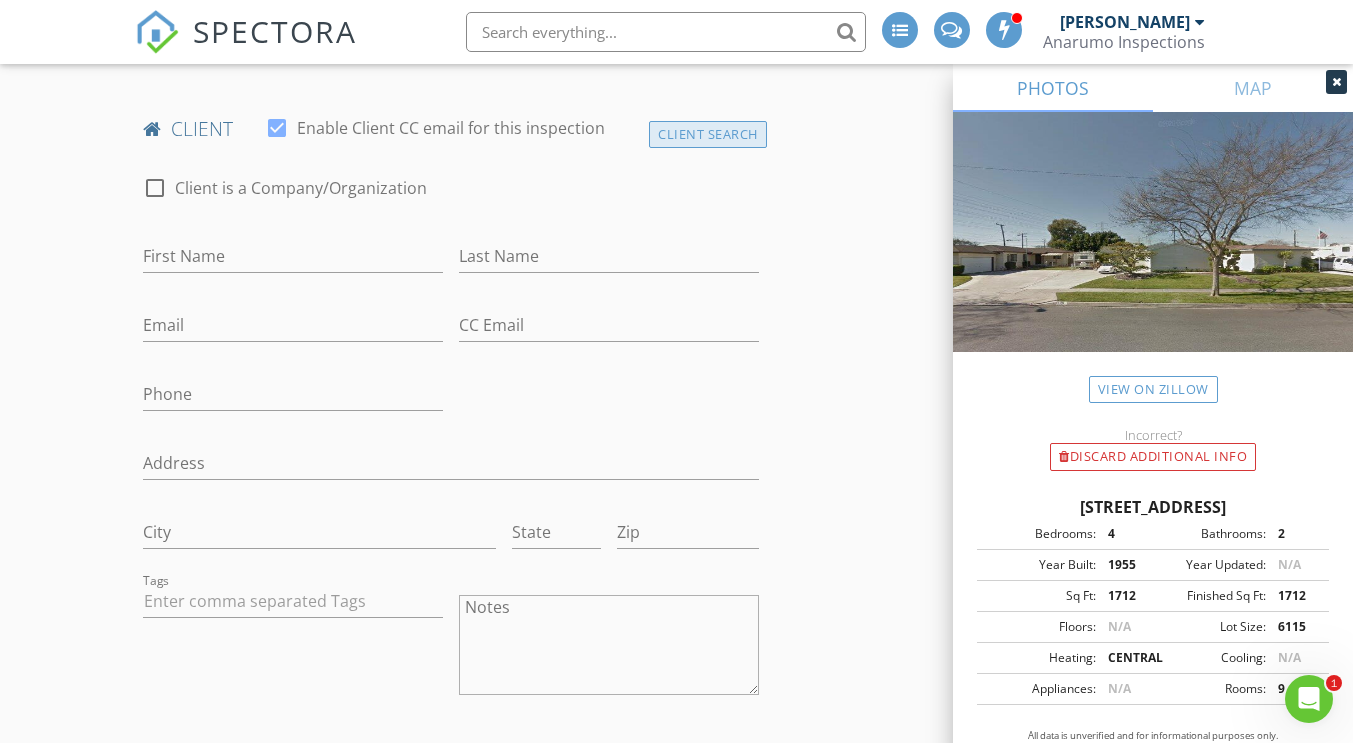 click on "Client Search" at bounding box center [708, 134] 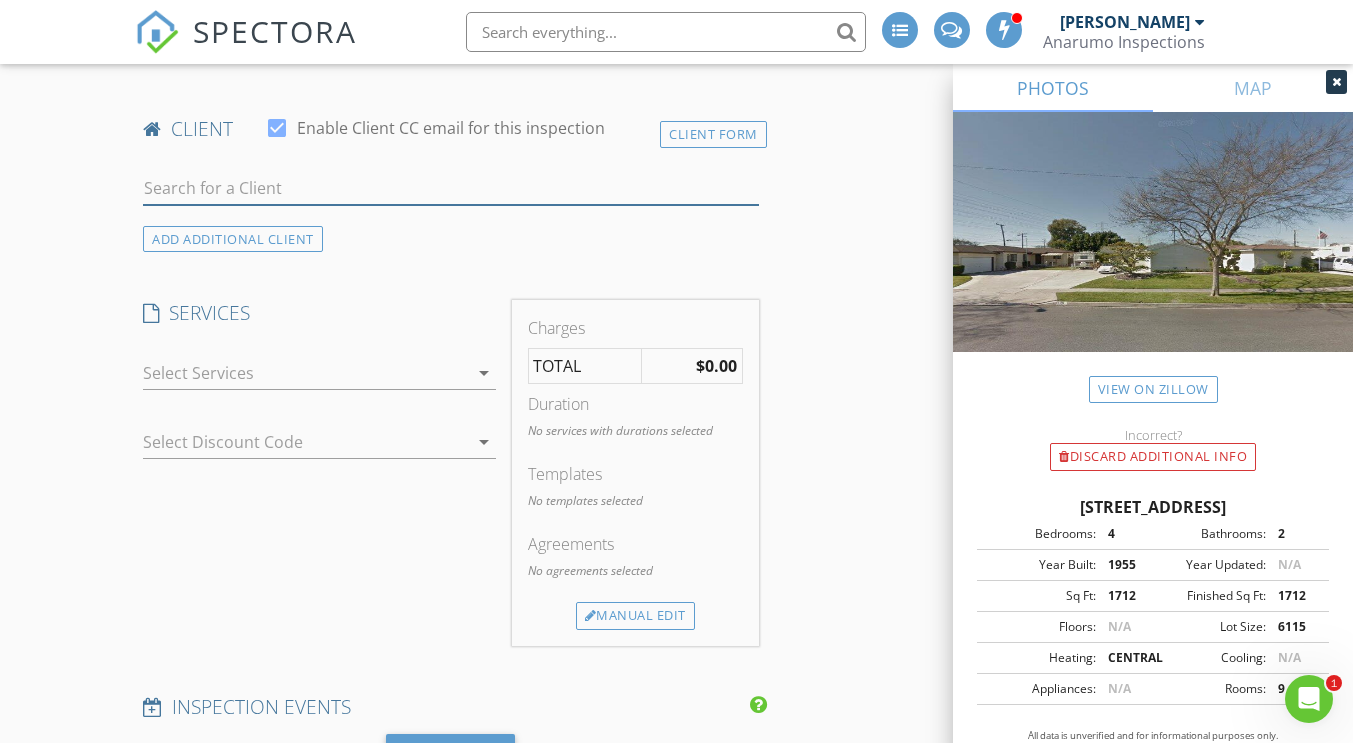 click at bounding box center [450, 188] 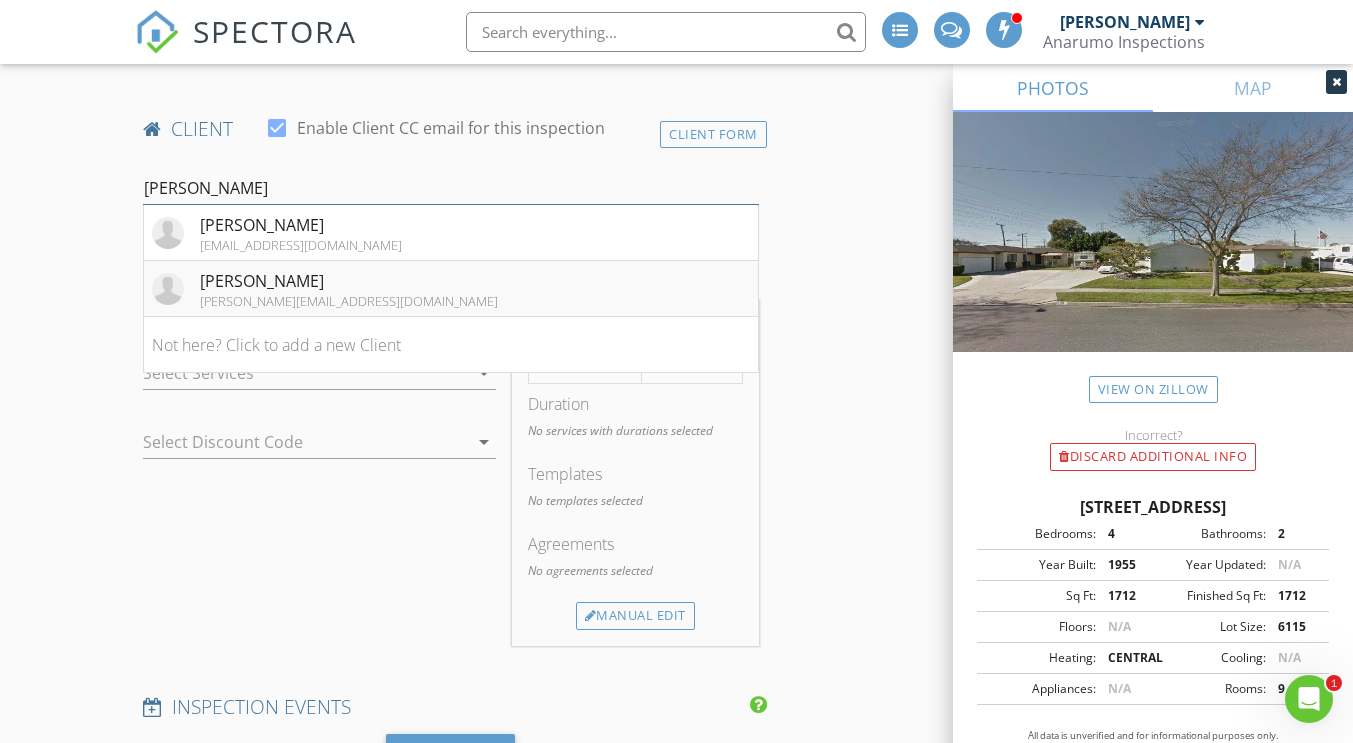 type on "janne" 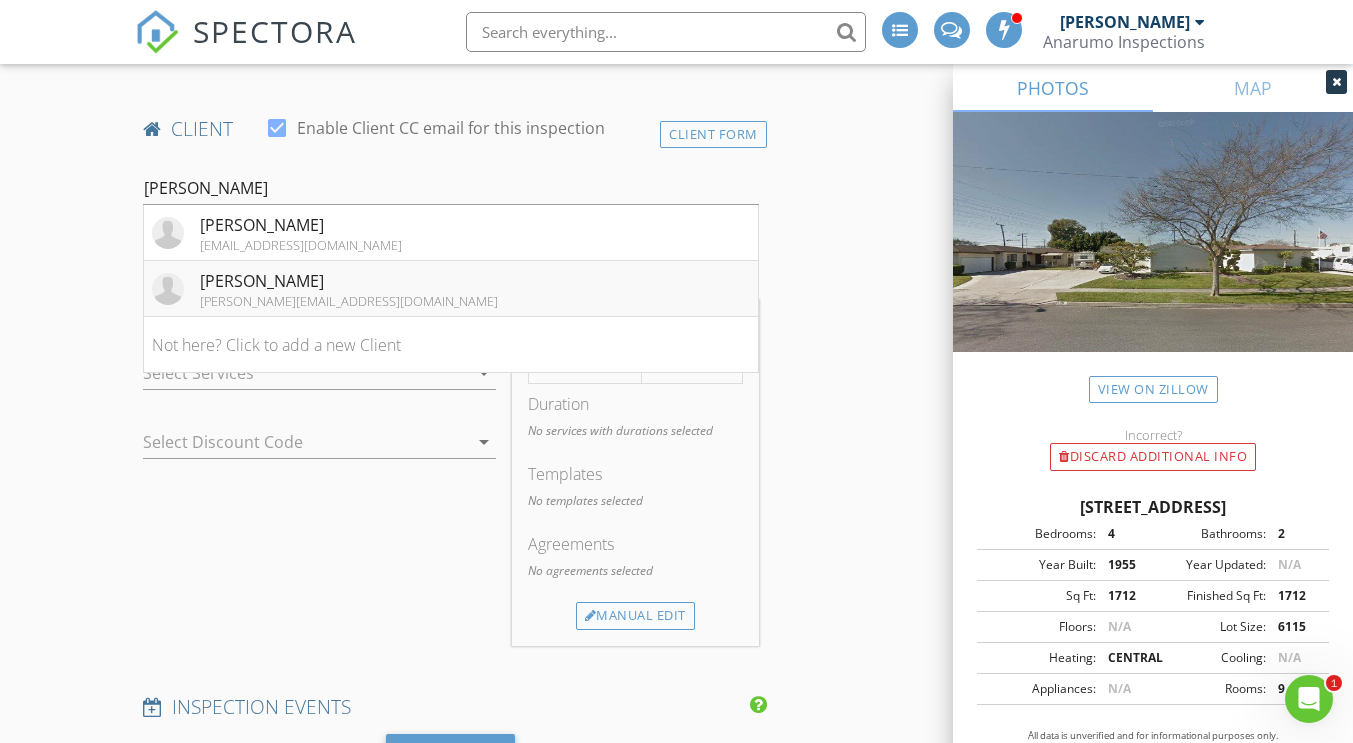 click on "[PERSON_NAME]" at bounding box center [349, 281] 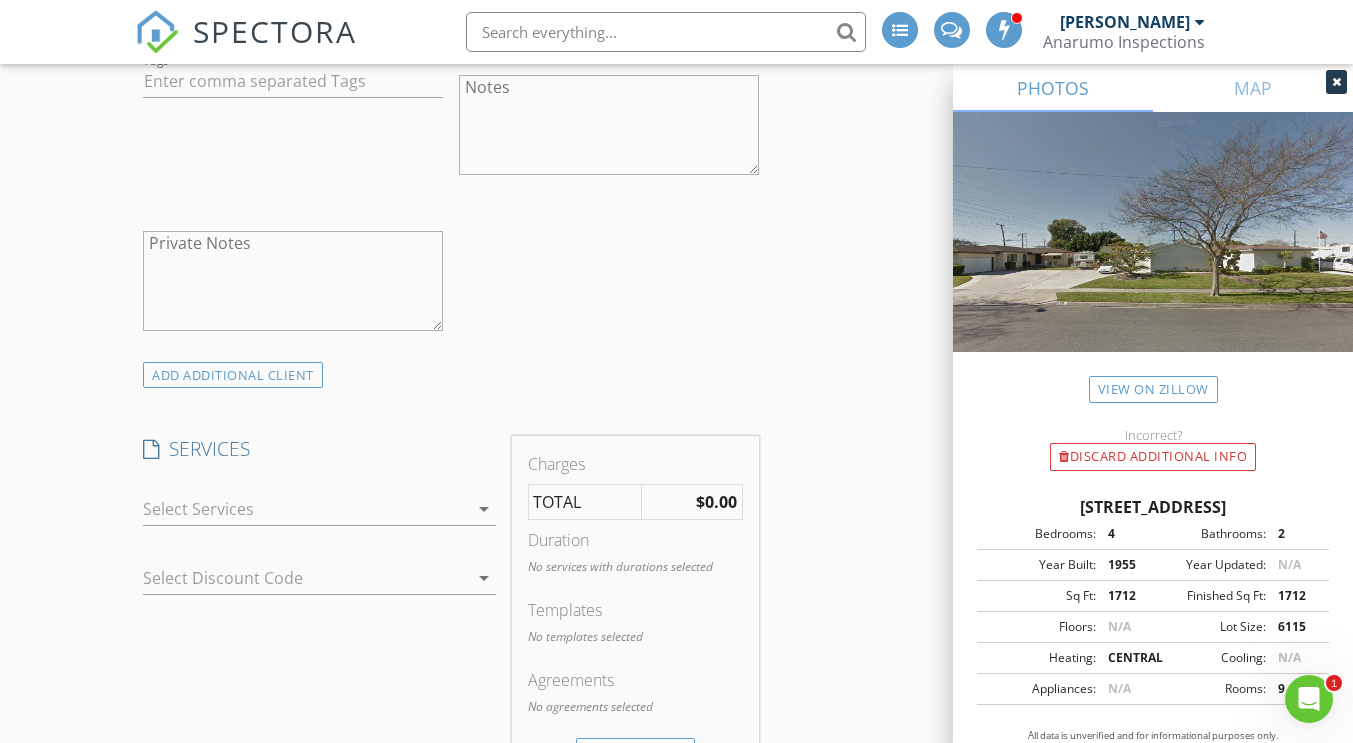 scroll, scrollTop: 1518, scrollLeft: 0, axis: vertical 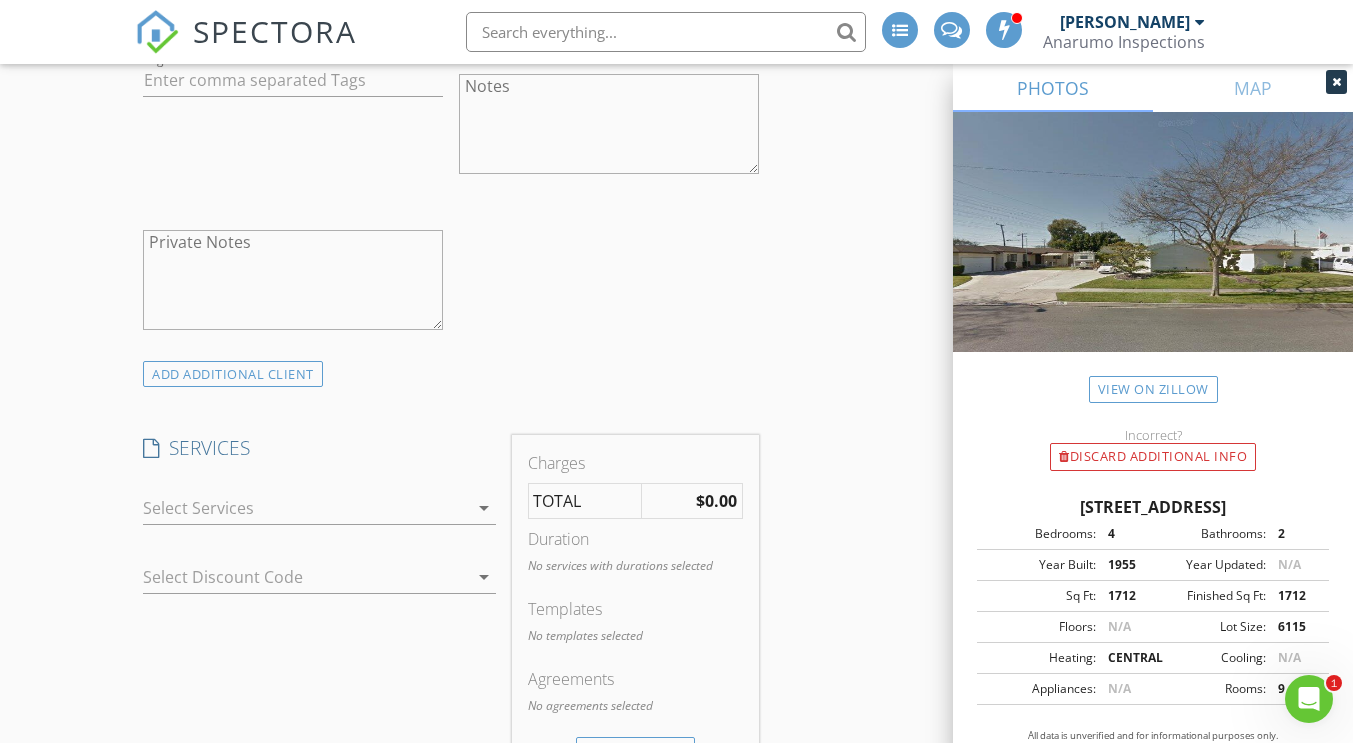 click at bounding box center (305, 508) 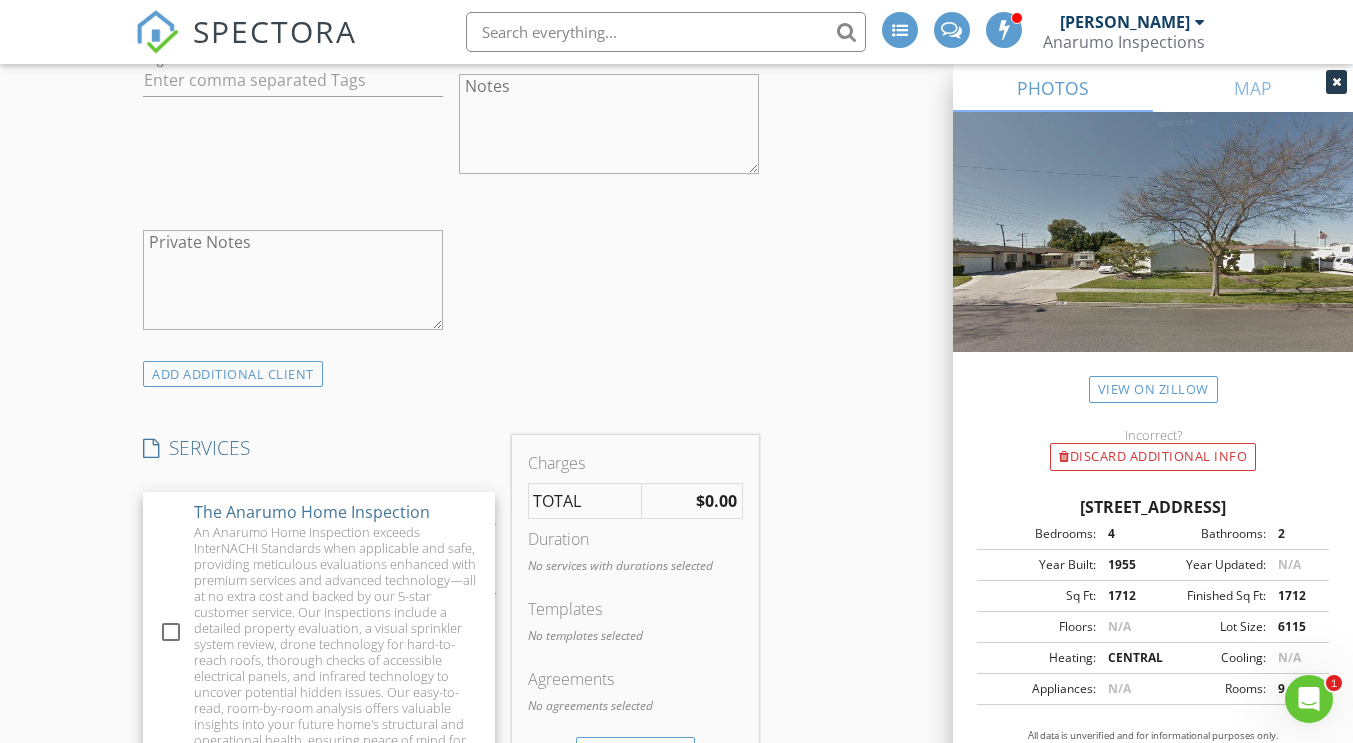click on "The Anarumo Home Inspection" at bounding box center [312, 512] 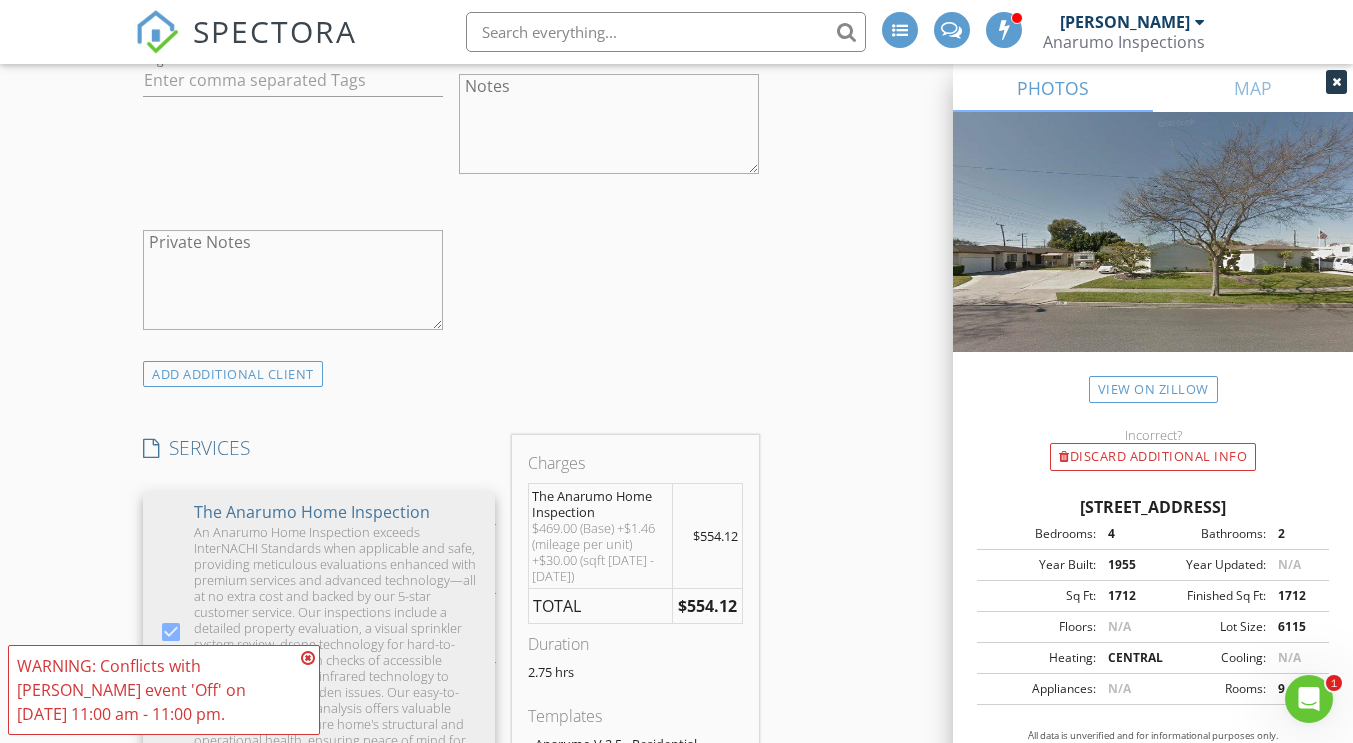 click on "New Inspection
INSPECTOR(S)
check_box   Frank Anarumo   PRIMARY   check_box_outline_blank   Robert Coleman     Frank Anarumo arrow_drop_down   check_box_outline_blank Frank Anarumo specifically requested
Date/Time
07/11/2025 11:00 AM
Location
Address Search       Address 5337 Canehill Ave   Unit   City Lakewood   State CA   Zip 90713   County Los Angeles     Square Feet 1712   Year Built 1955   Foundation Crawlspace arrow_drop_down     Frank Anarumo     37.8 miles     (an hour)
client
check_box Enable Client CC email for this inspection   Client Search     check_box_outline_blank Client is a Company/Organization     First Name Janne   Last Name Cordova   Email janne.cordova@wellsfargo.com   CC Email   Phone 9492534484   Address   City   State   Zip     Tags         Notes   Private Notes
ADD ADDITIONAL client" at bounding box center [676, 1101] 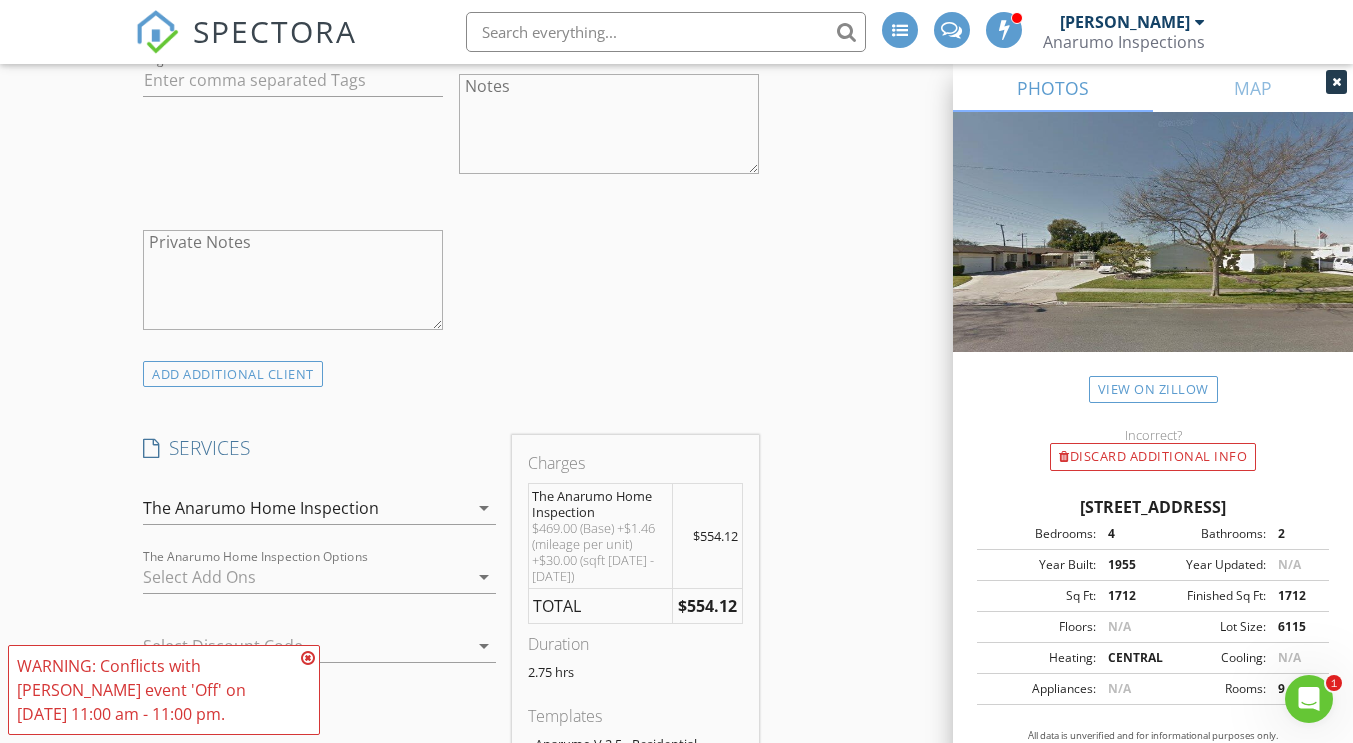 click at bounding box center [308, 658] 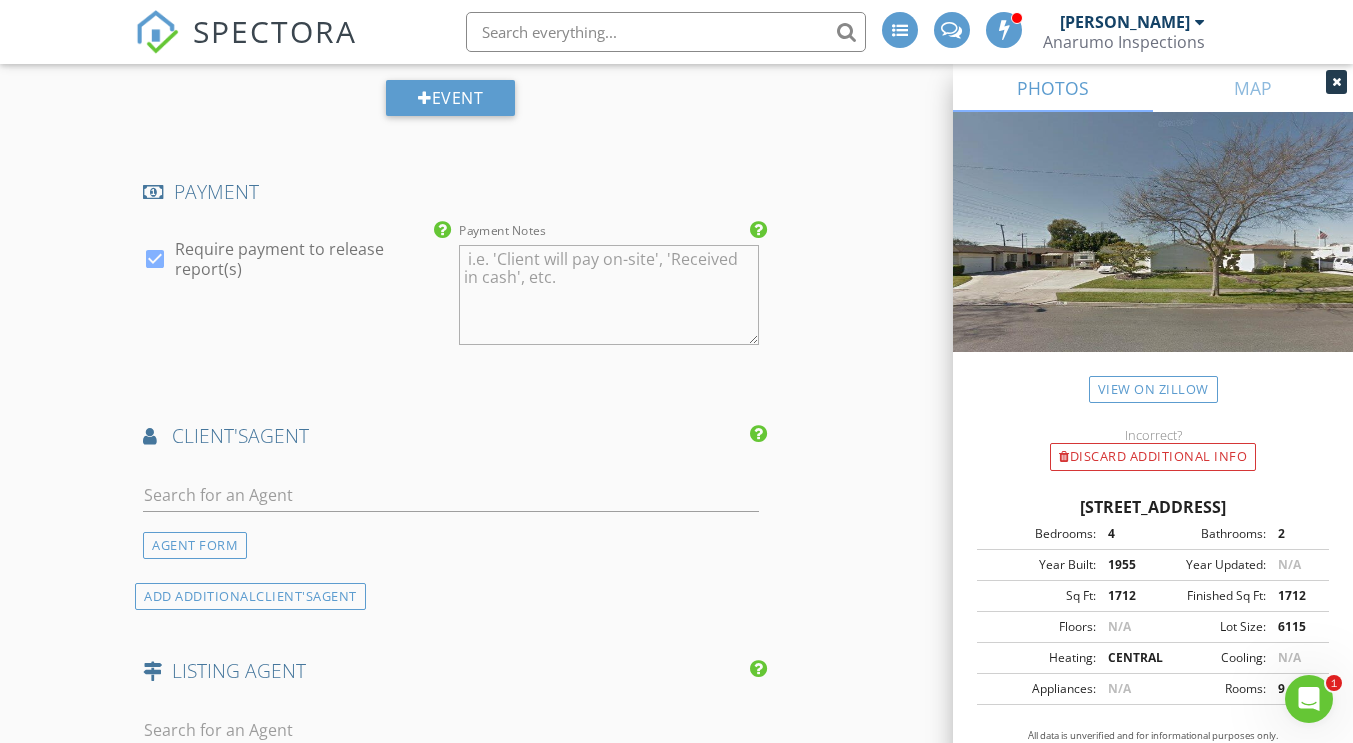 scroll, scrollTop: 2419, scrollLeft: 0, axis: vertical 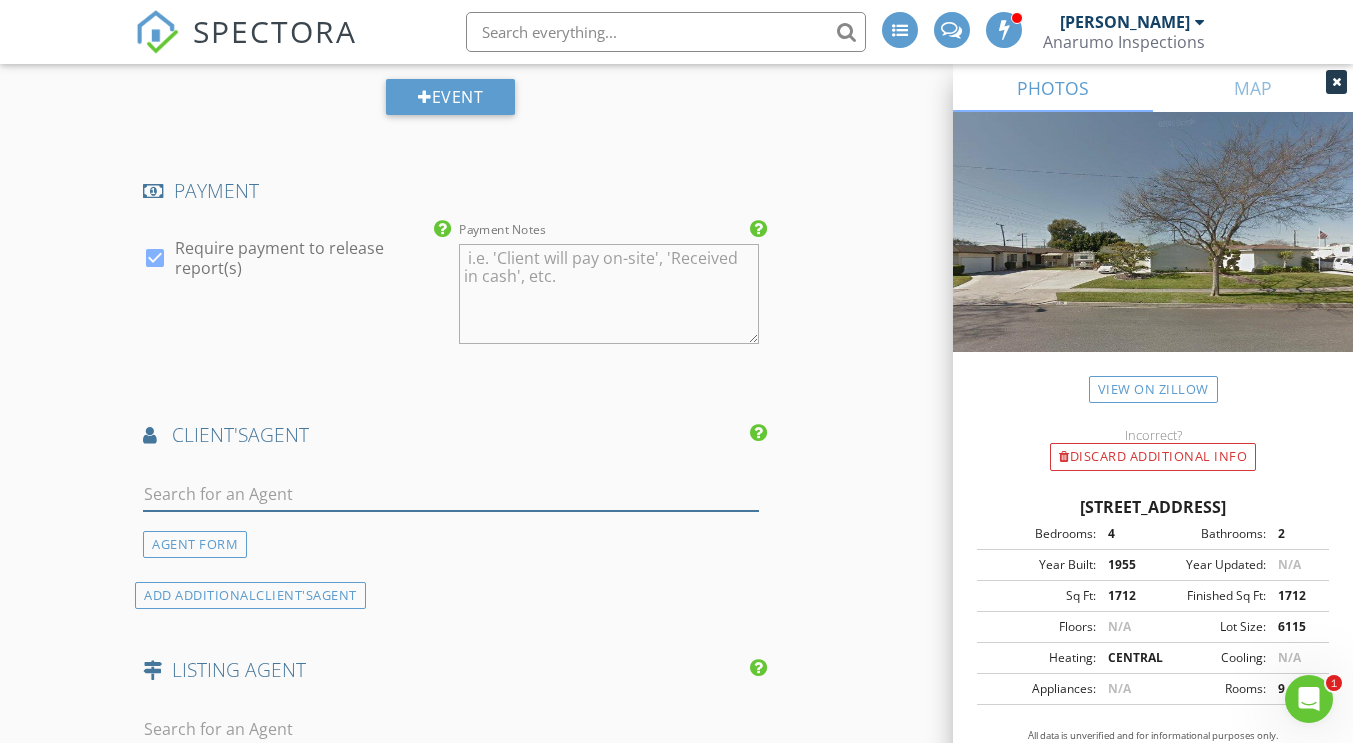 click at bounding box center [450, 494] 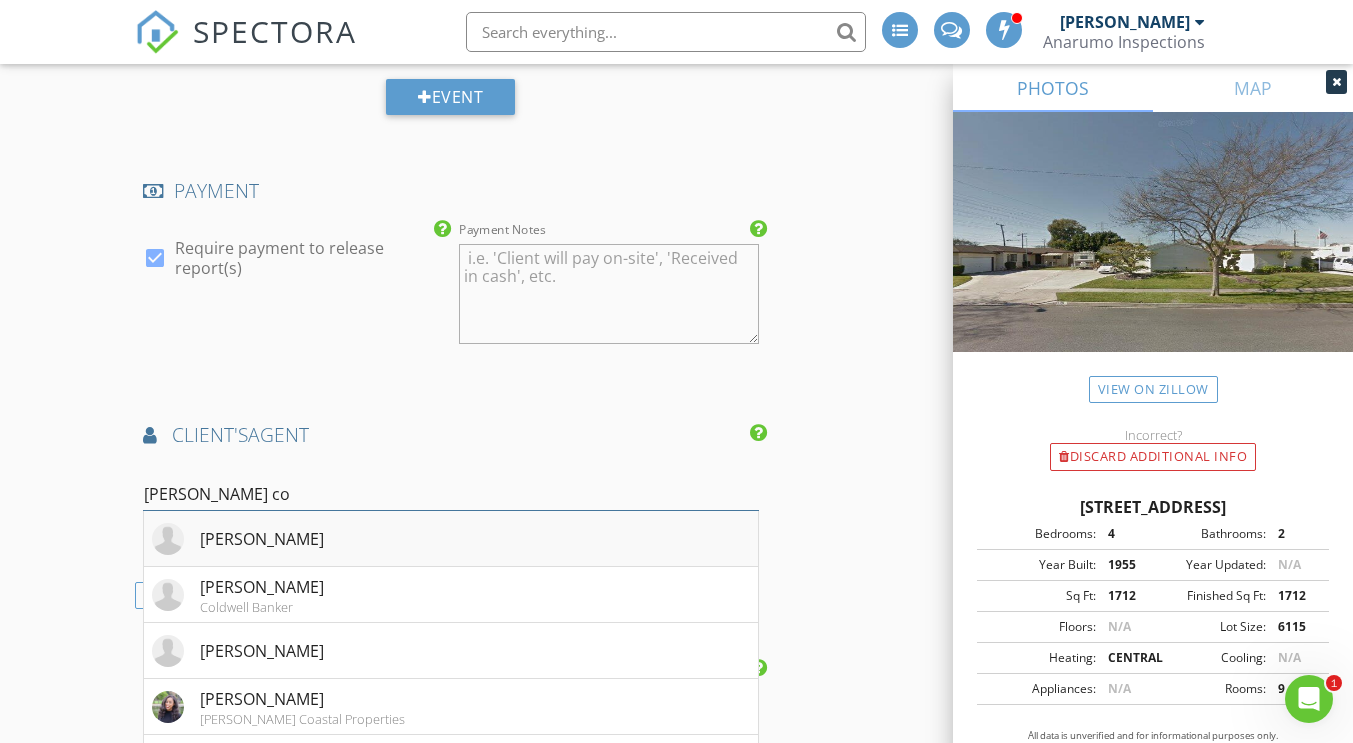 type on "ken co" 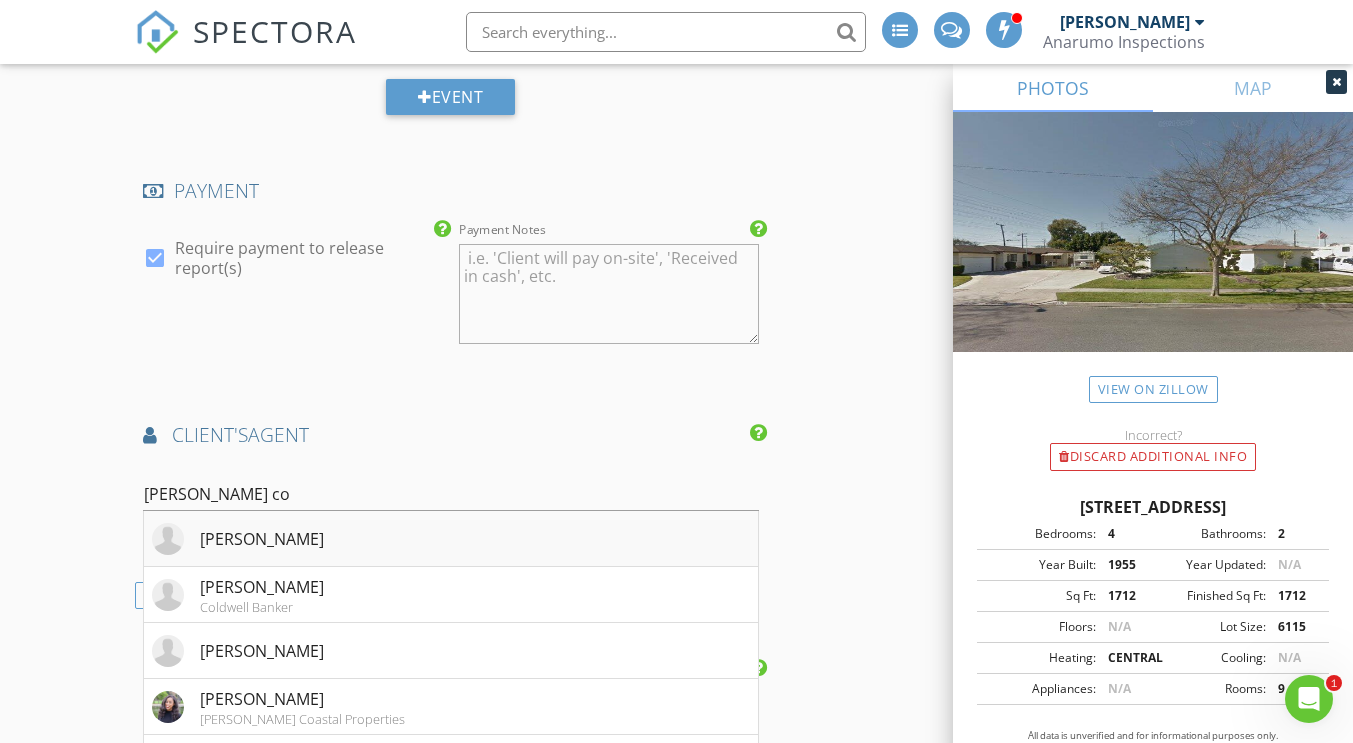 click on "[PERSON_NAME]" at bounding box center (450, 539) 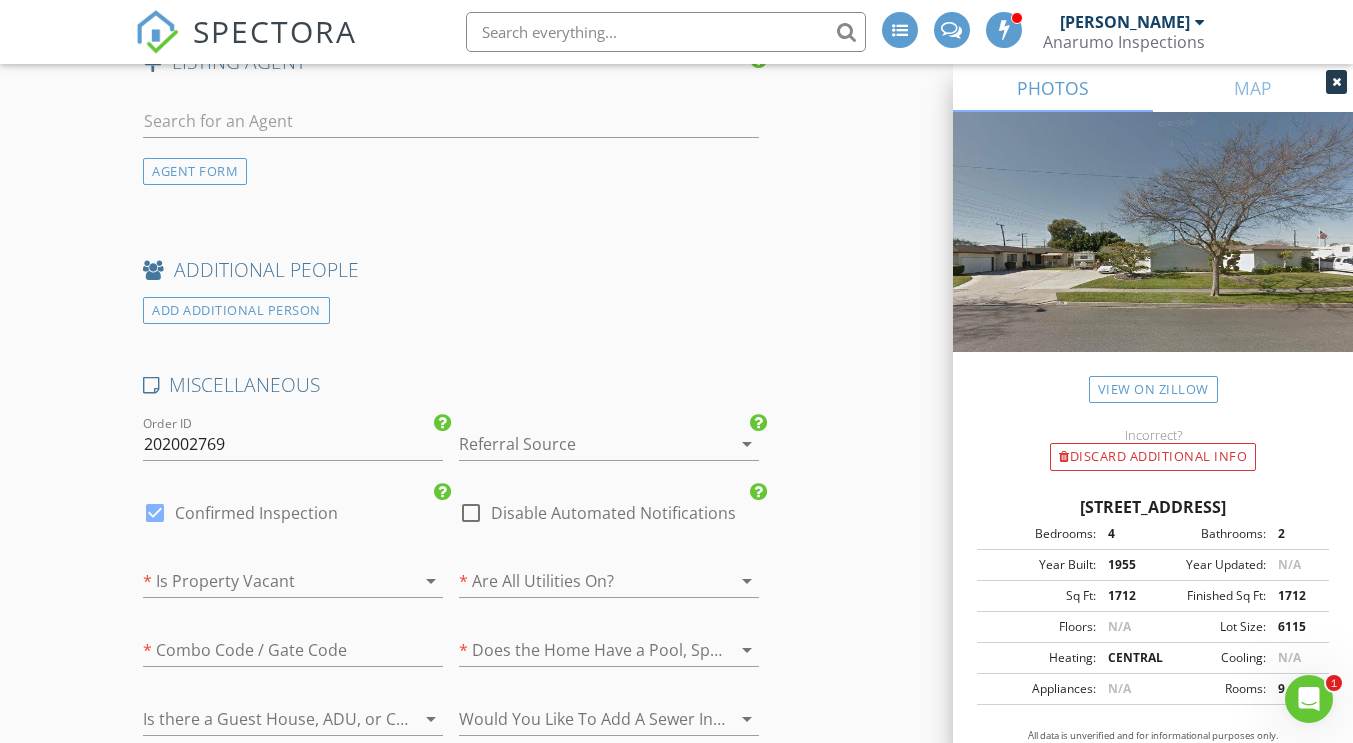 scroll, scrollTop: 3554, scrollLeft: 0, axis: vertical 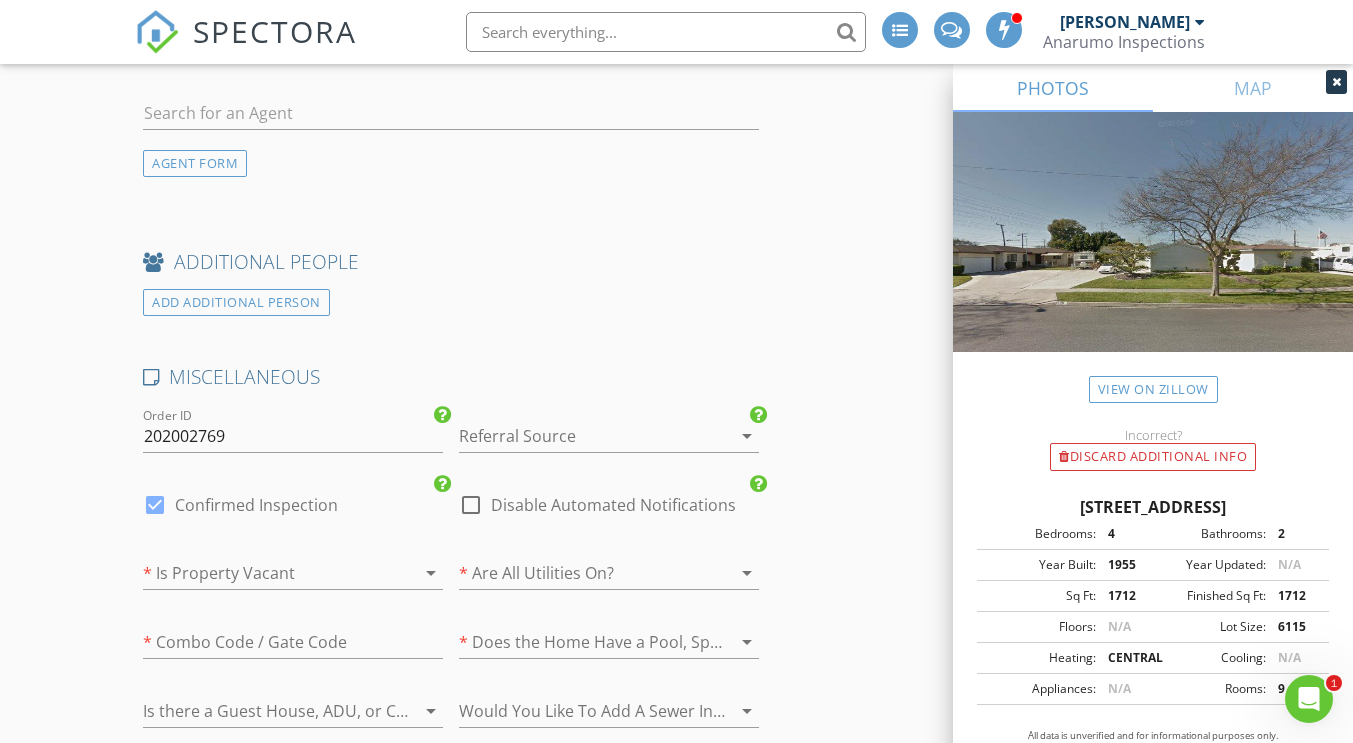click at bounding box center [581, 436] 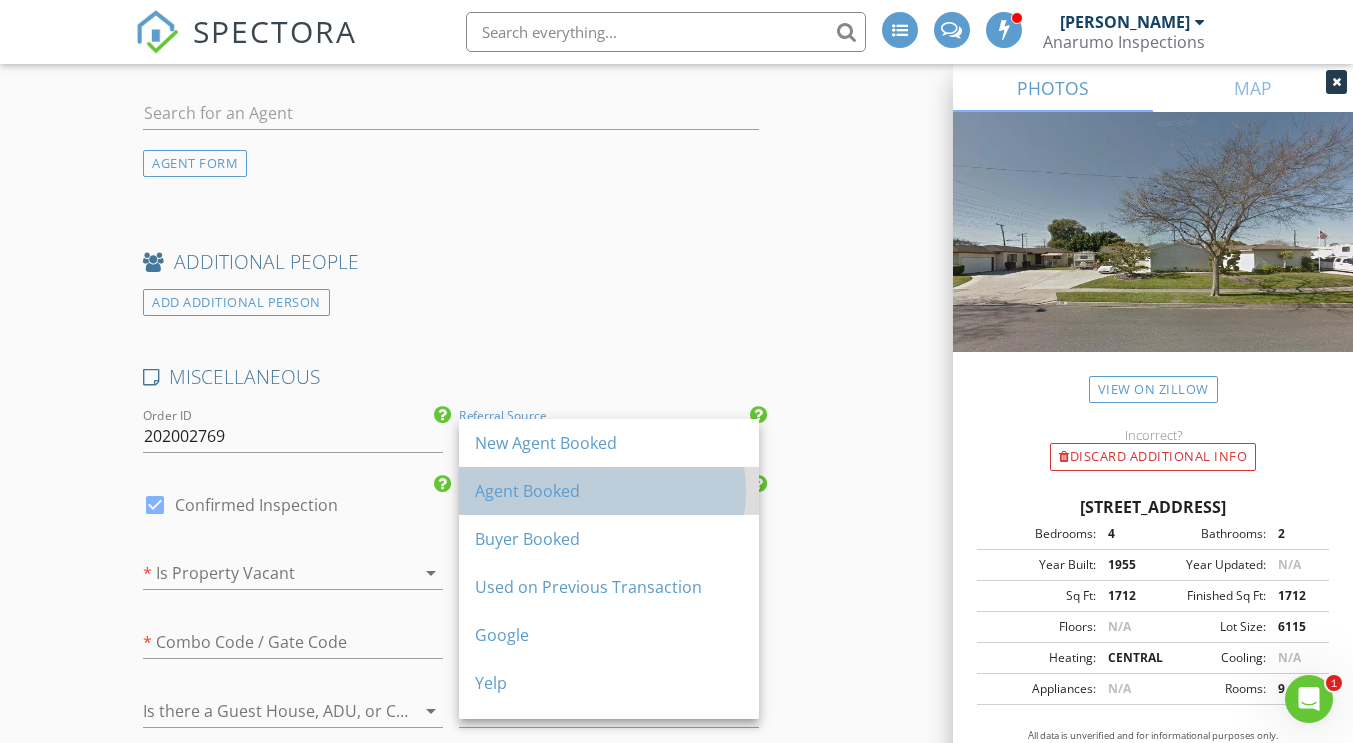 click on "Agent Booked" at bounding box center [609, 491] 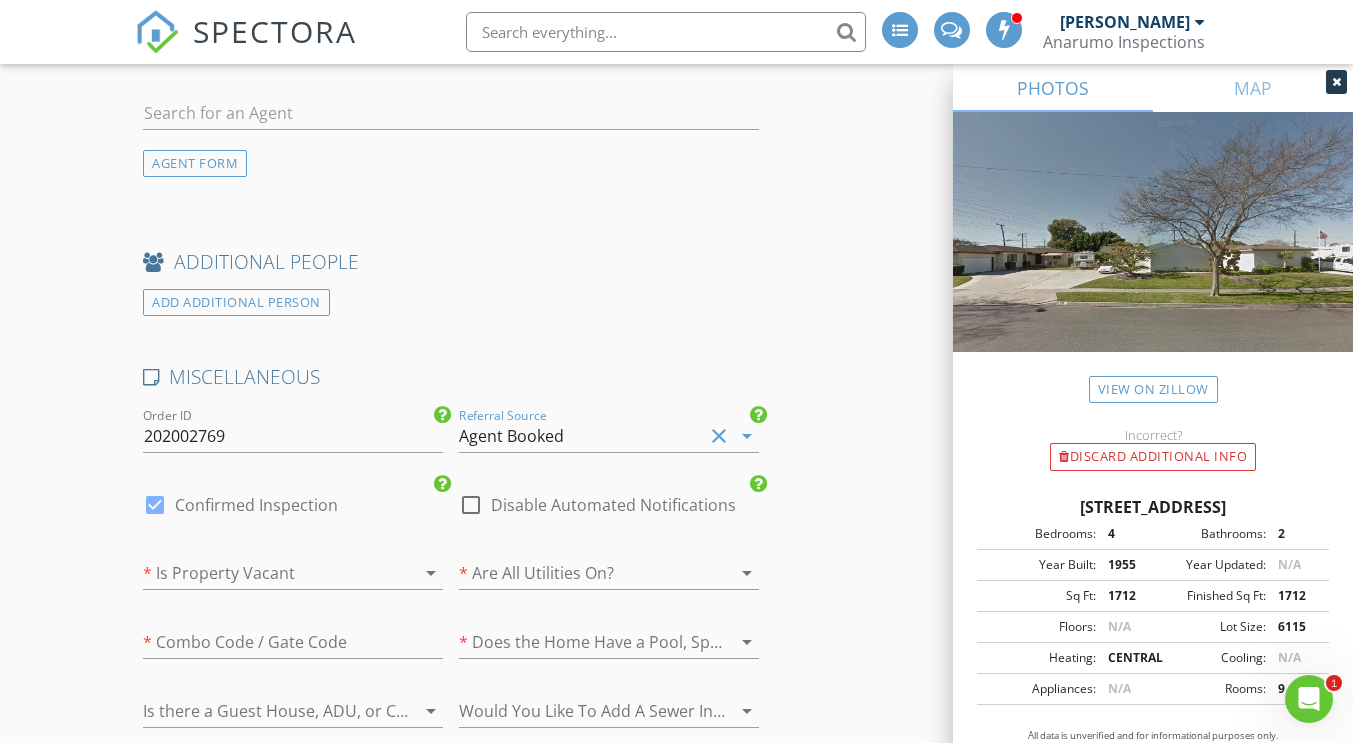 click at bounding box center [265, 573] 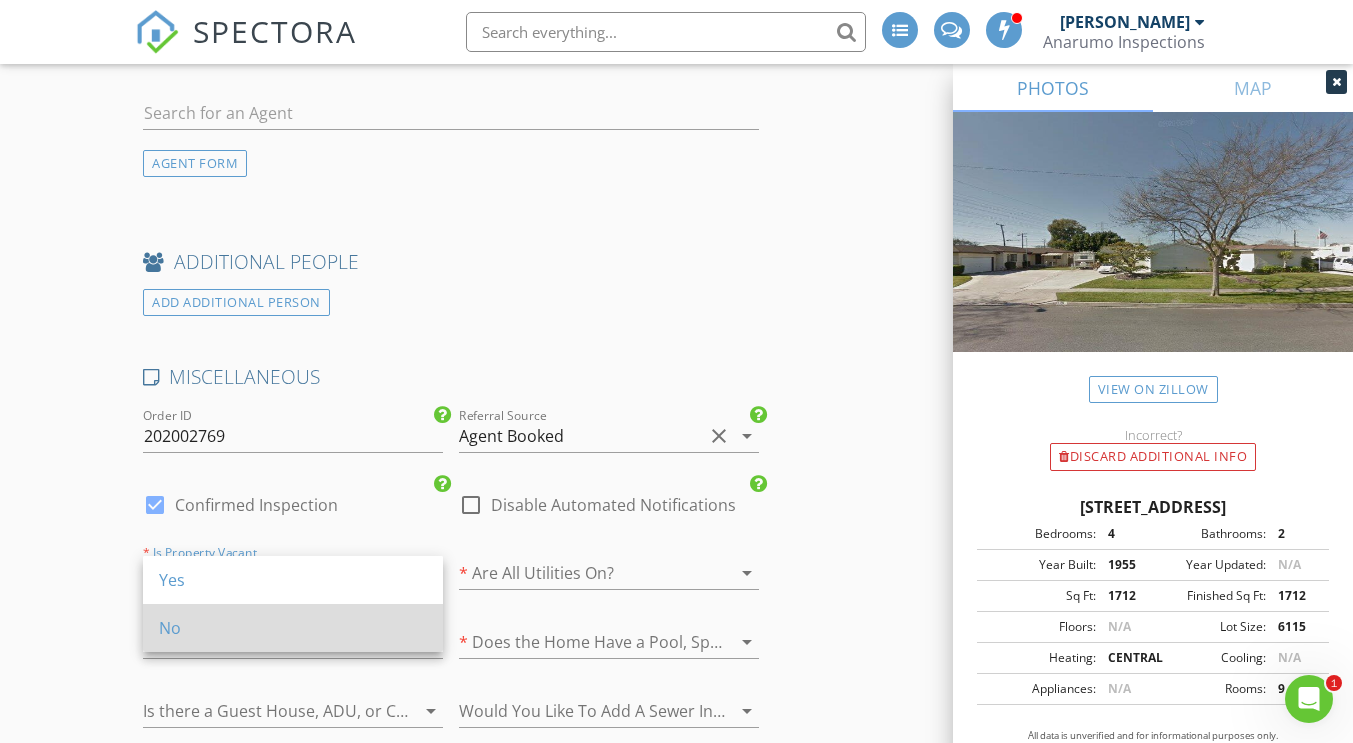 click on "No" at bounding box center (293, 628) 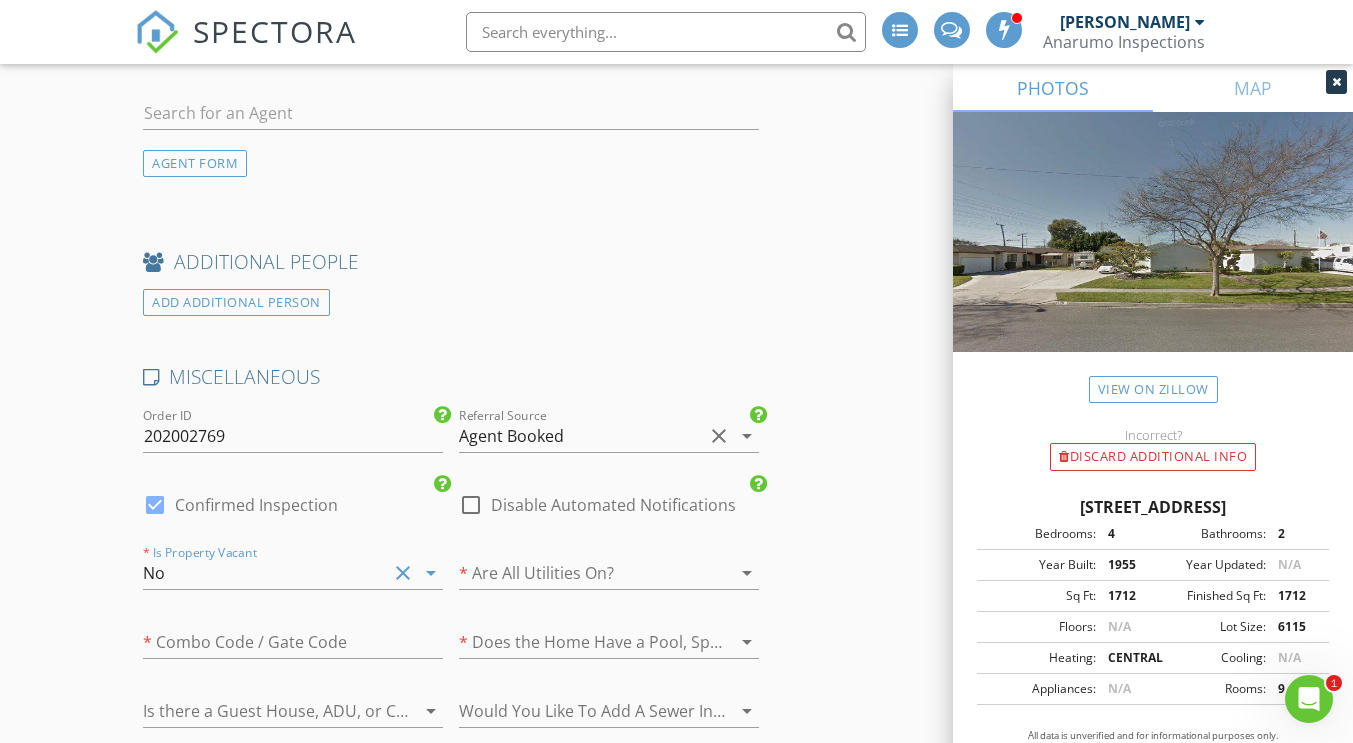 click at bounding box center [581, 573] 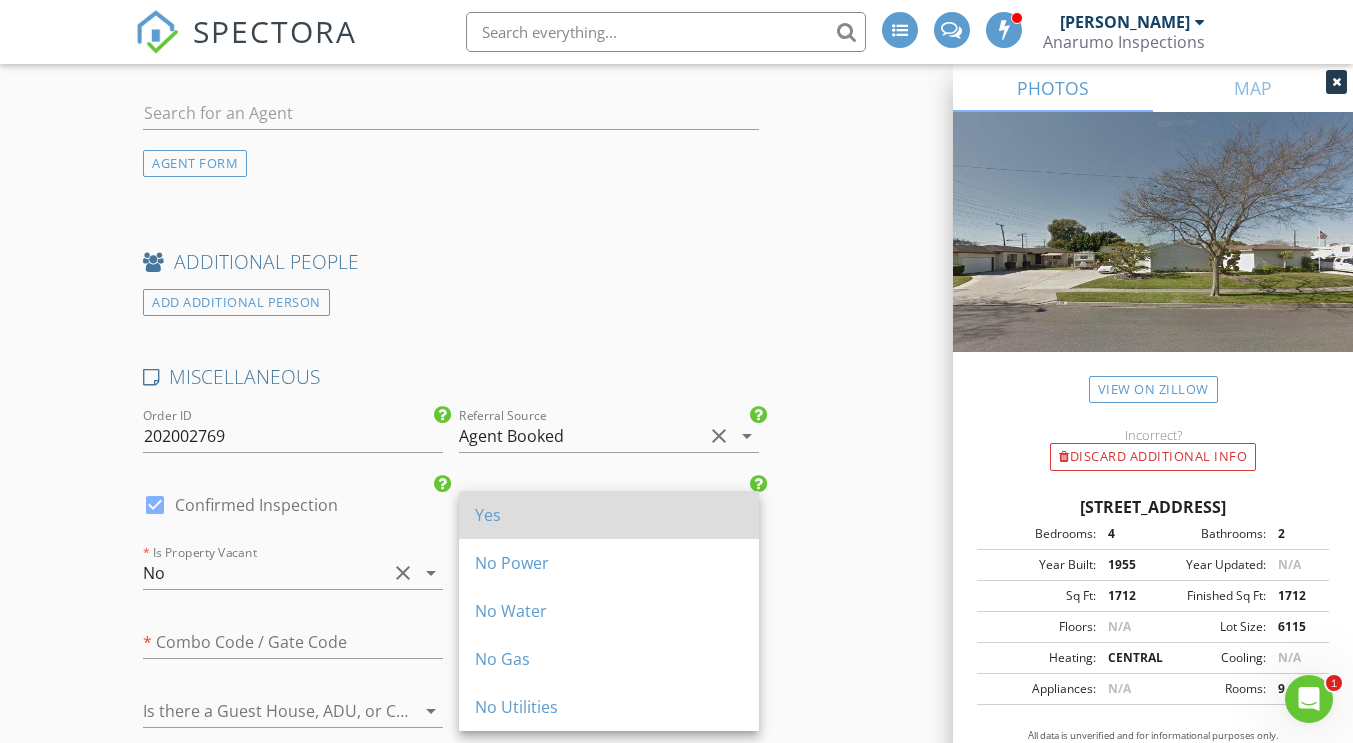 click on "Yes" at bounding box center [609, 515] 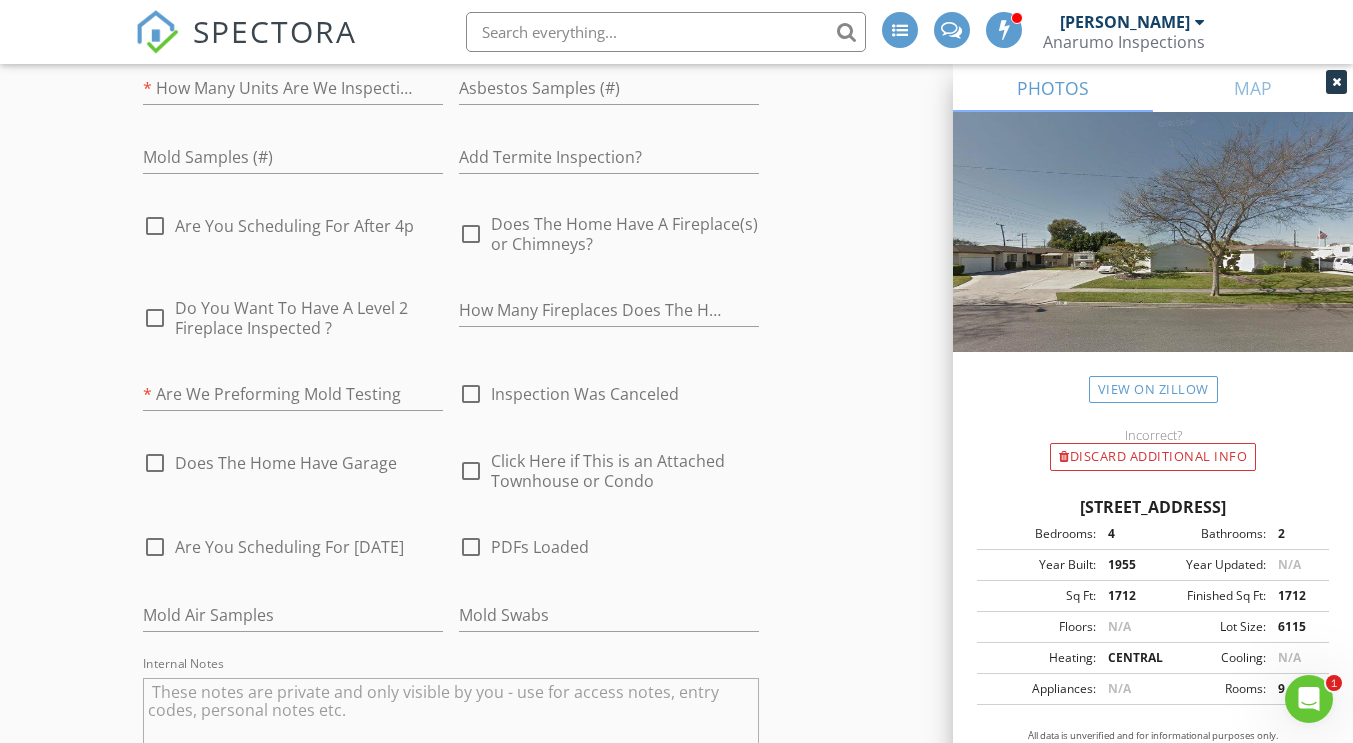 scroll, scrollTop: 4388, scrollLeft: 0, axis: vertical 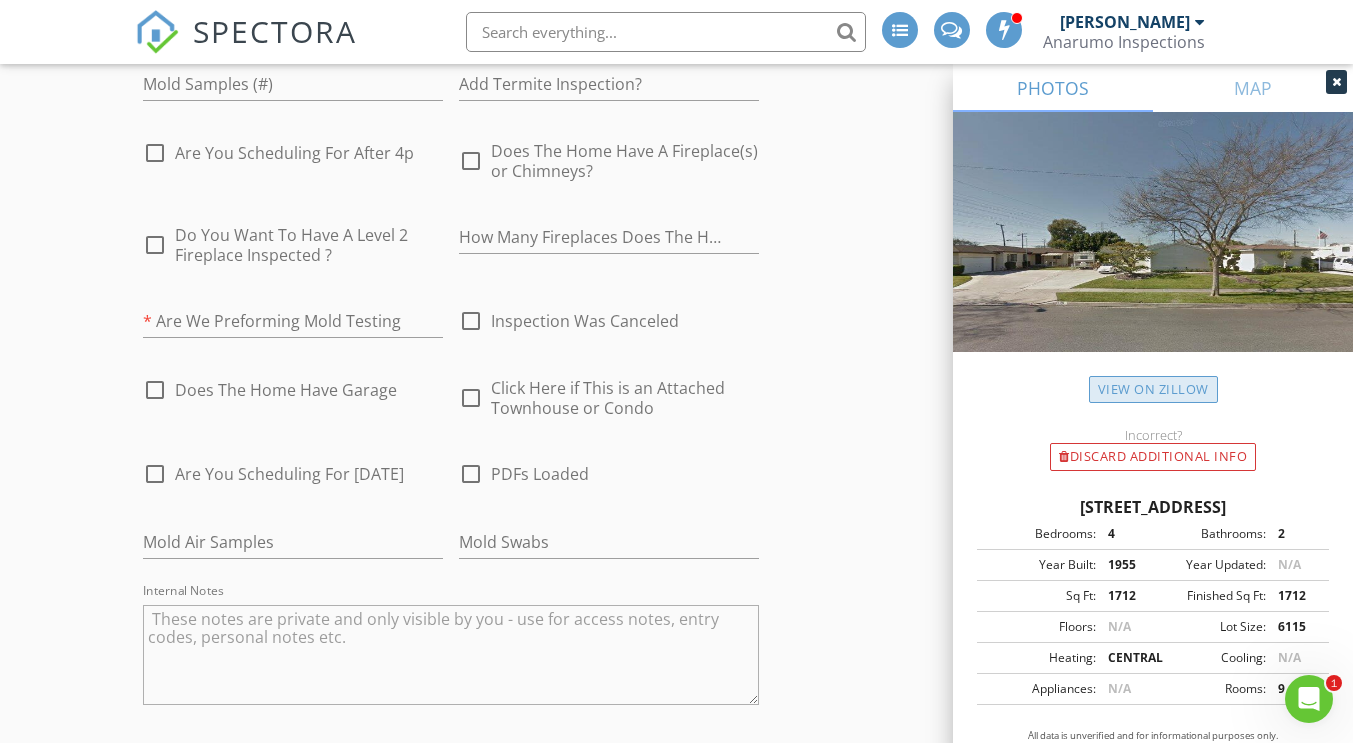 click on "View on Zillow" at bounding box center [1153, 389] 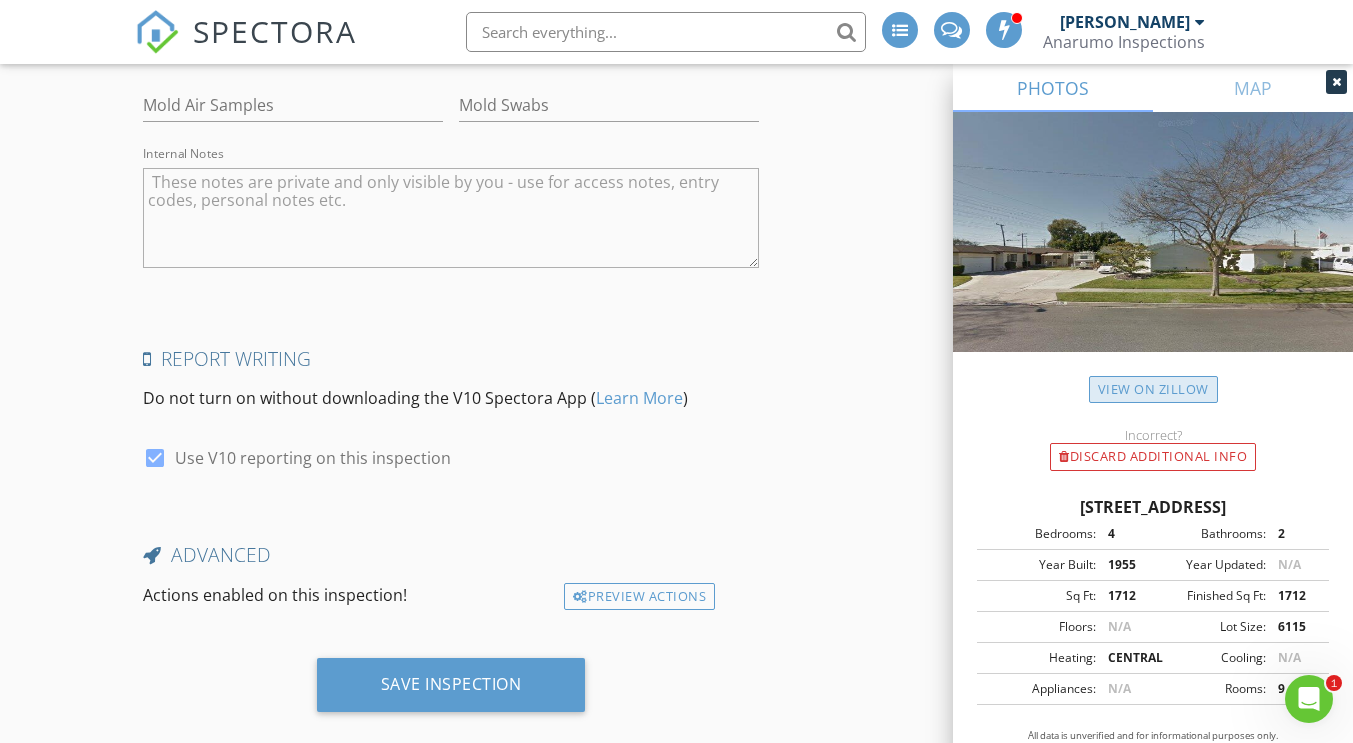 scroll, scrollTop: 4856, scrollLeft: 0, axis: vertical 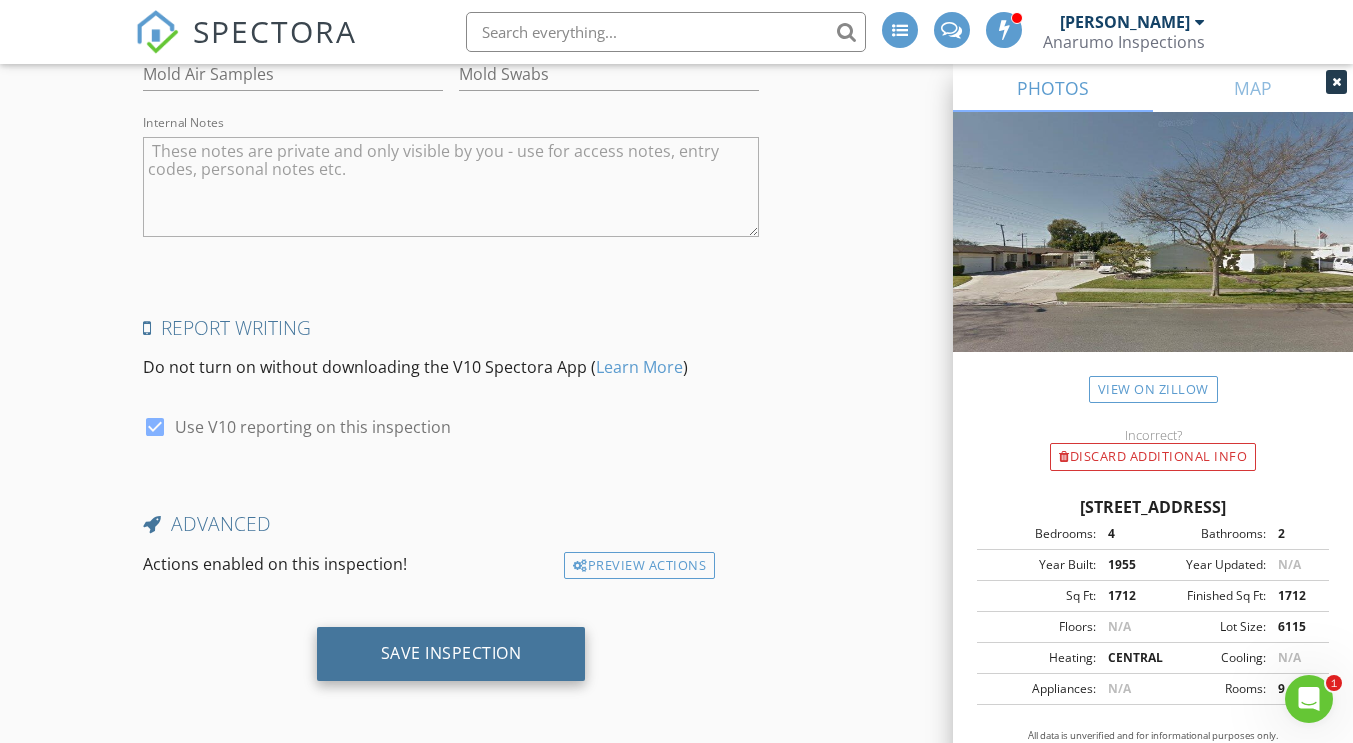 click on "Save Inspection" at bounding box center [451, 654] 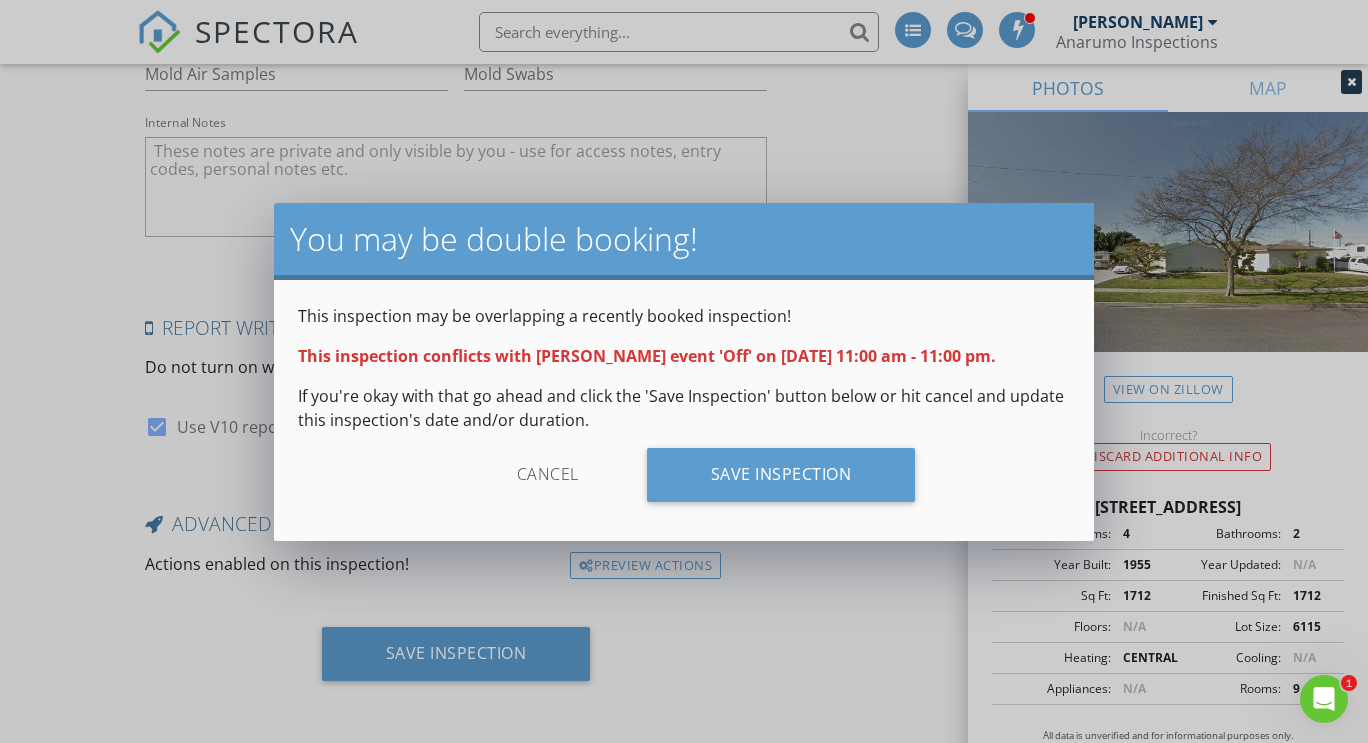 click on "Cancel" at bounding box center [548, 475] 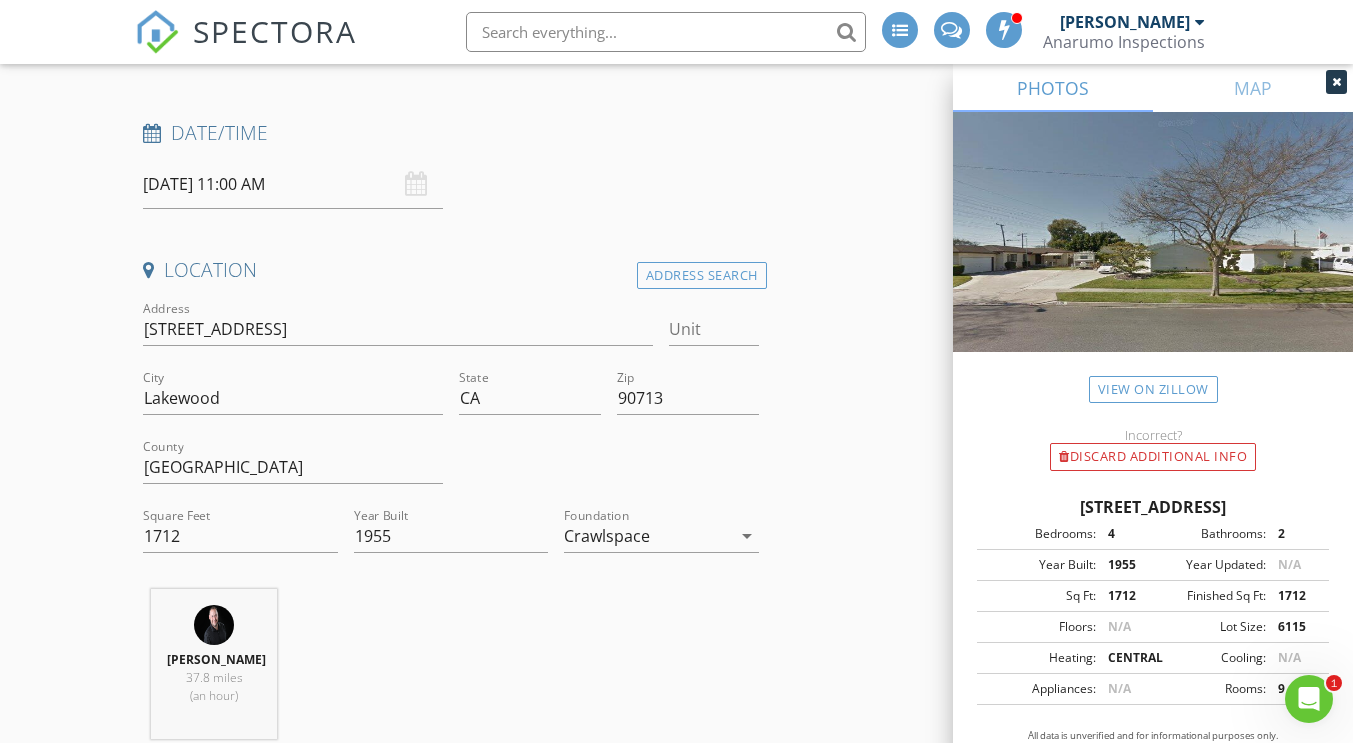 scroll, scrollTop: 0, scrollLeft: 0, axis: both 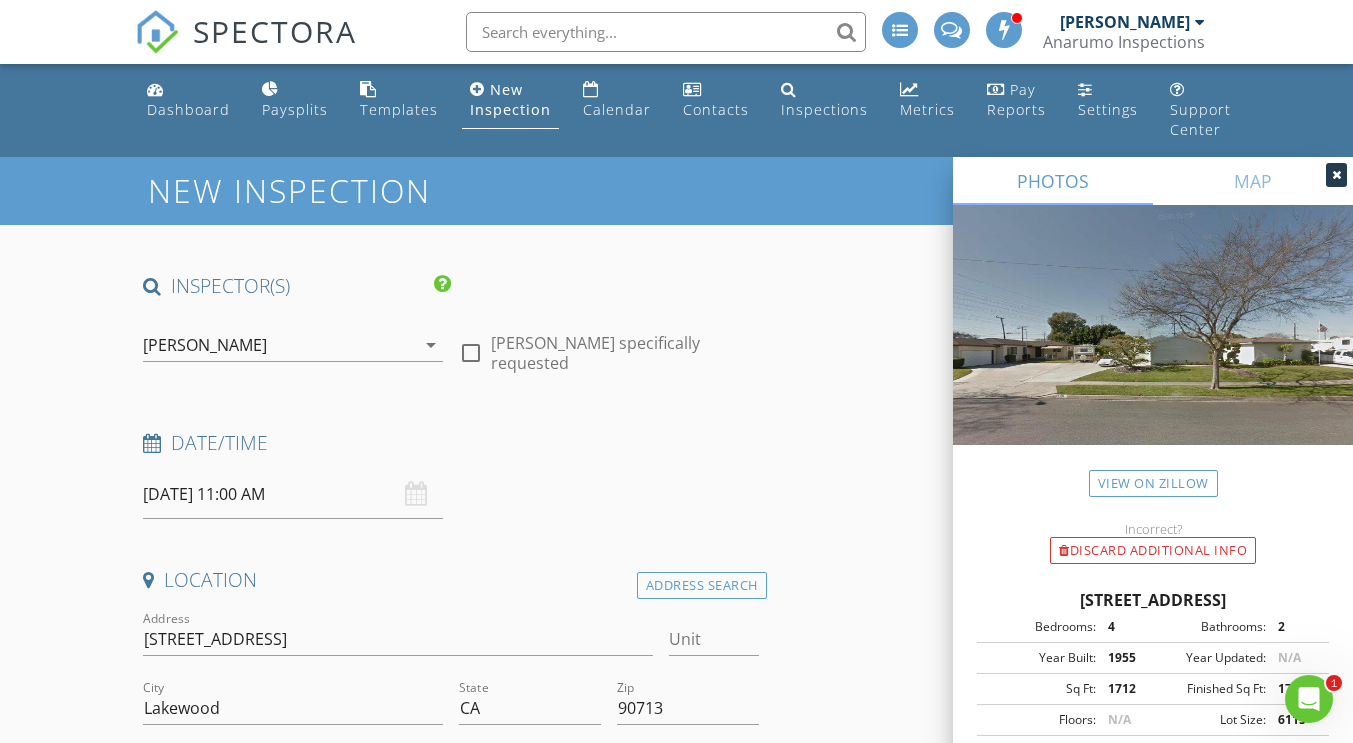 click on "07/11/2025 11:00 AM" at bounding box center (293, 494) 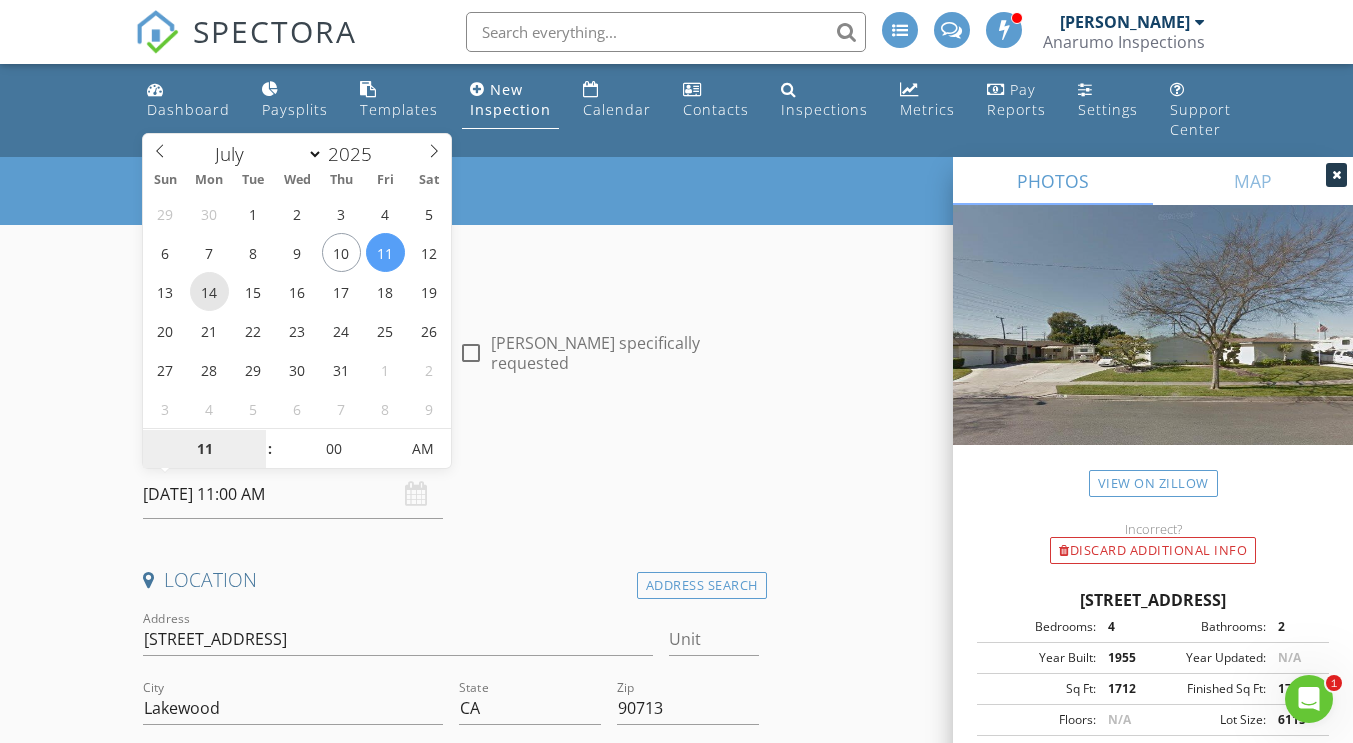 type on "[DATE] 11:00 AM" 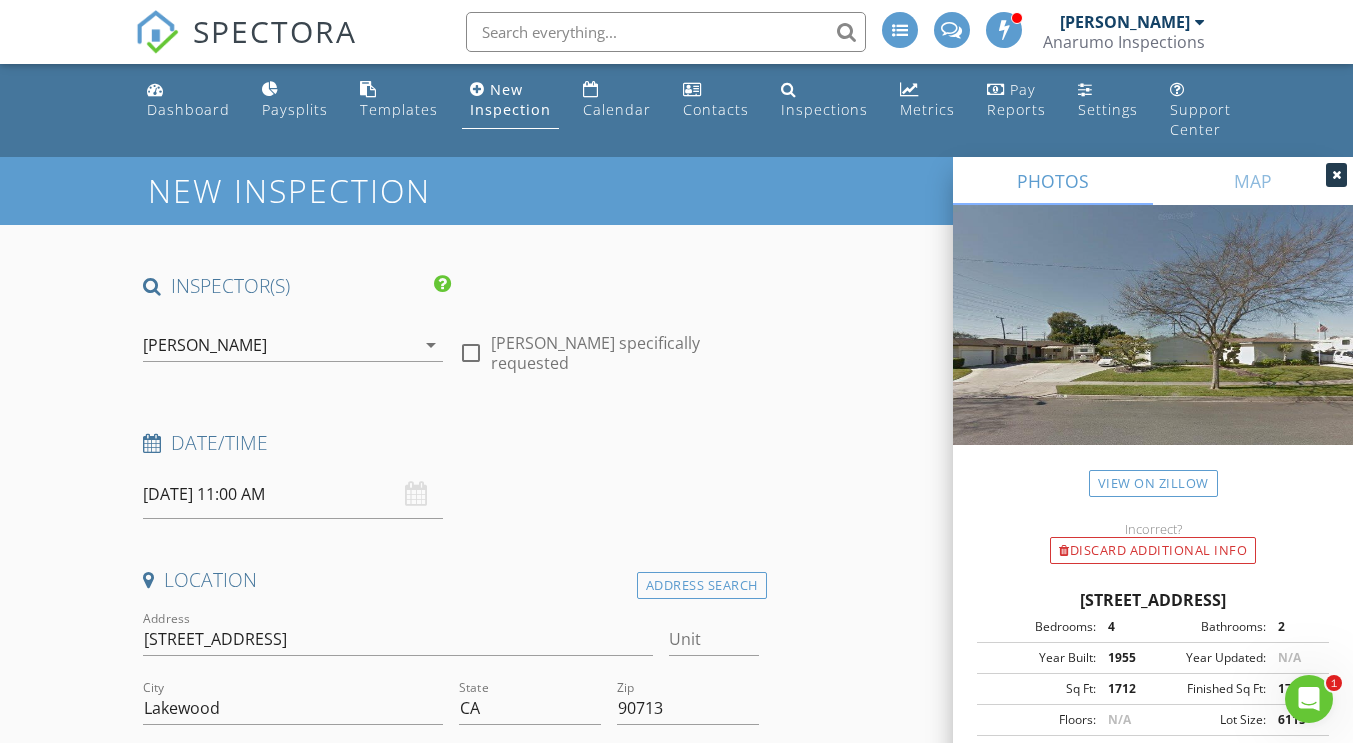 click on "Date/Time
07/14/2025 11:00 AM" at bounding box center (450, 474) 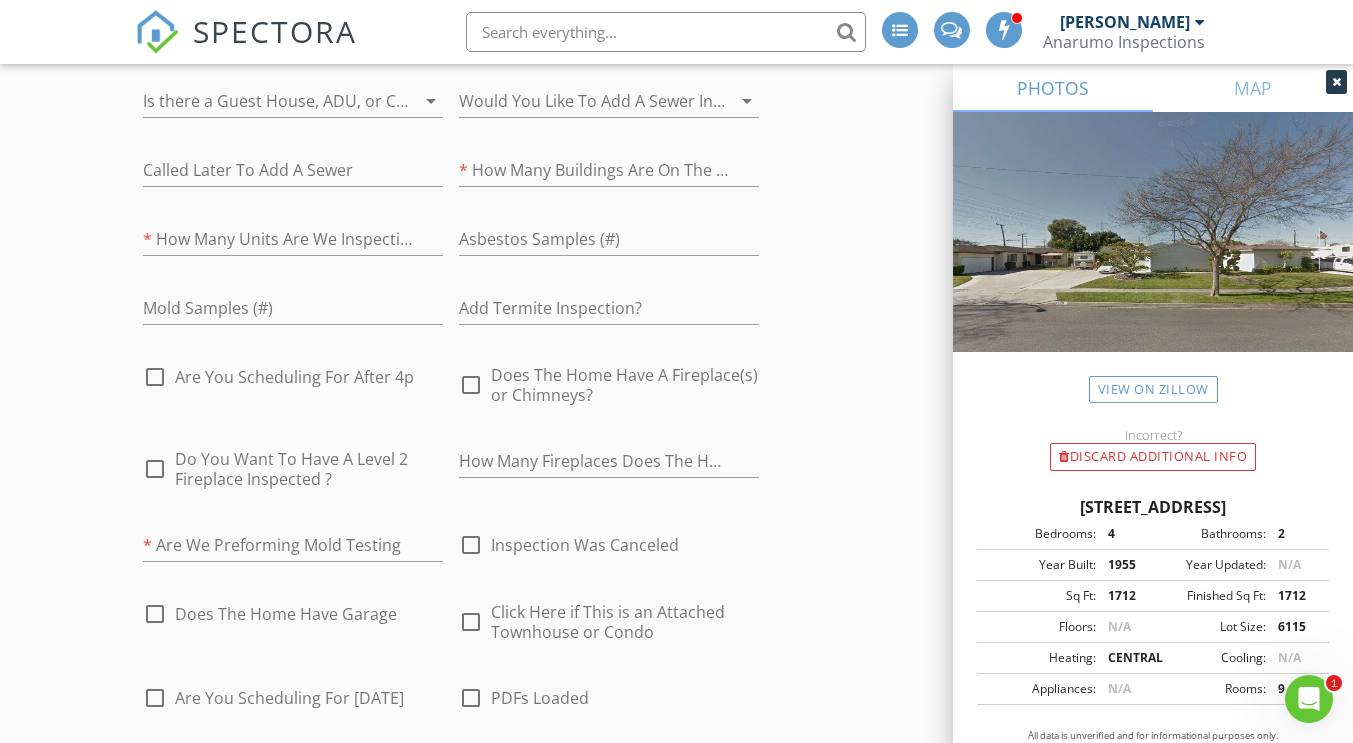 scroll, scrollTop: 4856, scrollLeft: 0, axis: vertical 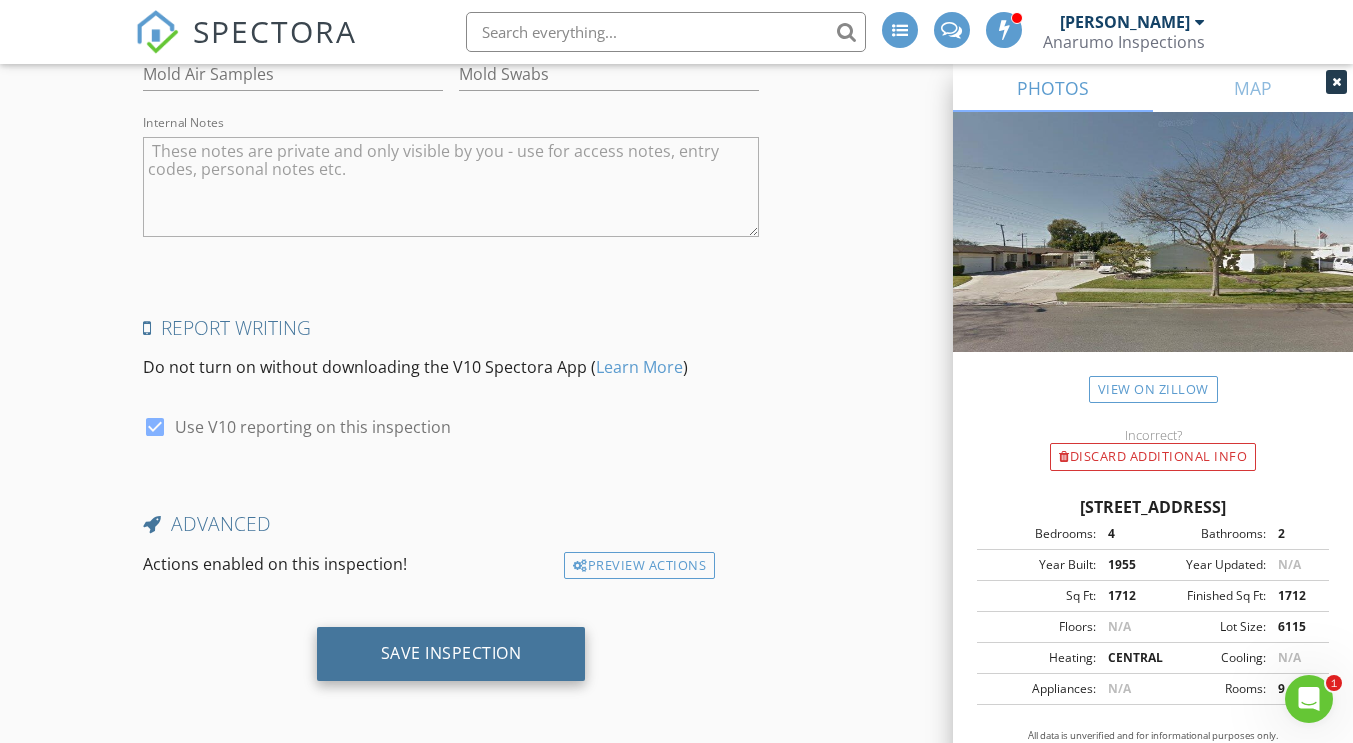 click on "Save Inspection" at bounding box center (451, 653) 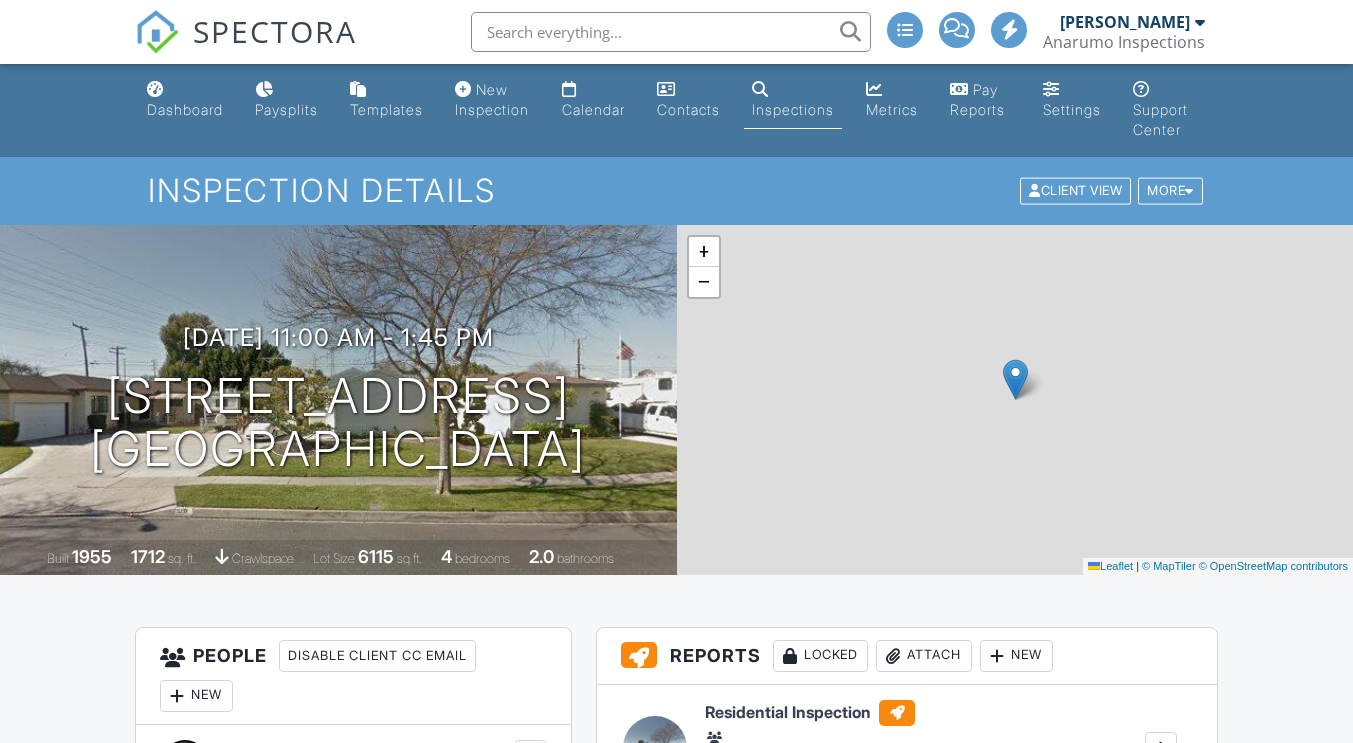 scroll, scrollTop: 0, scrollLeft: 0, axis: both 